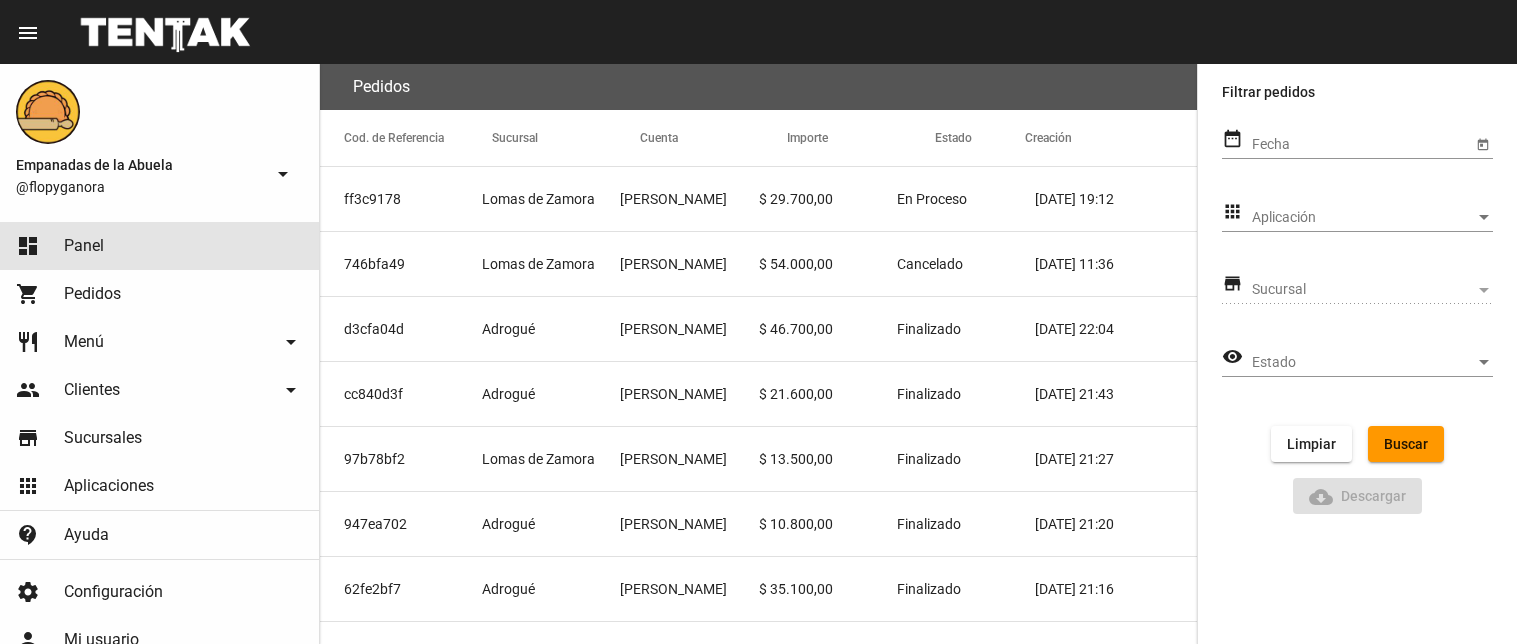 click on "dashboard Panel" 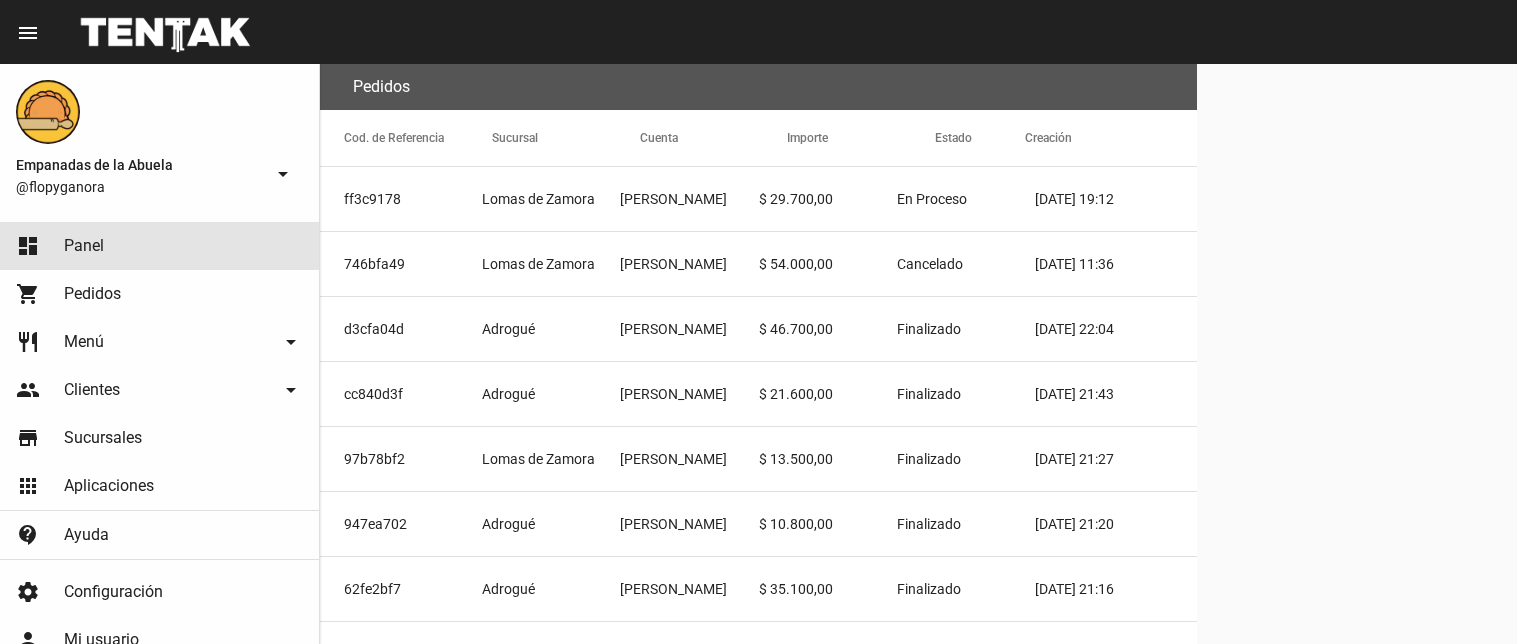 scroll, scrollTop: 0, scrollLeft: 0, axis: both 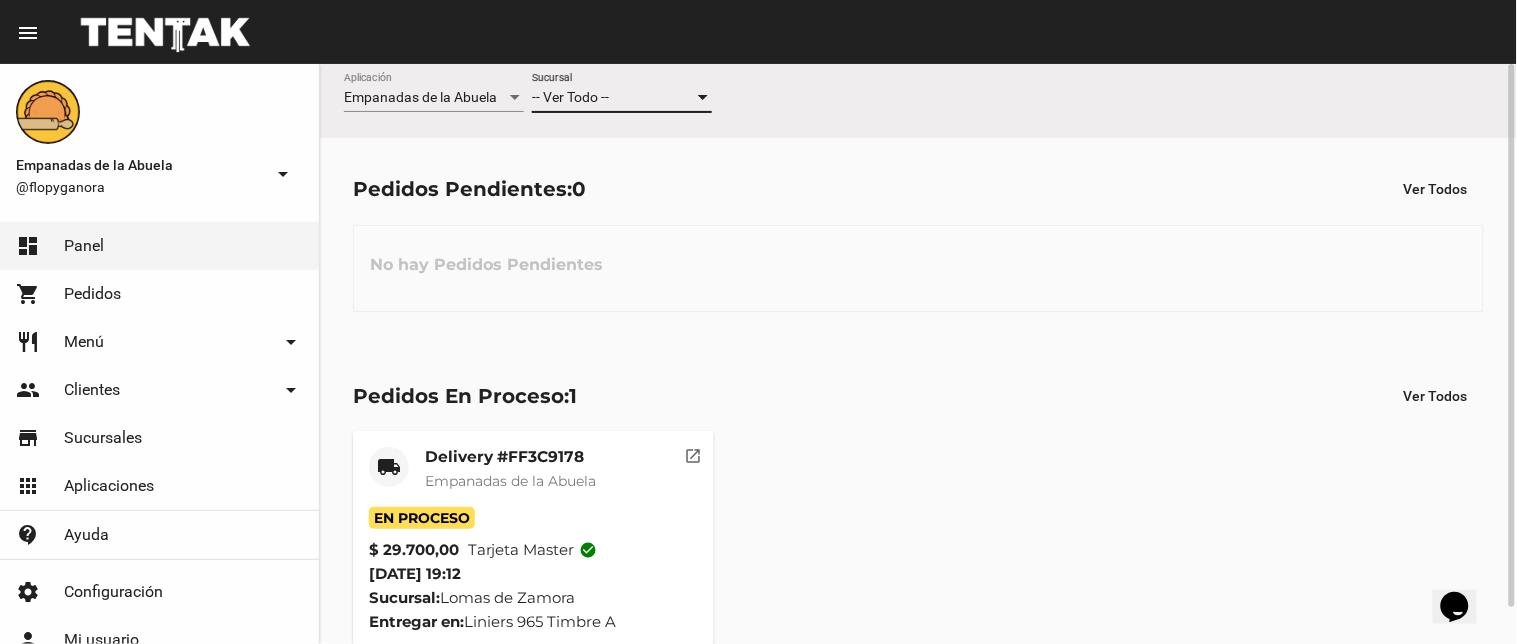 click on "-- Ver Todo --" at bounding box center [613, 98] 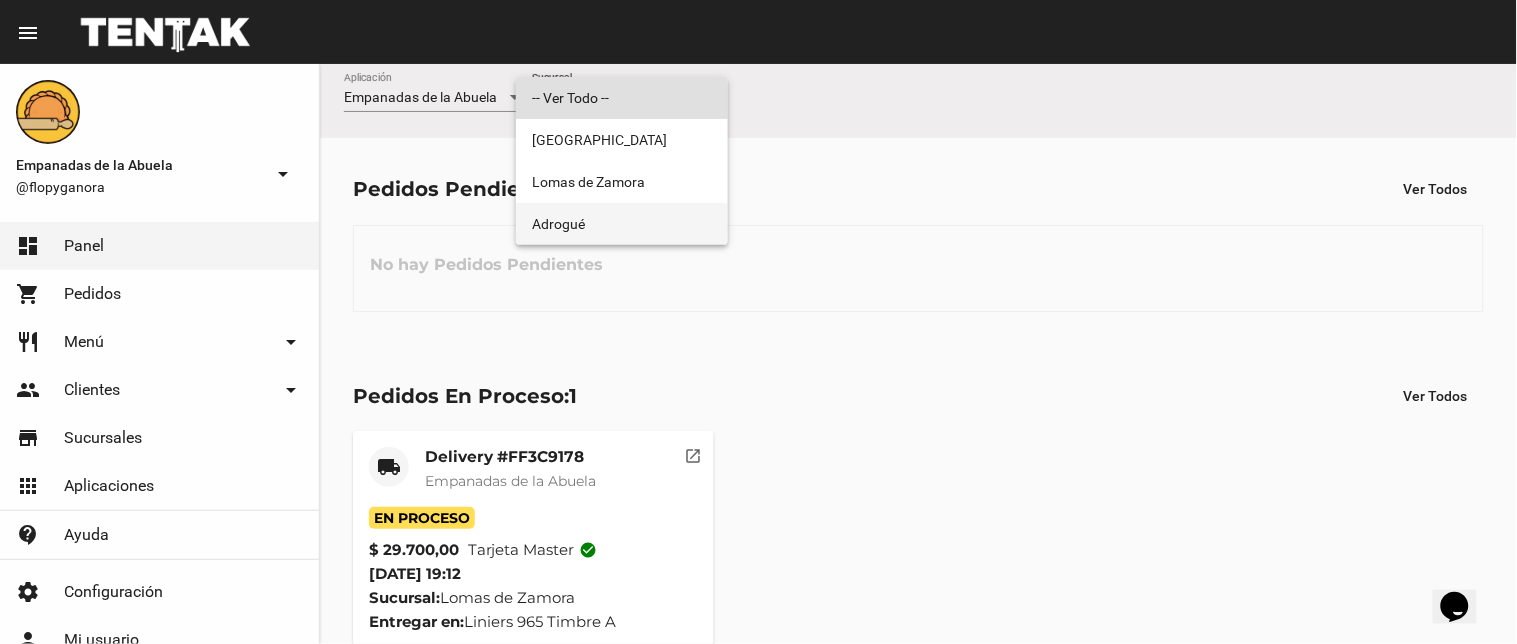 click on "Adrogué" at bounding box center [622, 224] 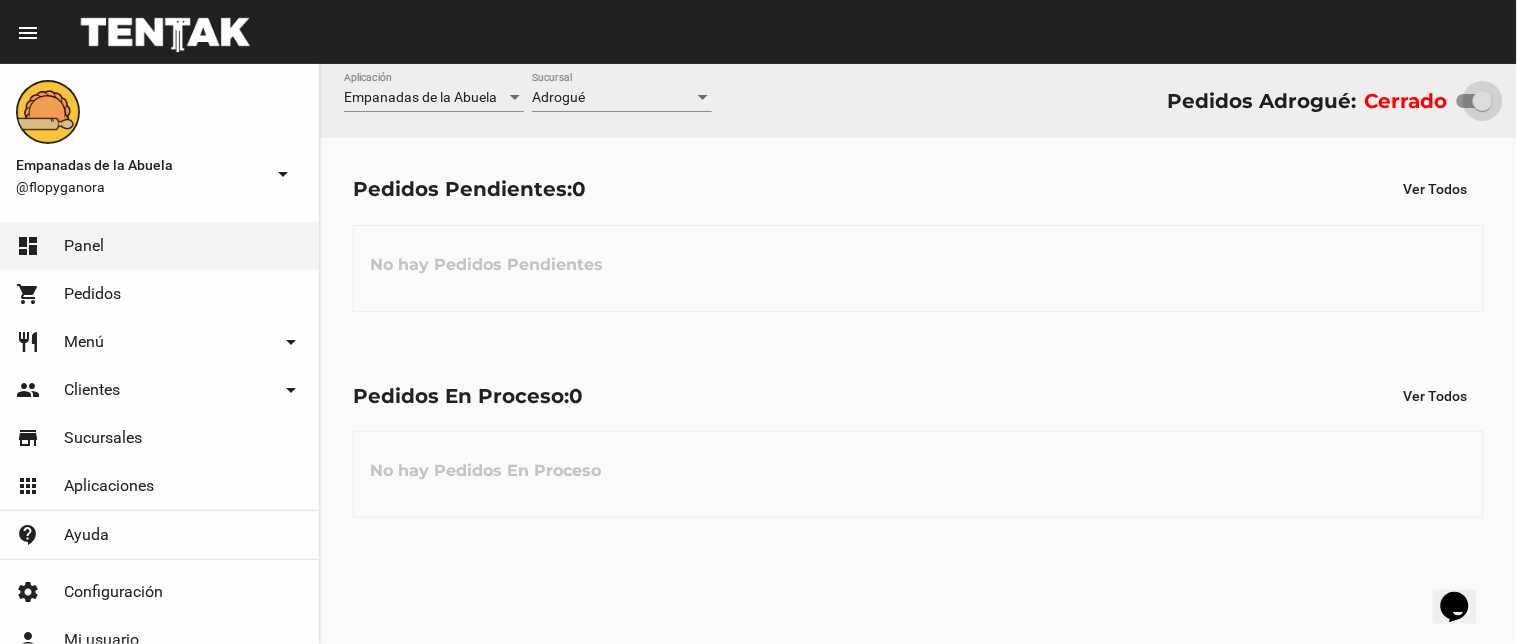 drag, startPoint x: 1474, startPoint y: 98, endPoint x: 1506, endPoint y: 108, distance: 33.526108 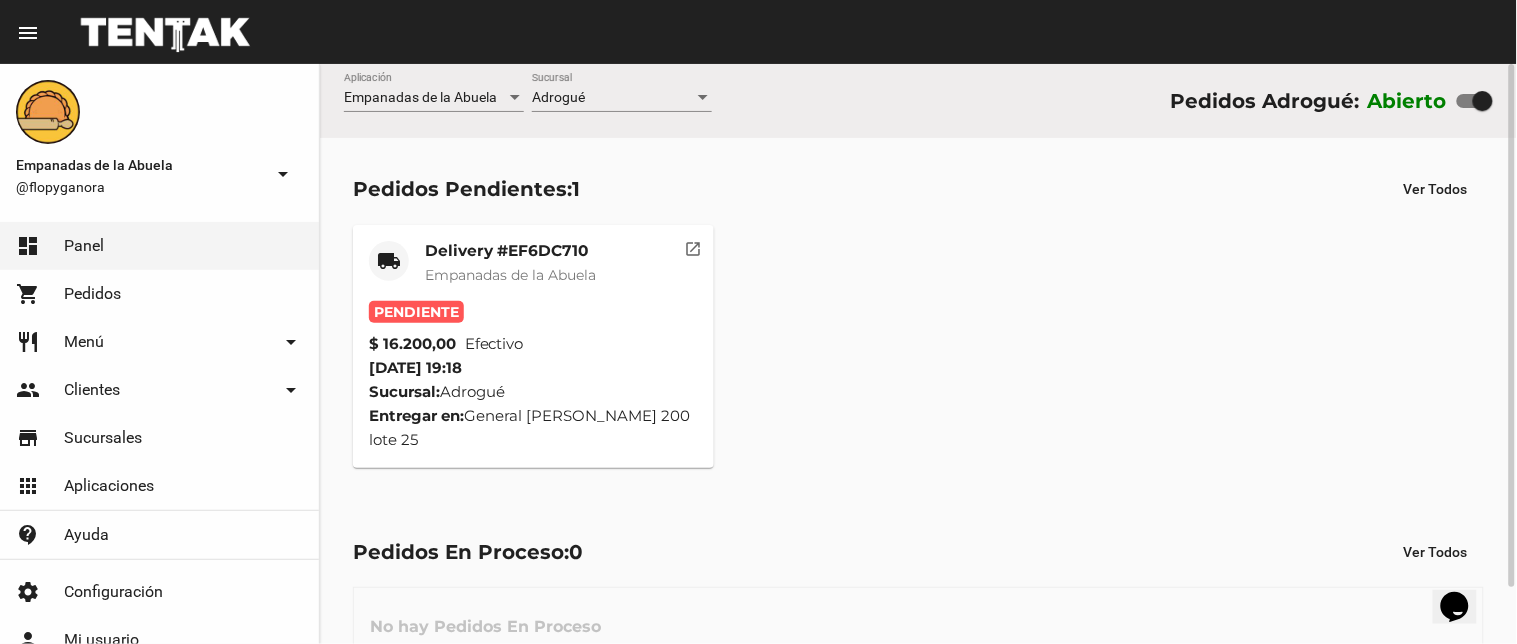 click on "local_shipping Delivery #EF6DC710 Empanadas de la Abuela Pendiente $ 16.200,00 Efectivo  19/7/25 19:18 Sucursal:  Adrogué  Entregar en:  General Miguel Soler 200 lote 25  open_in_new" 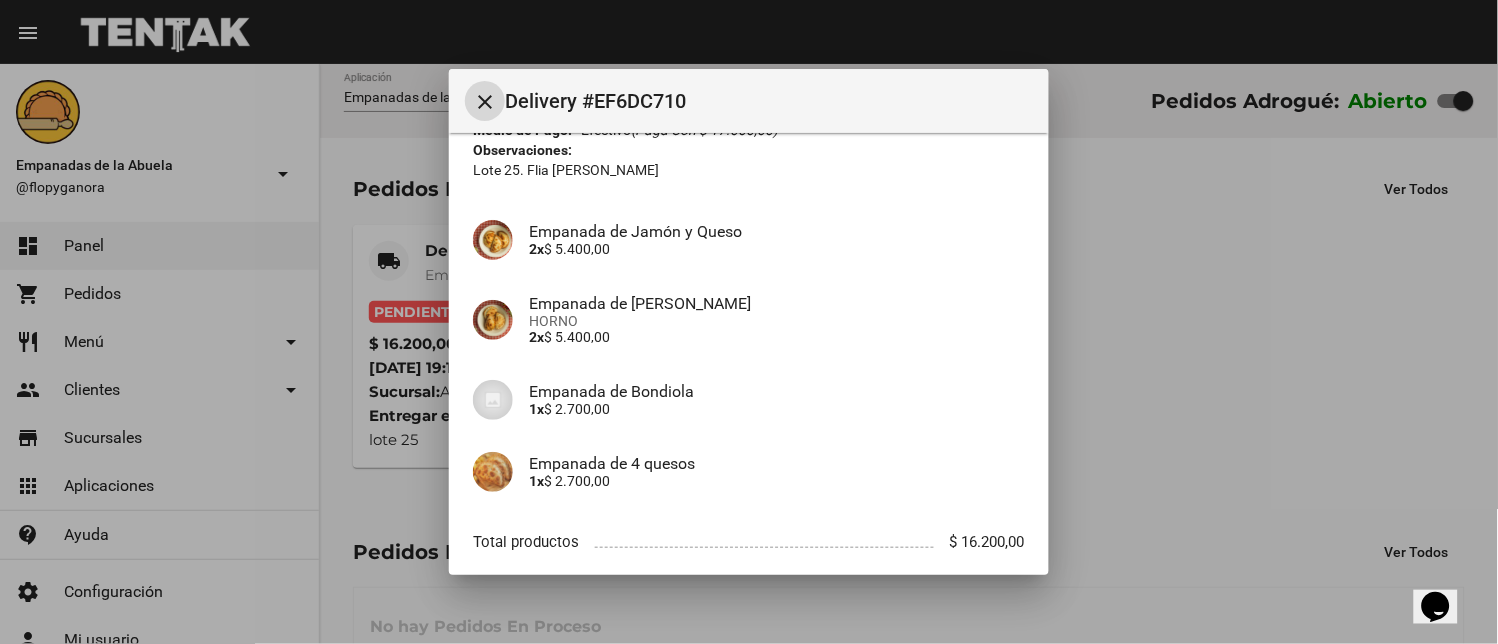 scroll, scrollTop: 250, scrollLeft: 0, axis: vertical 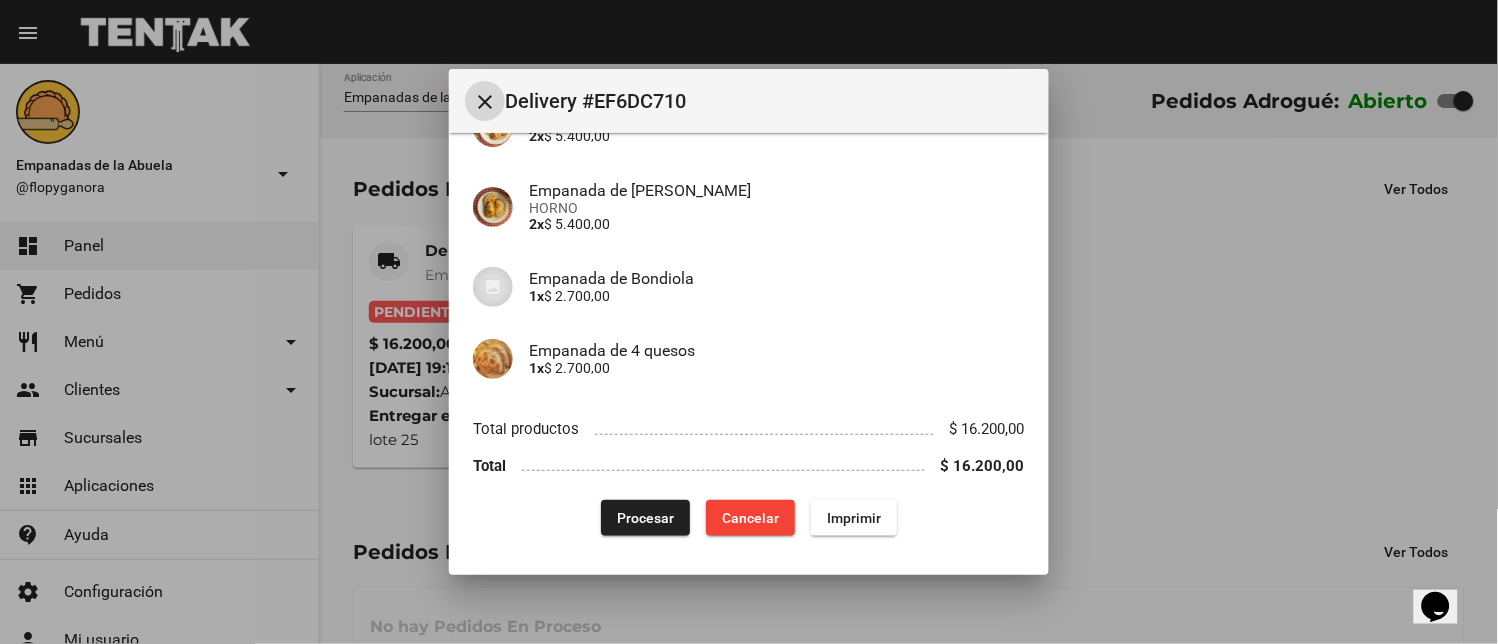 click on "Imprimir" 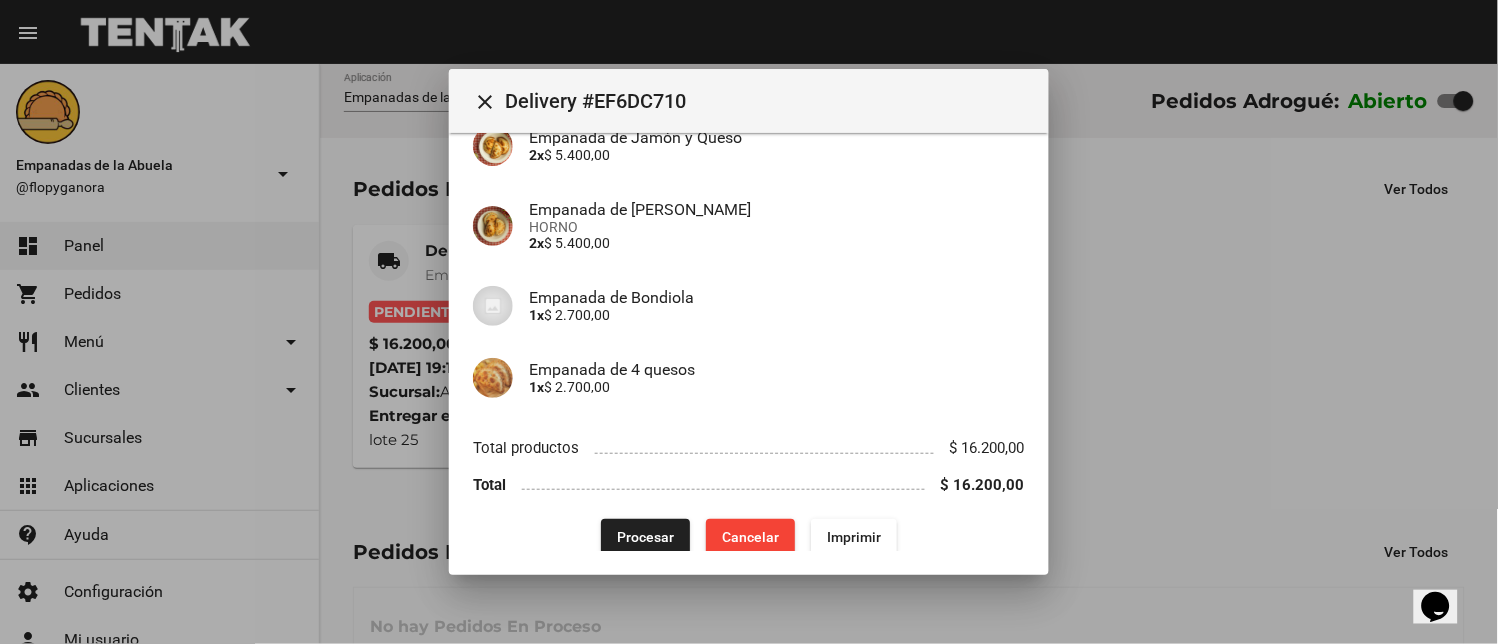 scroll, scrollTop: 250, scrollLeft: 0, axis: vertical 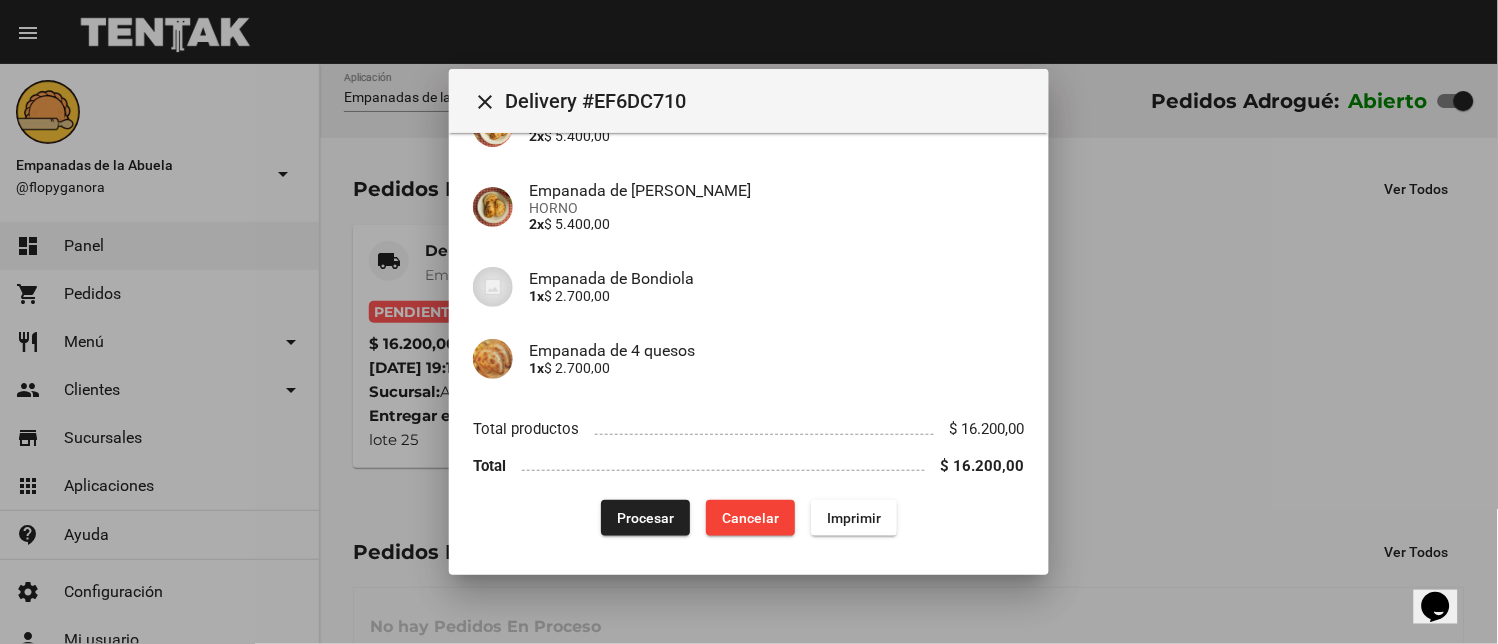 click on "Procesar" 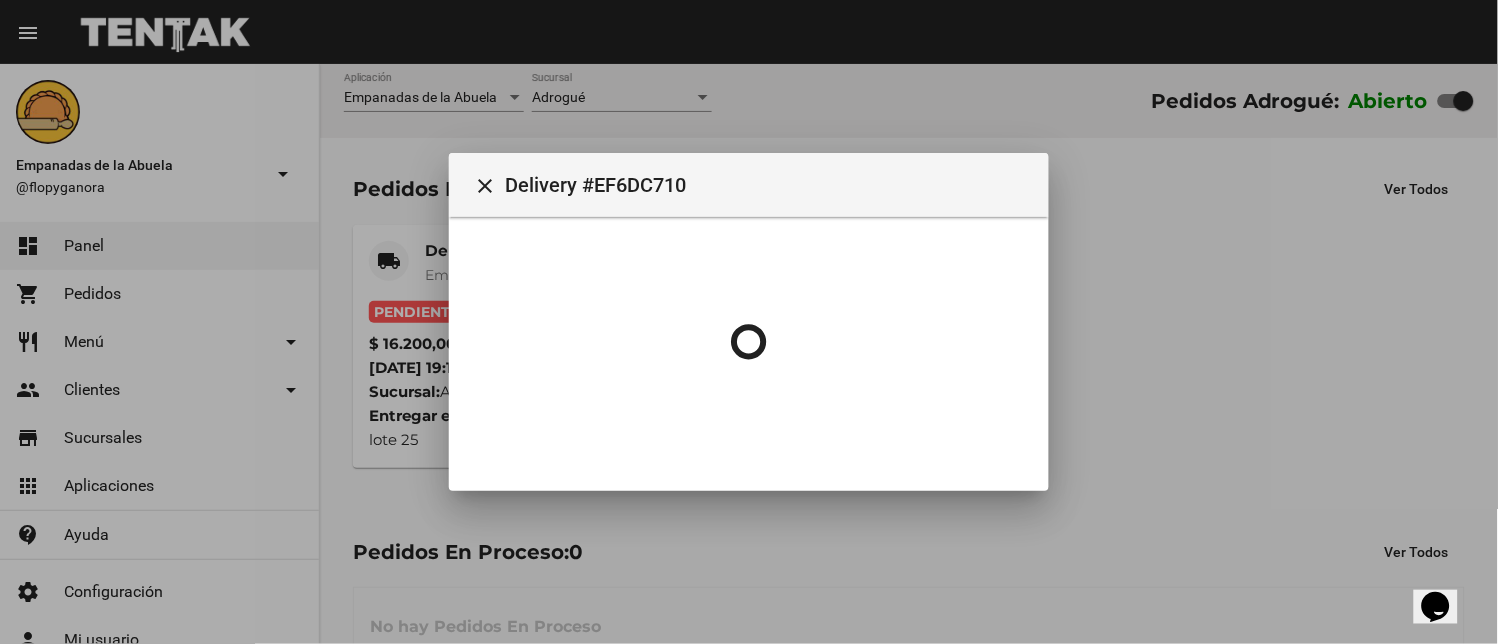 scroll, scrollTop: 0, scrollLeft: 0, axis: both 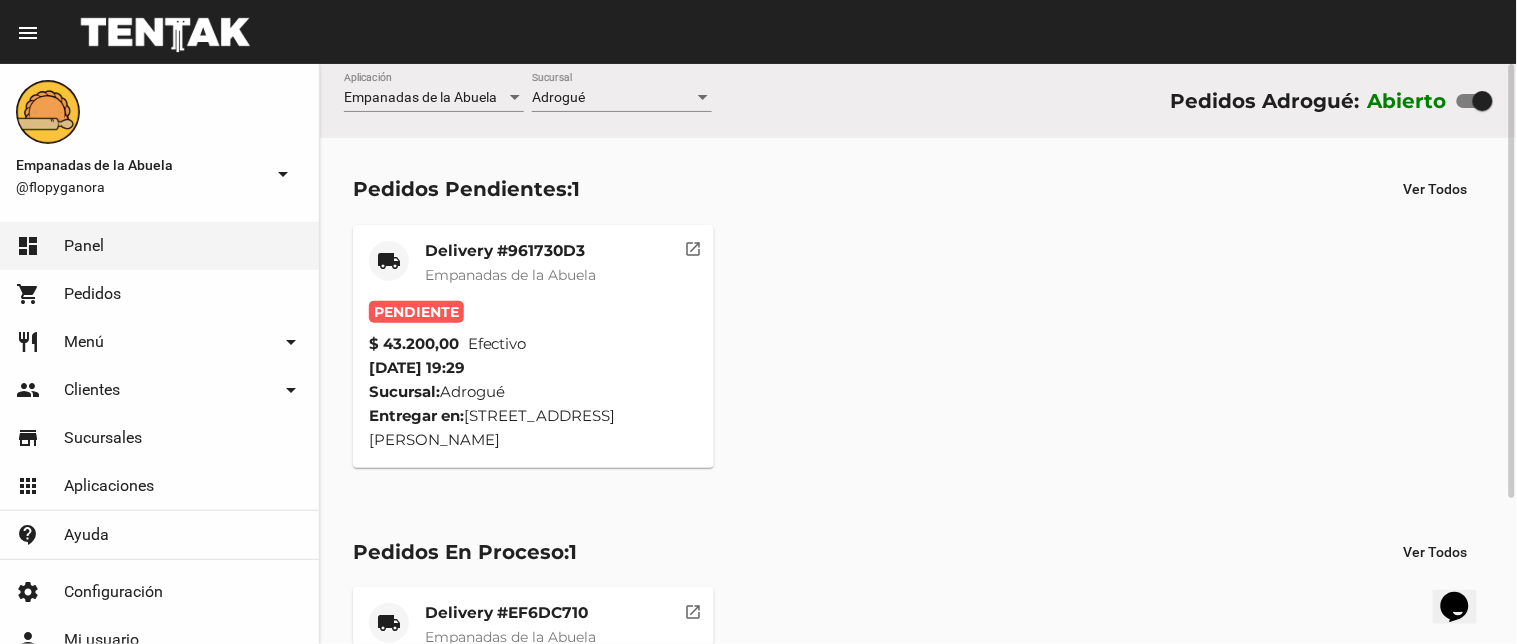 drag, startPoint x: 484, startPoint y: 264, endPoint x: 484, endPoint y: 278, distance: 14 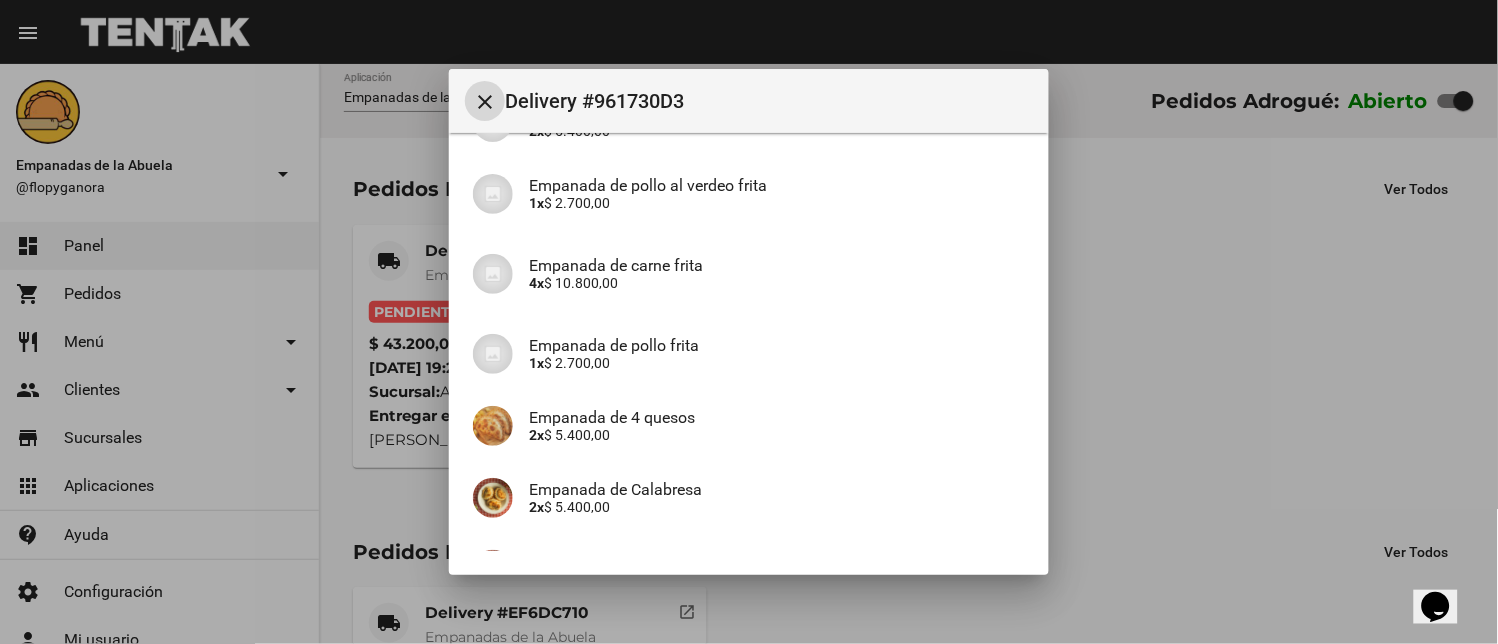 scroll, scrollTop: 425, scrollLeft: 0, axis: vertical 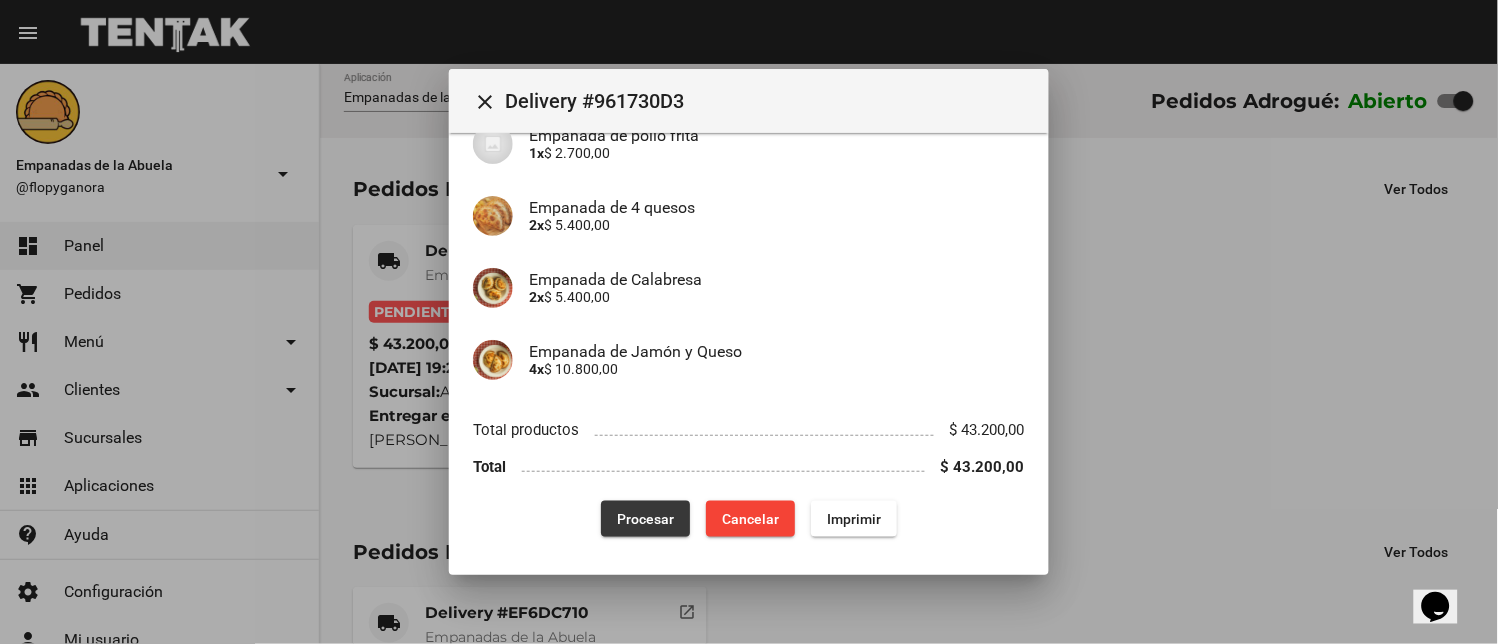 click on "Procesar" 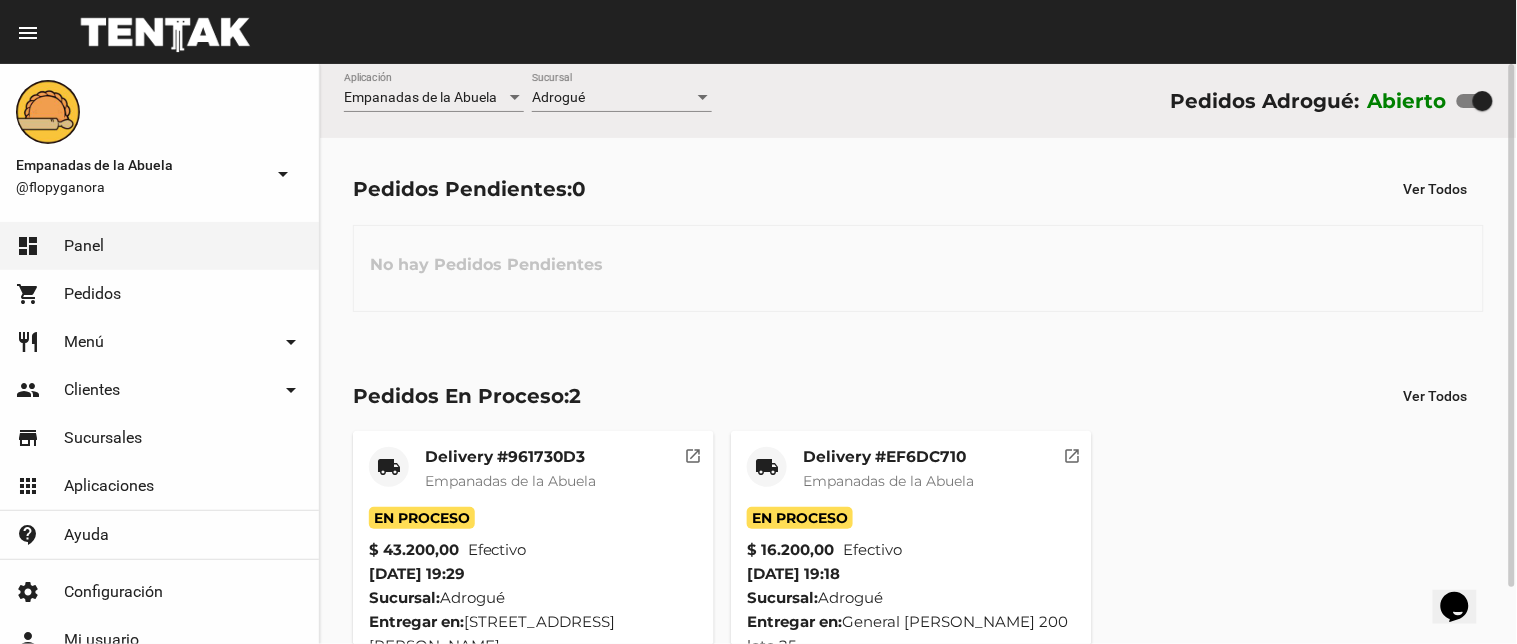 click on "Delivery #961730D3" 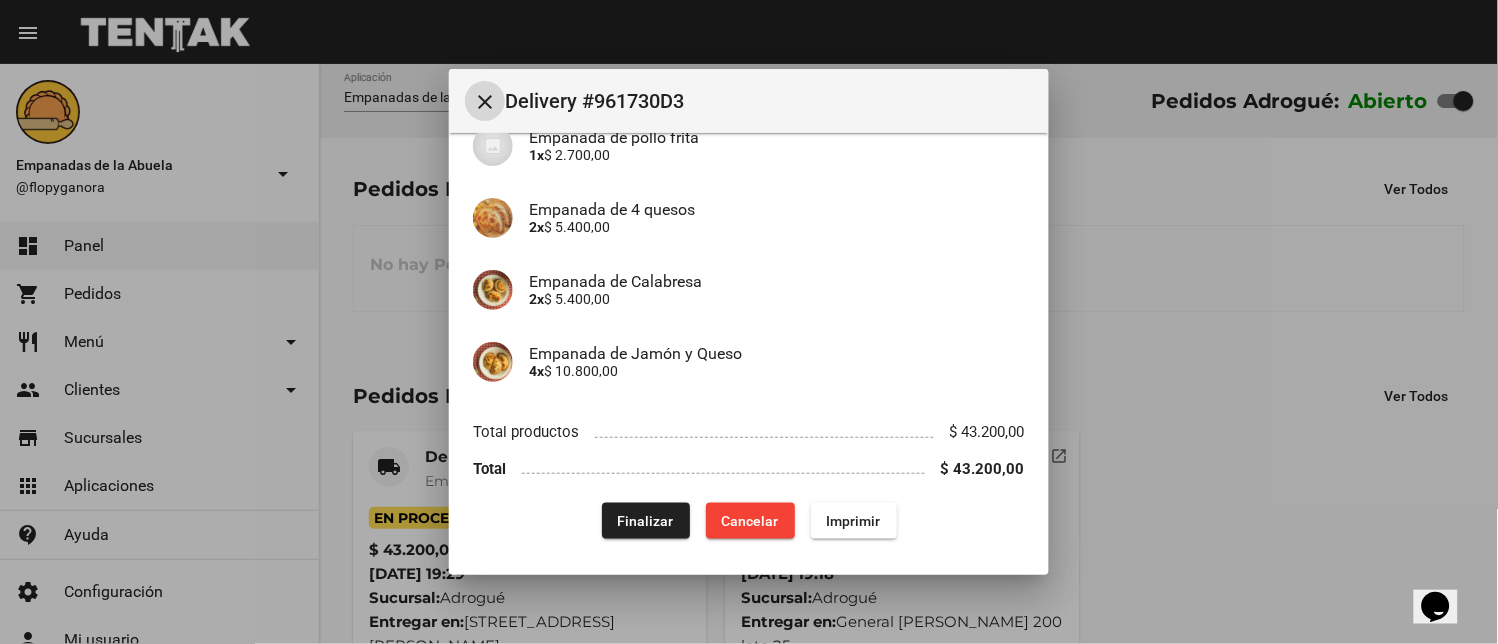 scroll, scrollTop: 425, scrollLeft: 0, axis: vertical 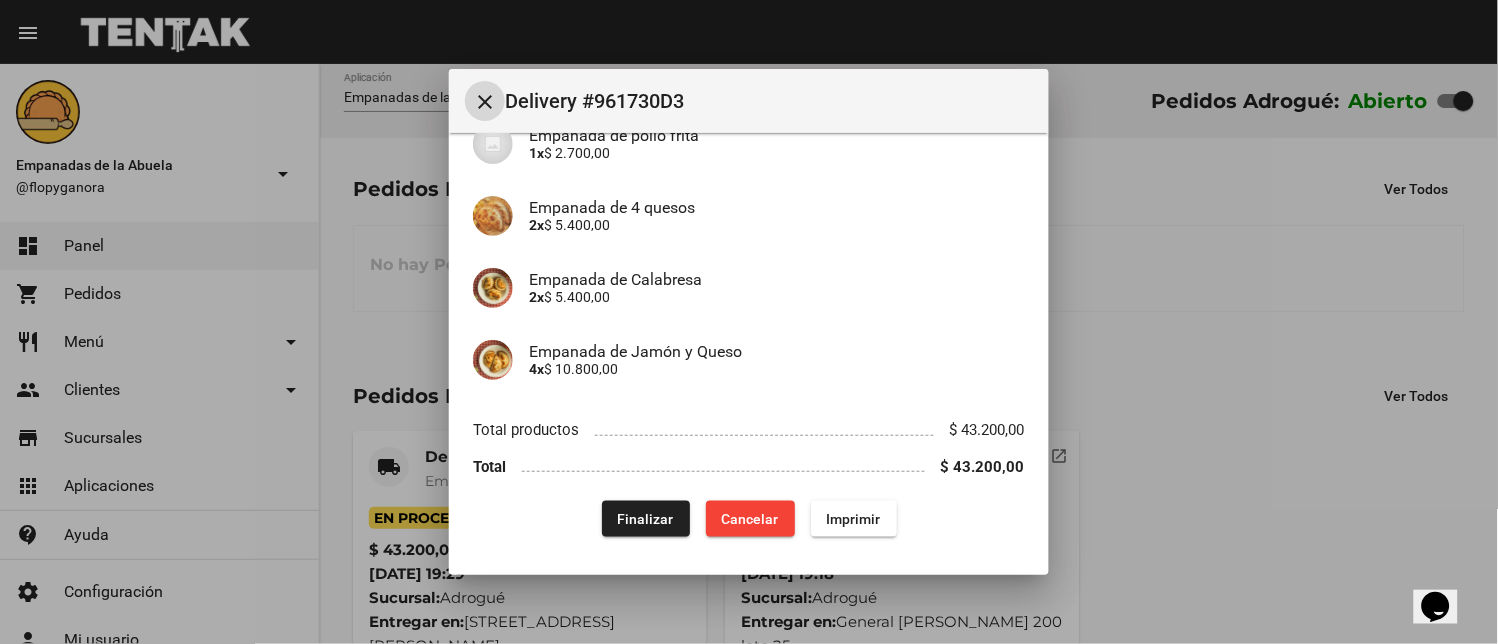 drag, startPoint x: 827, startPoint y: 512, endPoint x: 968, endPoint y: 414, distance: 171.71198 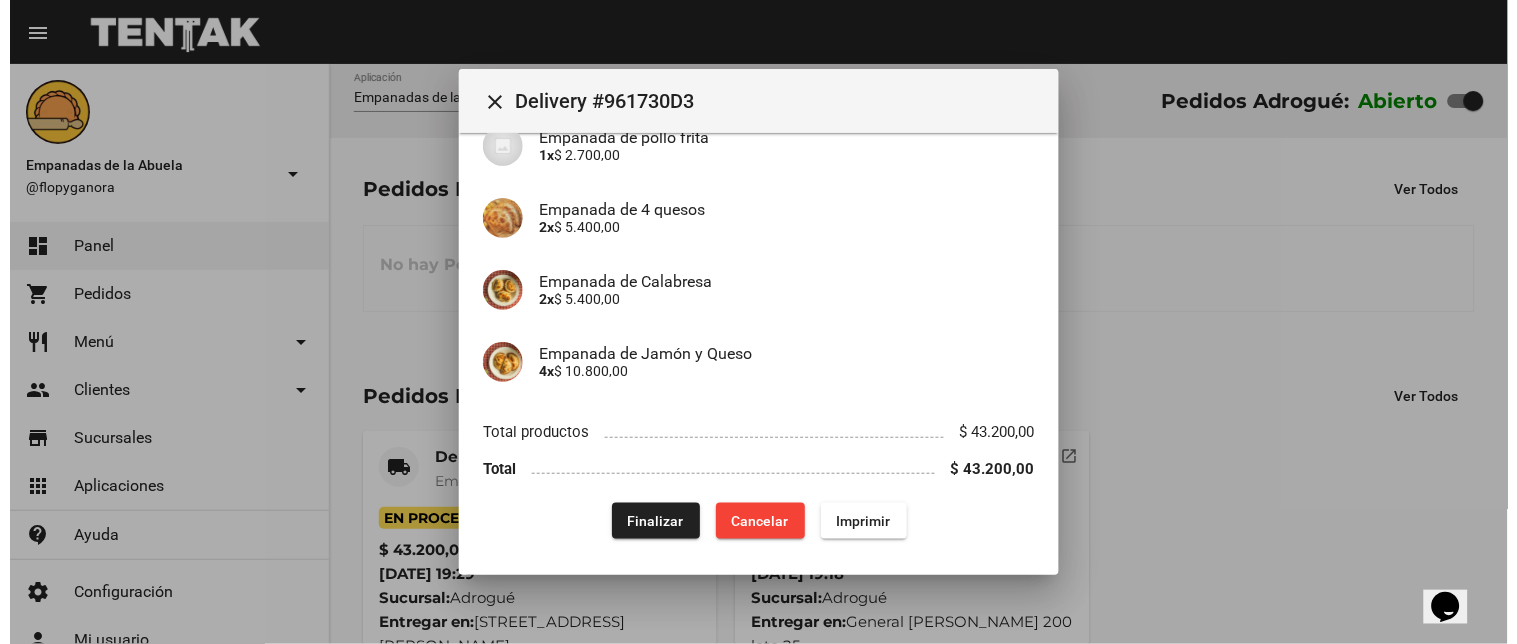 scroll, scrollTop: 425, scrollLeft: 0, axis: vertical 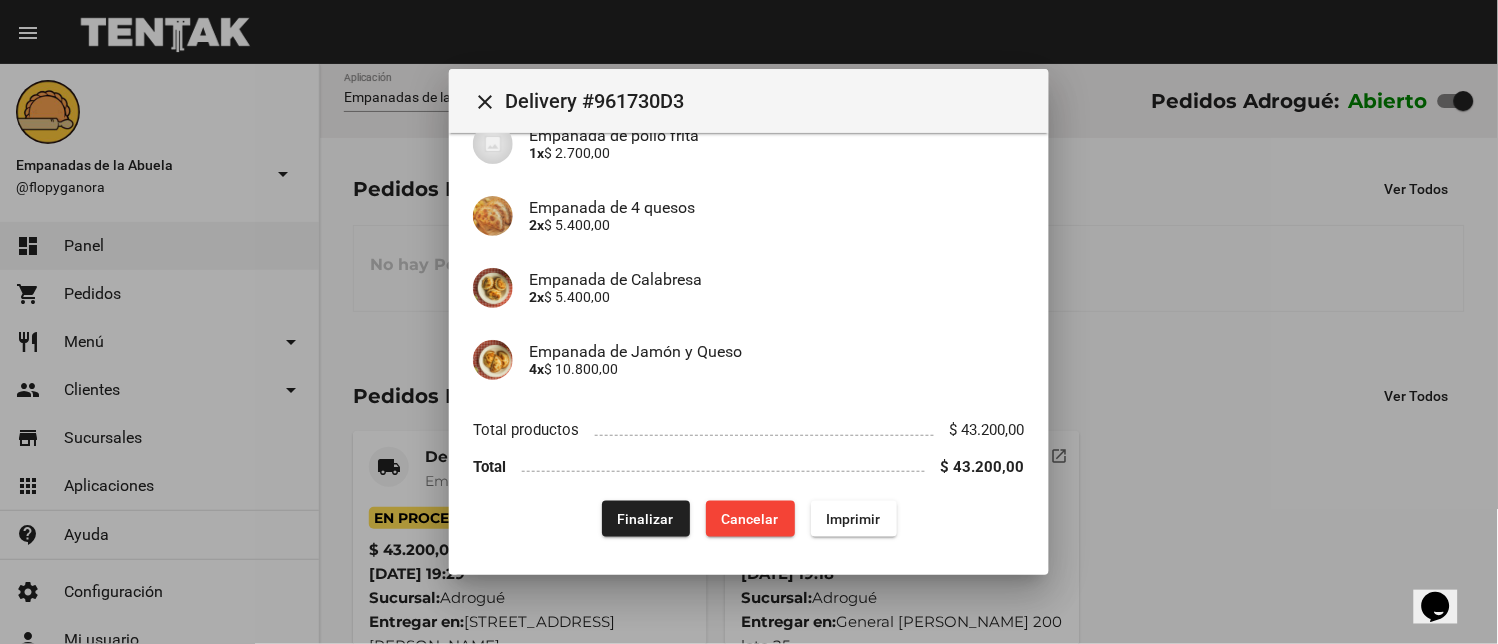 click on "close" at bounding box center (485, 102) 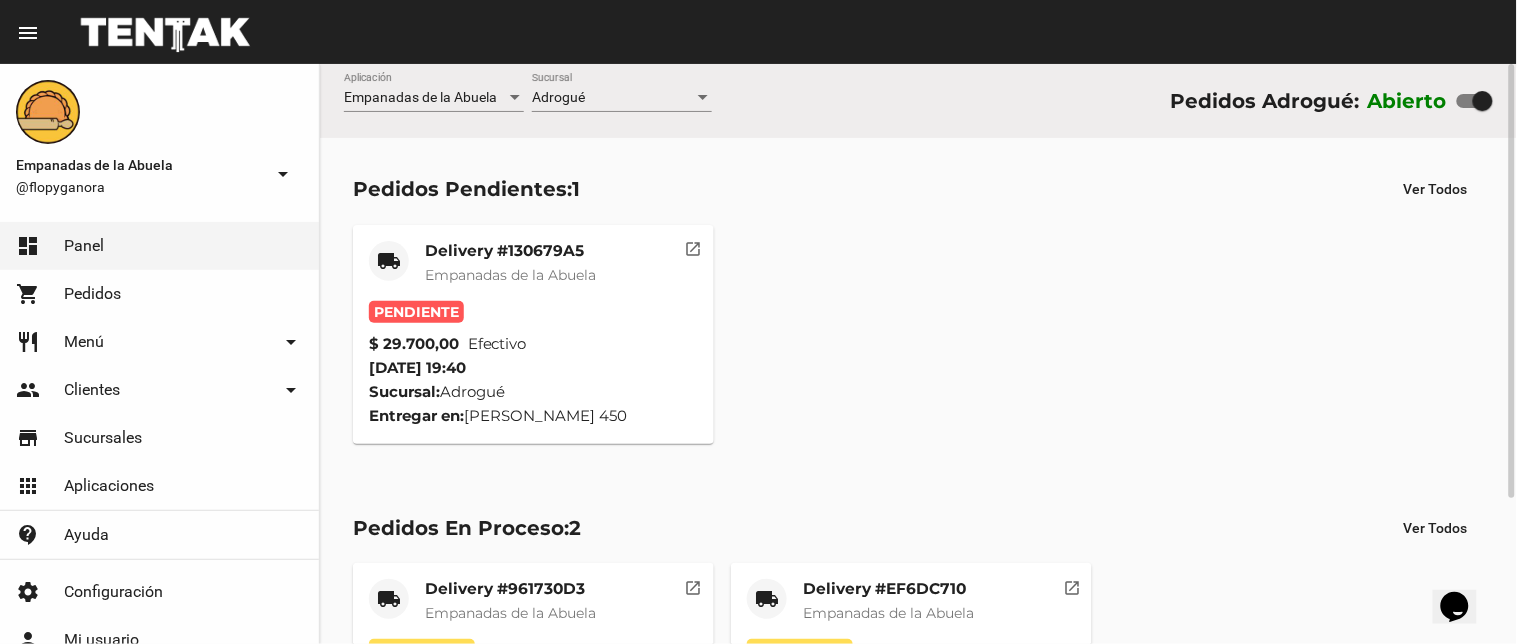 click on "local_shipping Delivery #130679A5 Empanadas de la Abuela Pendiente $ 29.700,00 Efectivo  19/7/25 19:40 Sucursal:  Adrogué  Entregar en:  Nicolás Avellaneda 450   open_in_new" 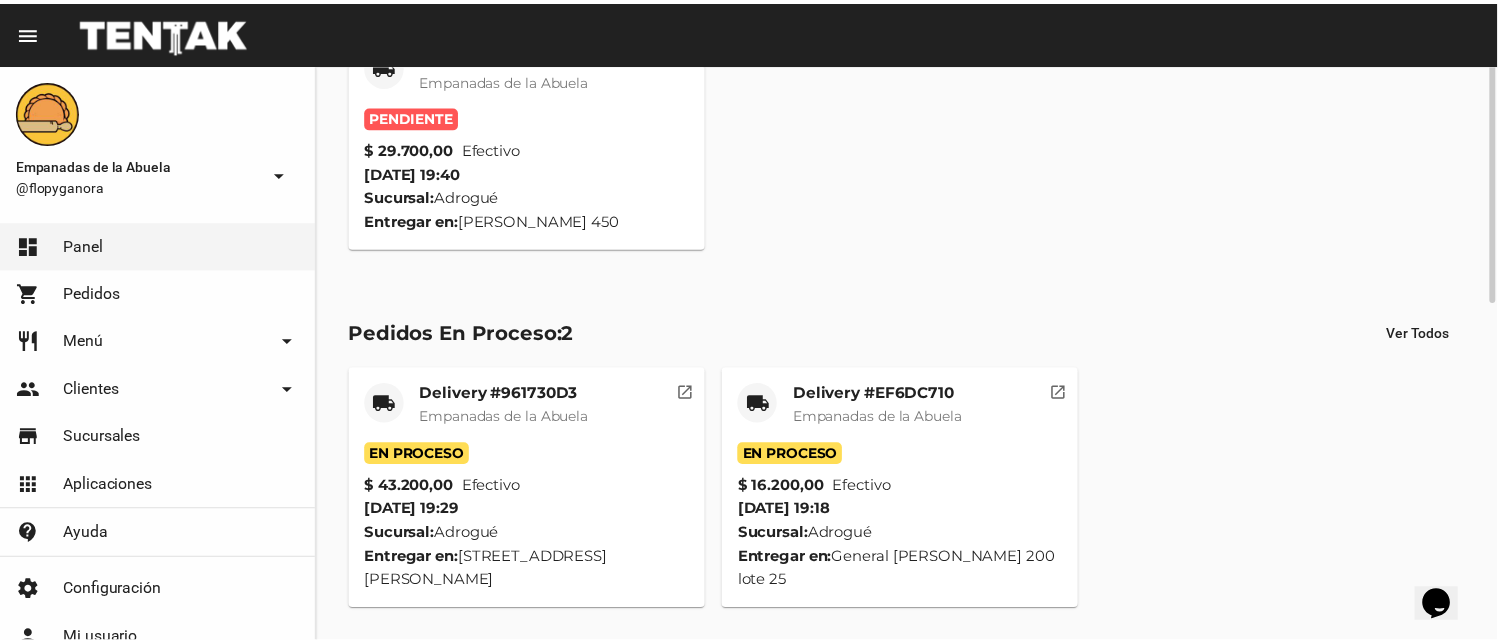 scroll, scrollTop: 0, scrollLeft: 0, axis: both 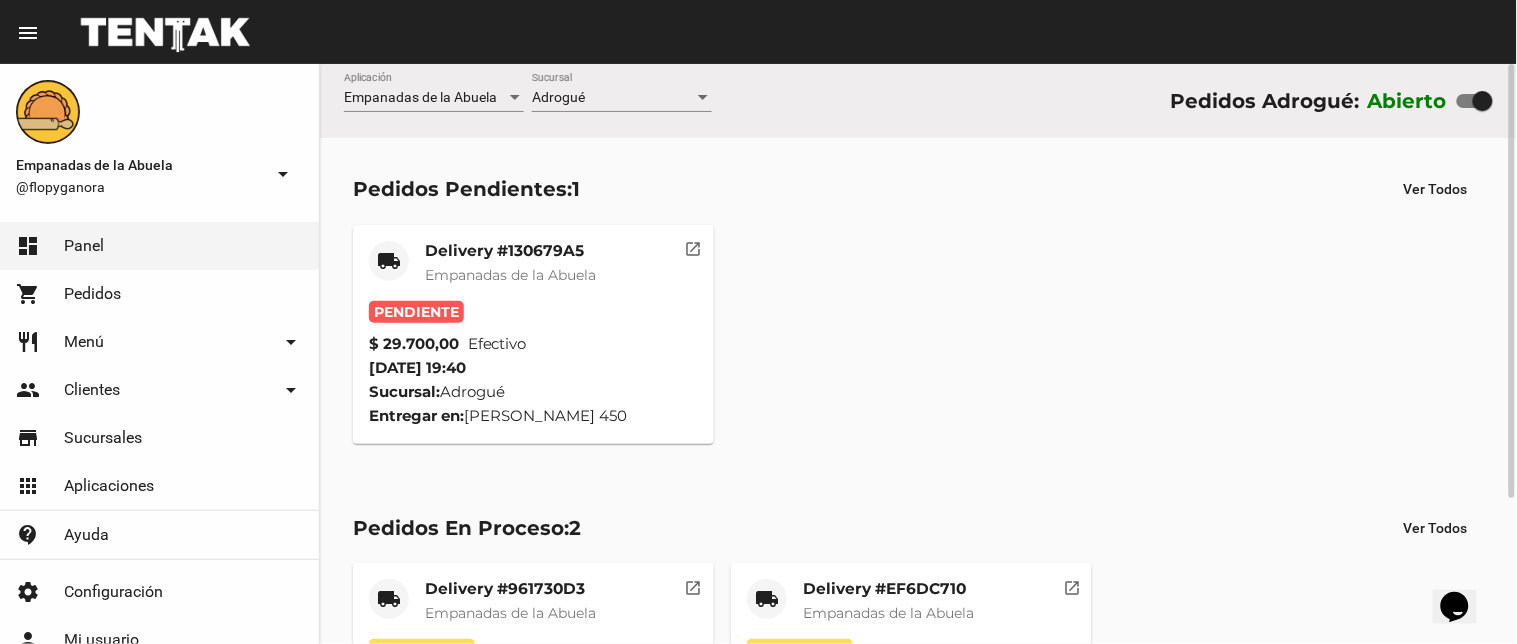 click on "Delivery #130679A5" 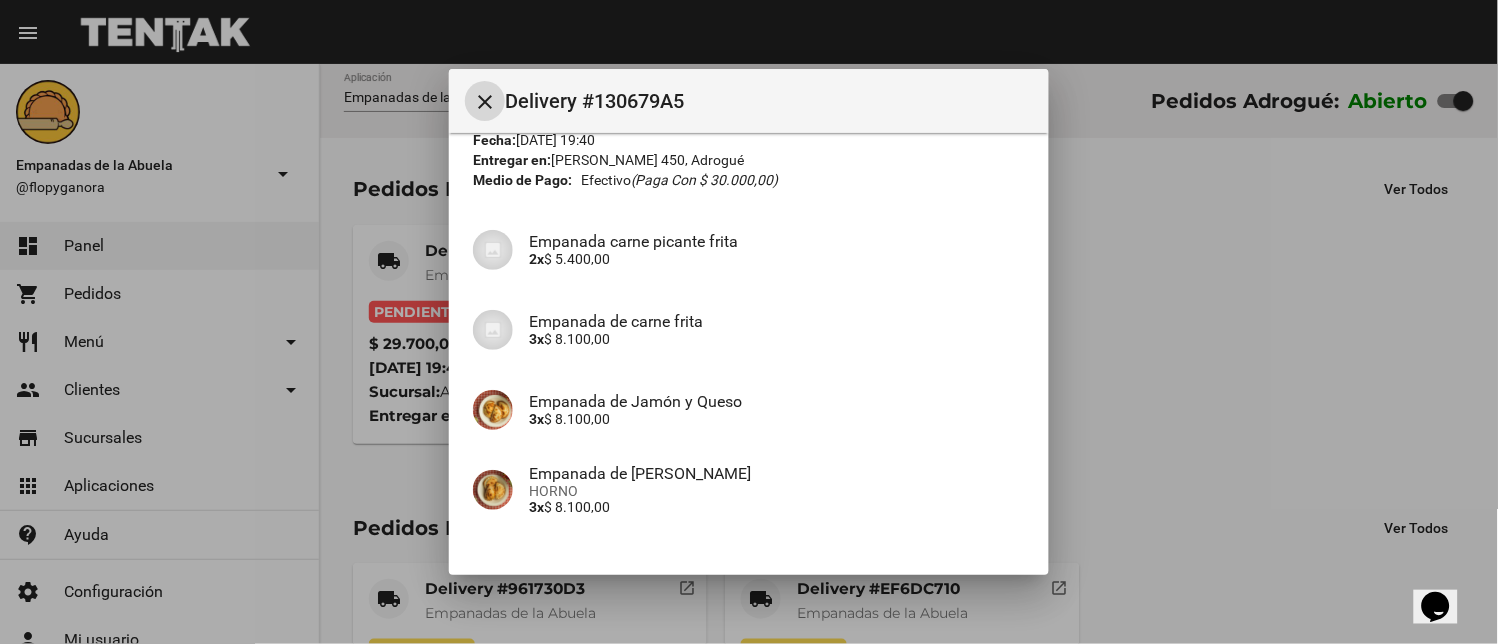 scroll, scrollTop: 225, scrollLeft: 0, axis: vertical 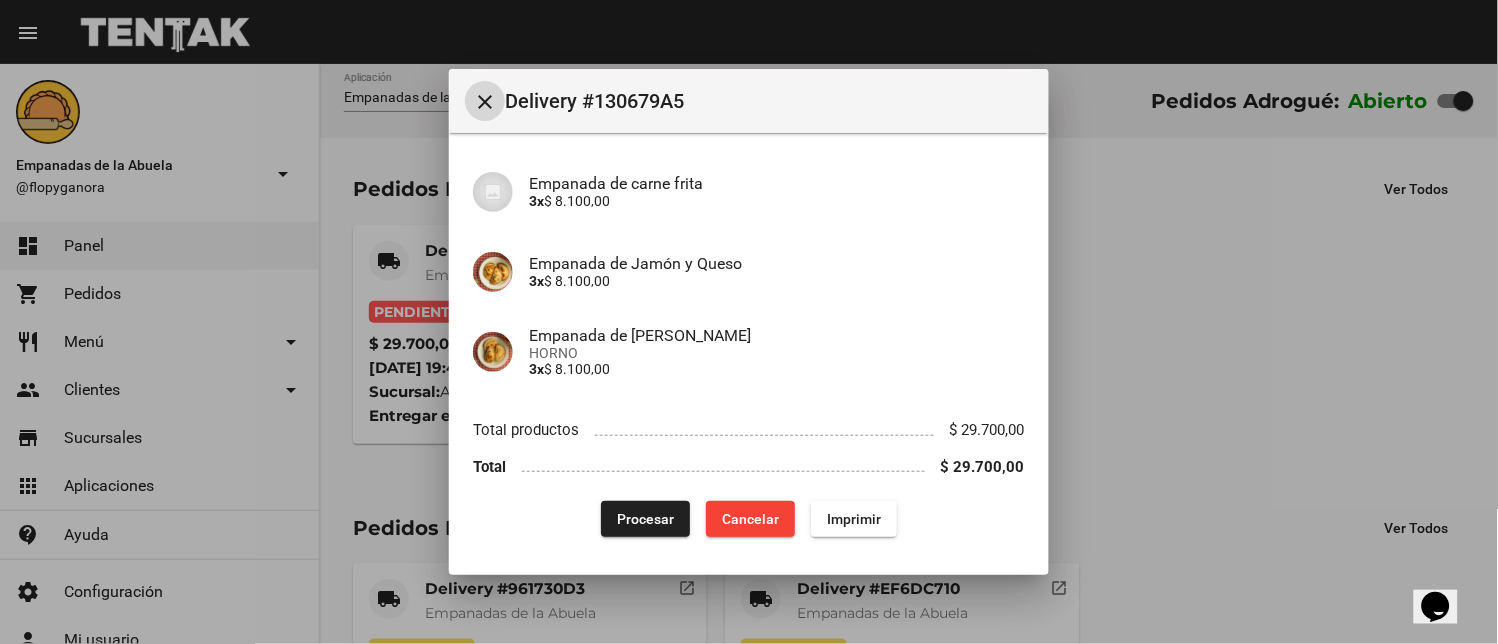 click on "Imprimir" 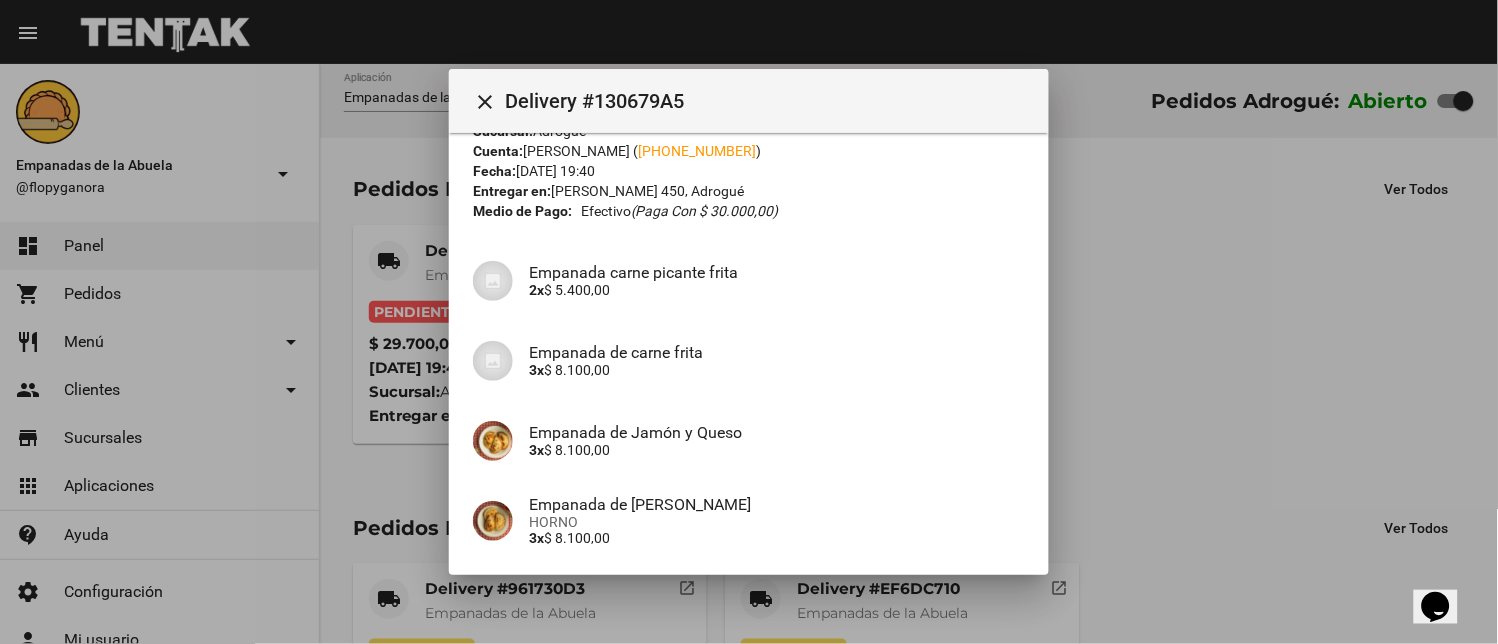 scroll, scrollTop: 225, scrollLeft: 0, axis: vertical 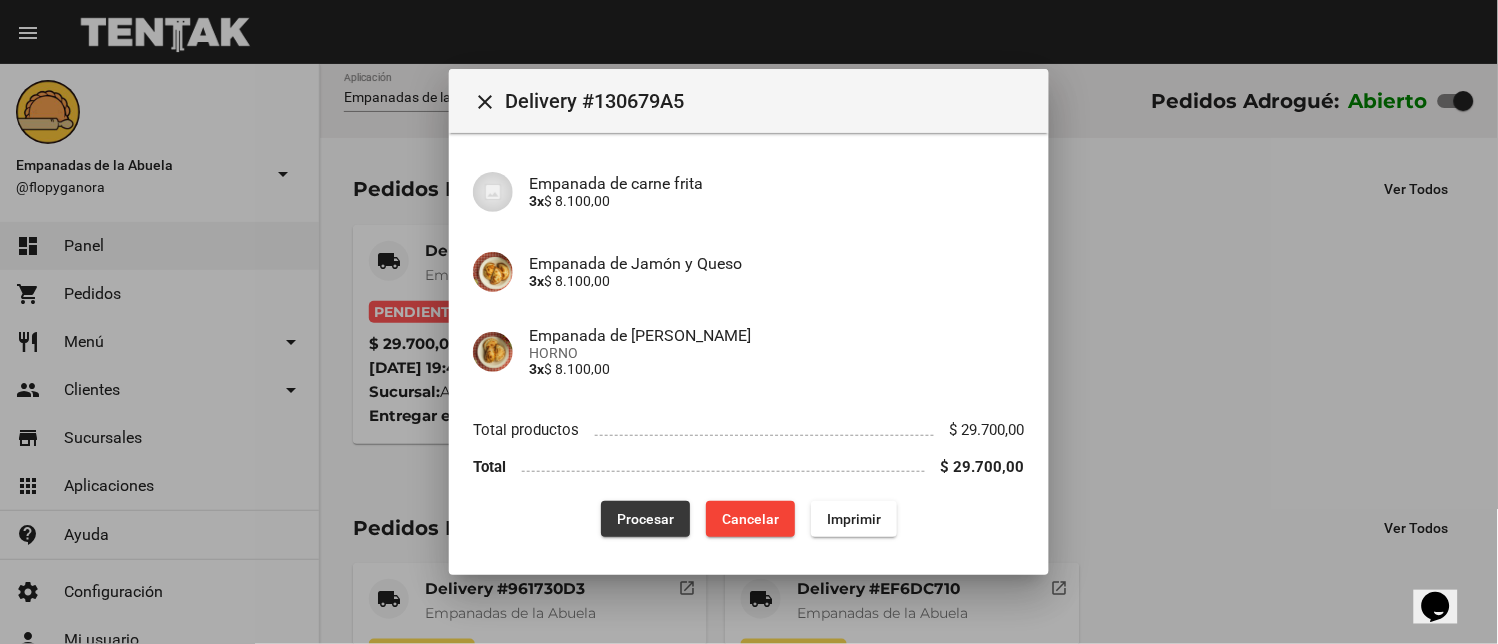 click on "Procesar" 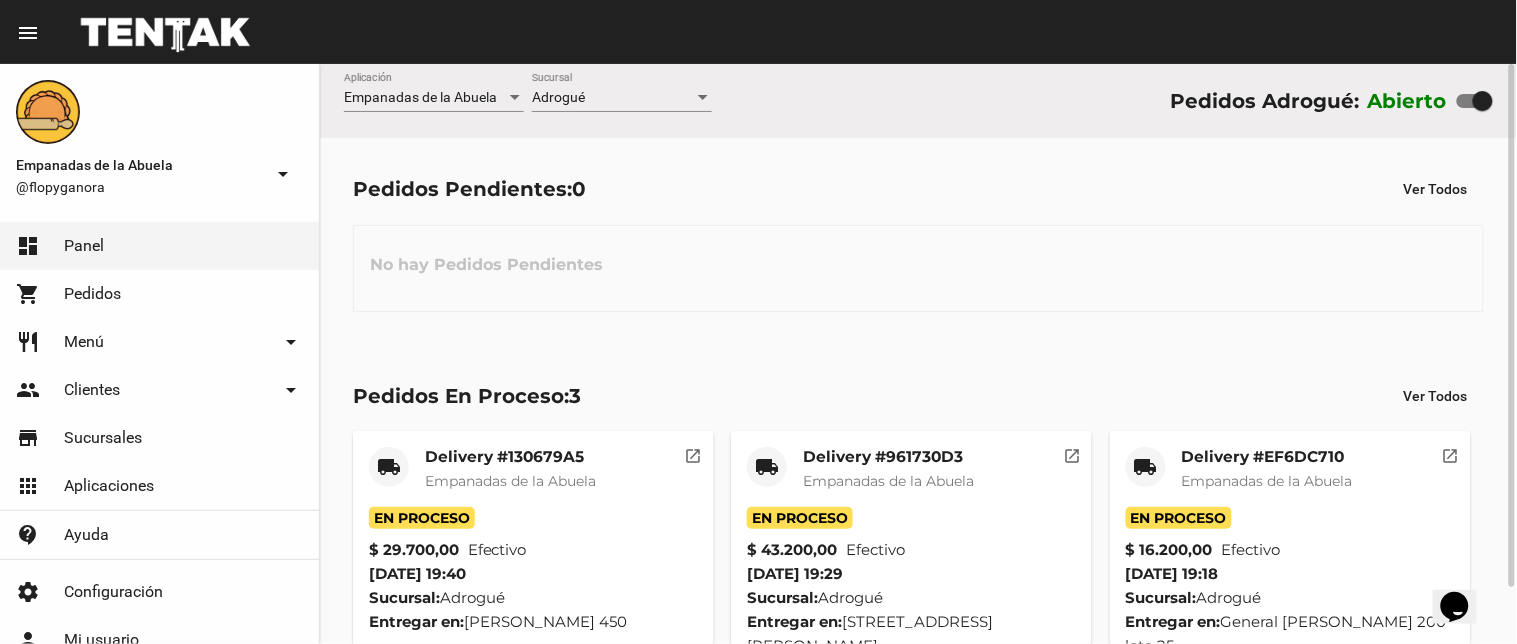 click on "Adrogué Sucursal" 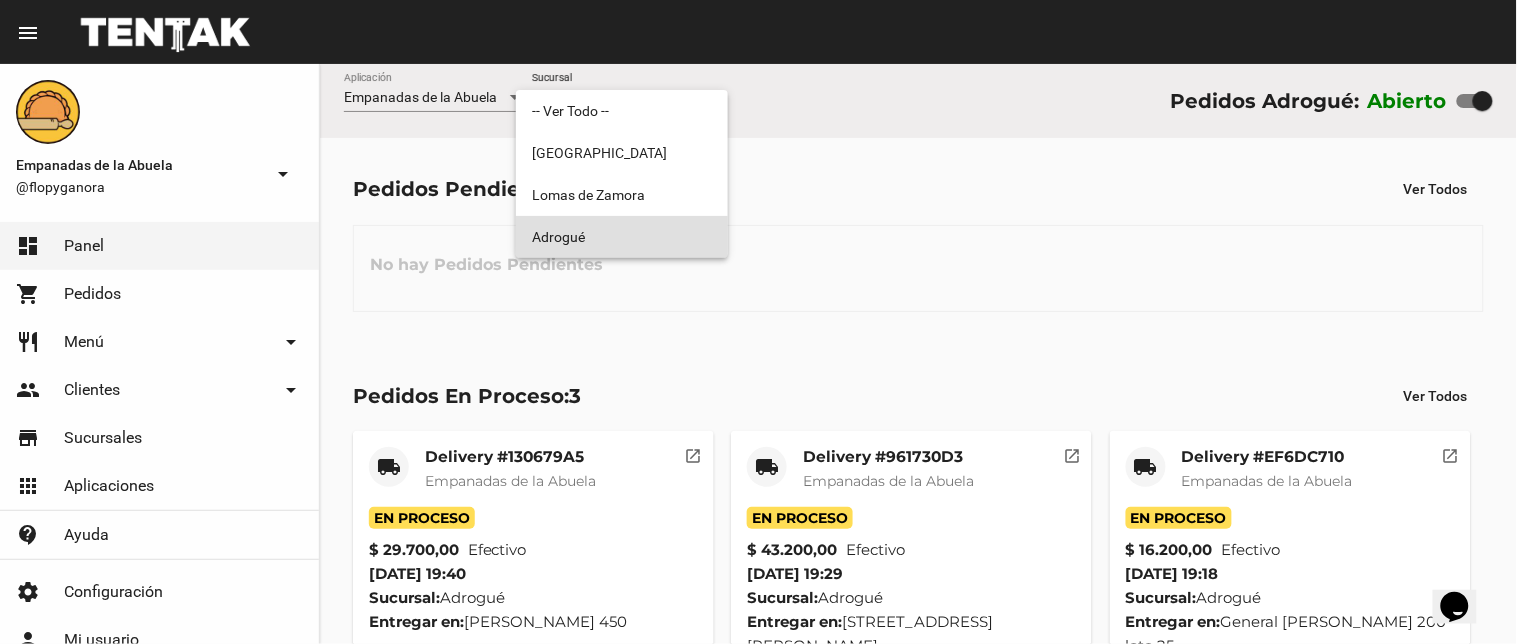 click on "Adrogué" at bounding box center (622, 237) 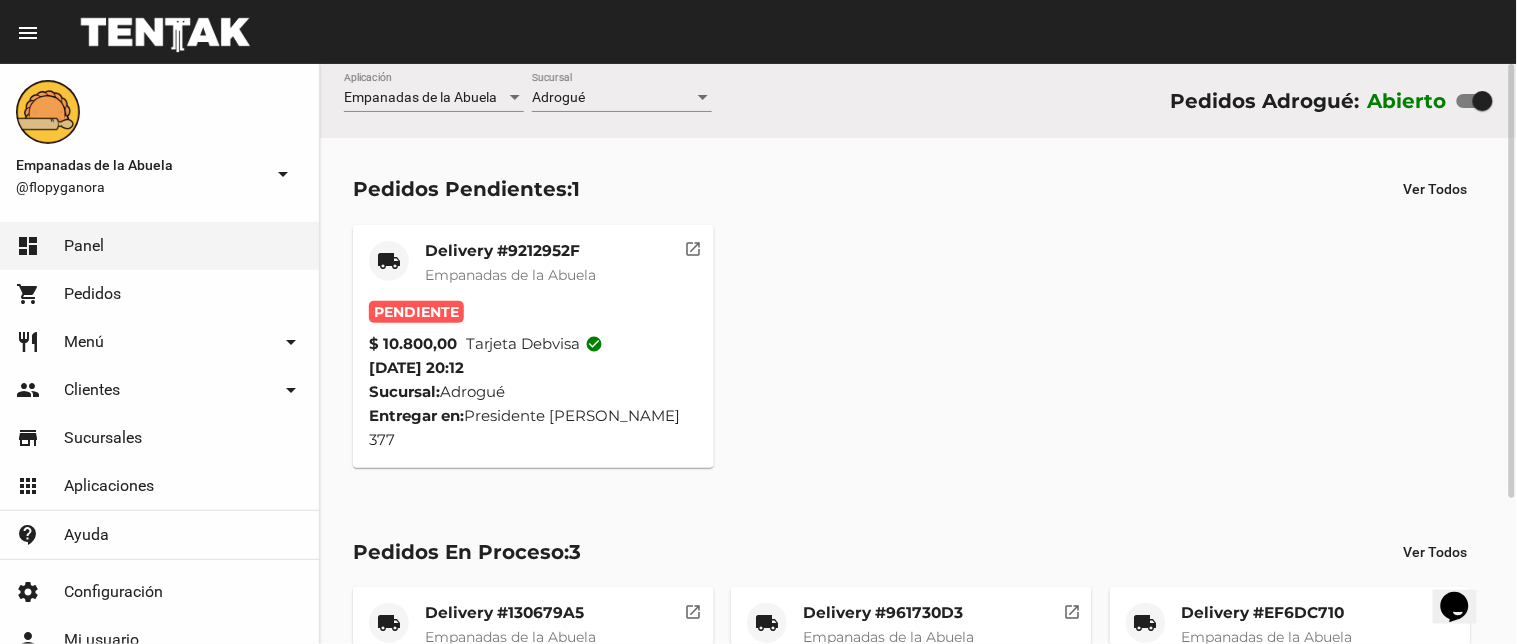 click on "Delivery #9212952F" 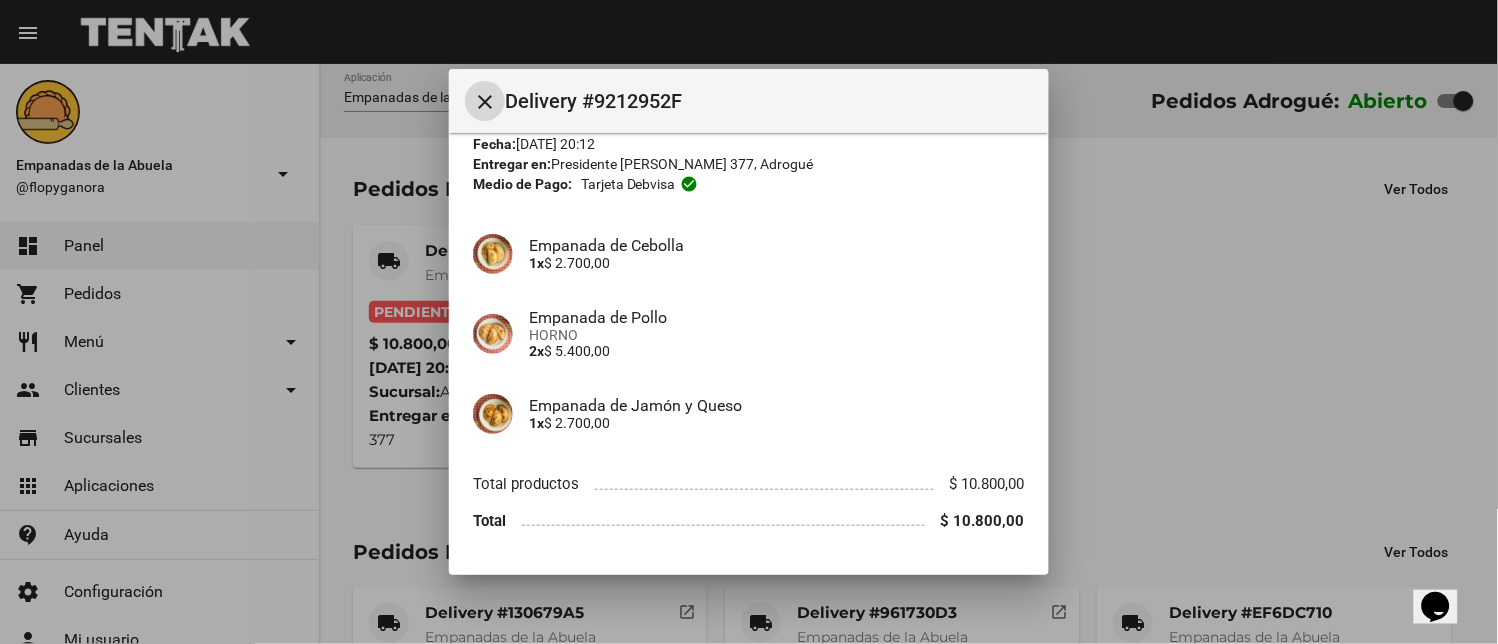 scroll, scrollTop: 137, scrollLeft: 0, axis: vertical 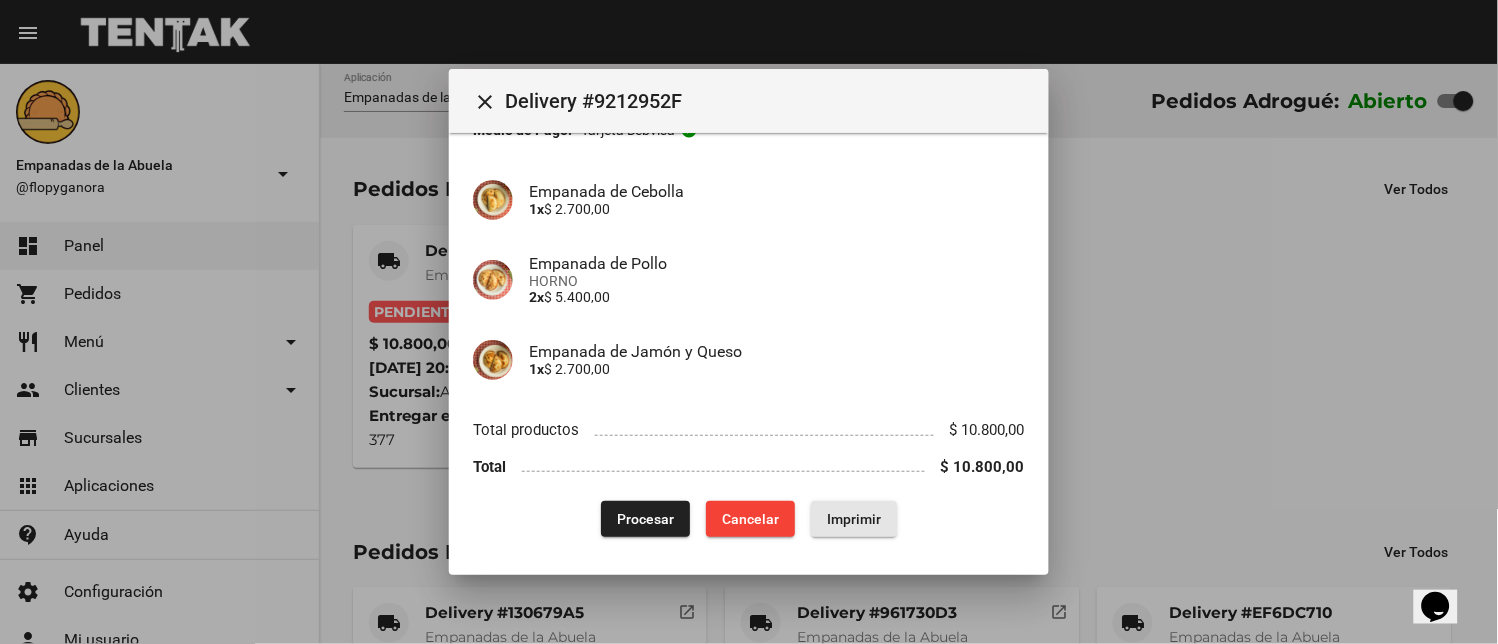 drag, startPoint x: 814, startPoint y: 520, endPoint x: 744, endPoint y: 540, distance: 72.8011 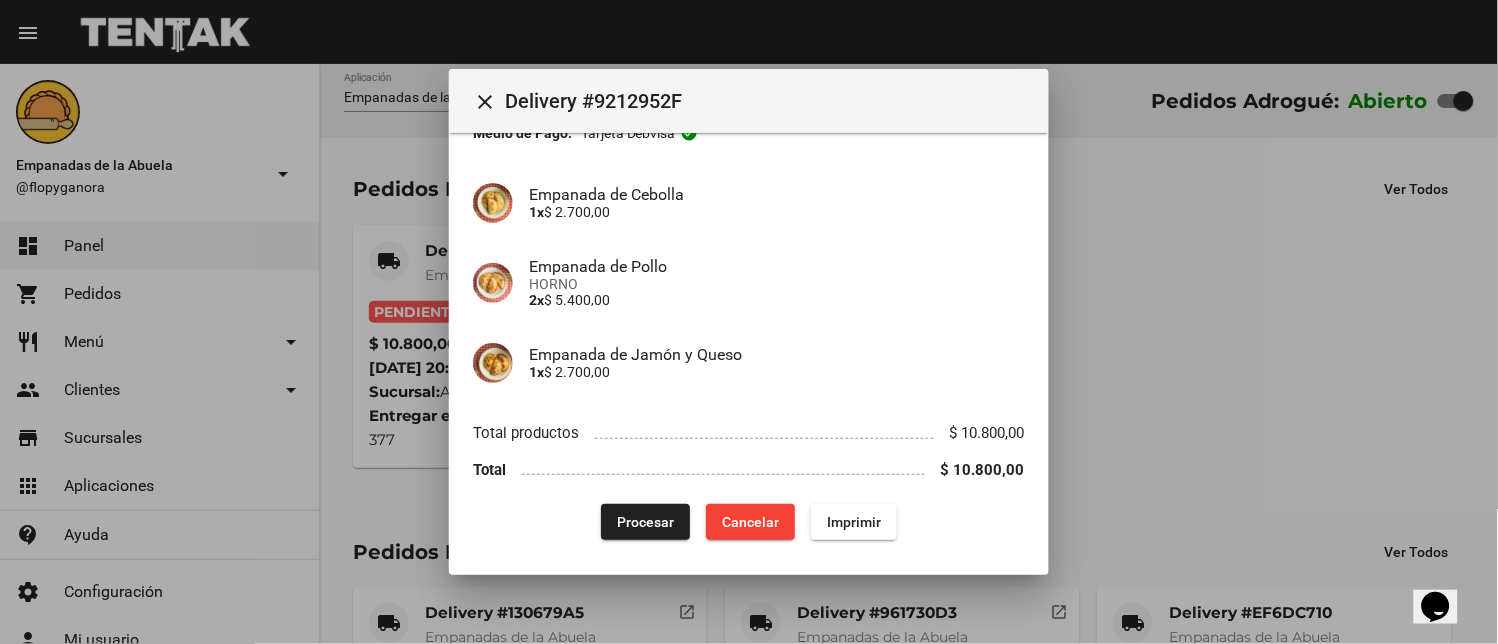 scroll, scrollTop: 137, scrollLeft: 0, axis: vertical 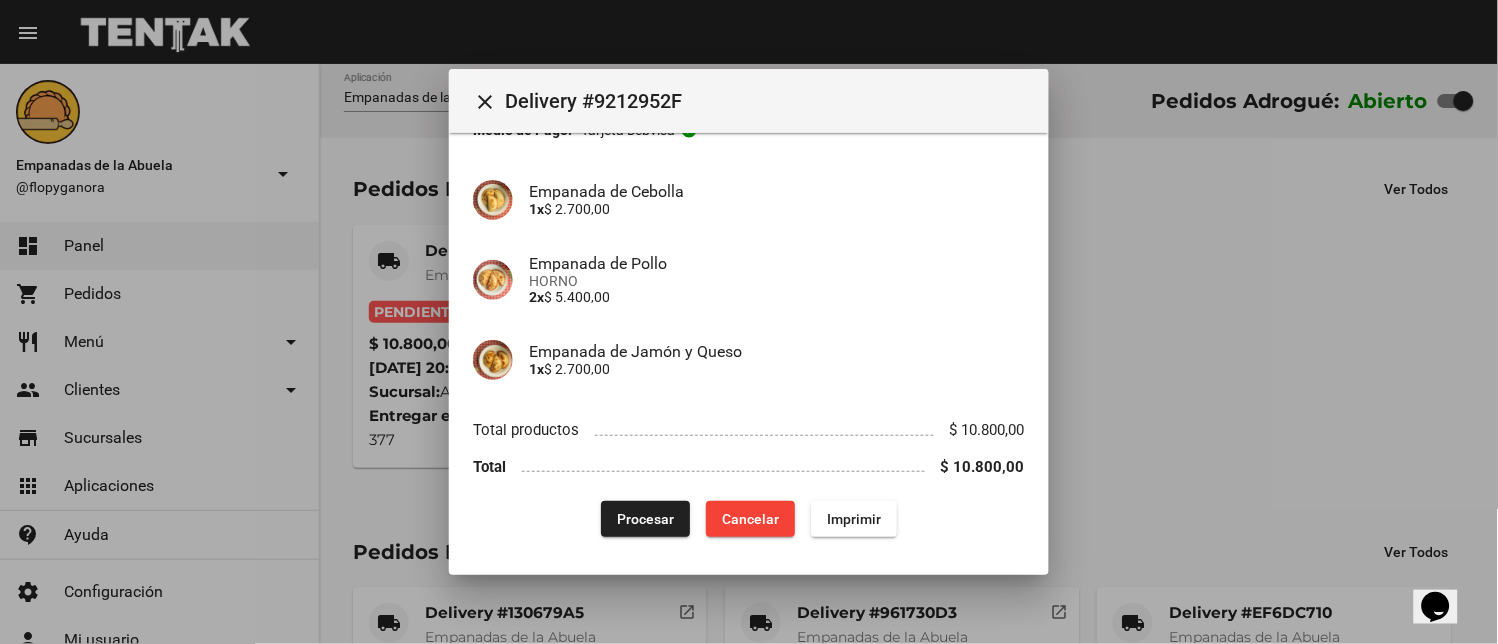 click on "Procesar" 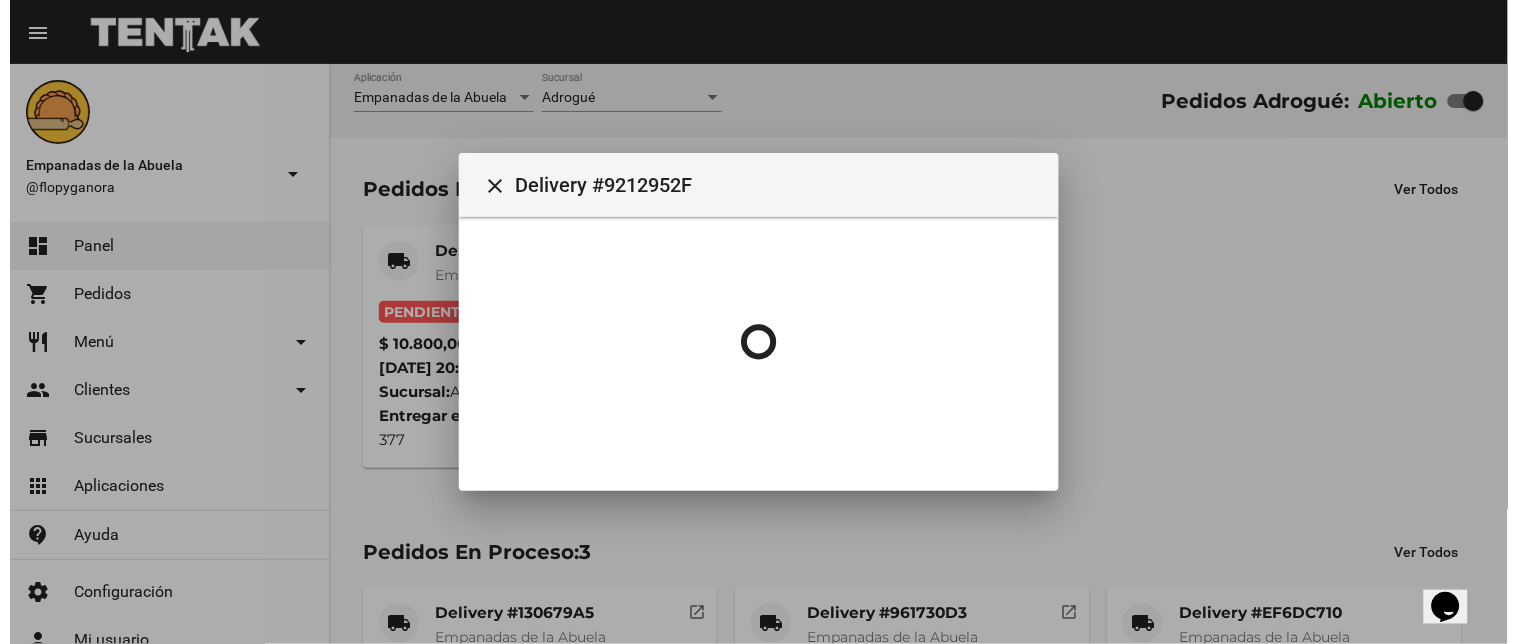 scroll, scrollTop: 0, scrollLeft: 0, axis: both 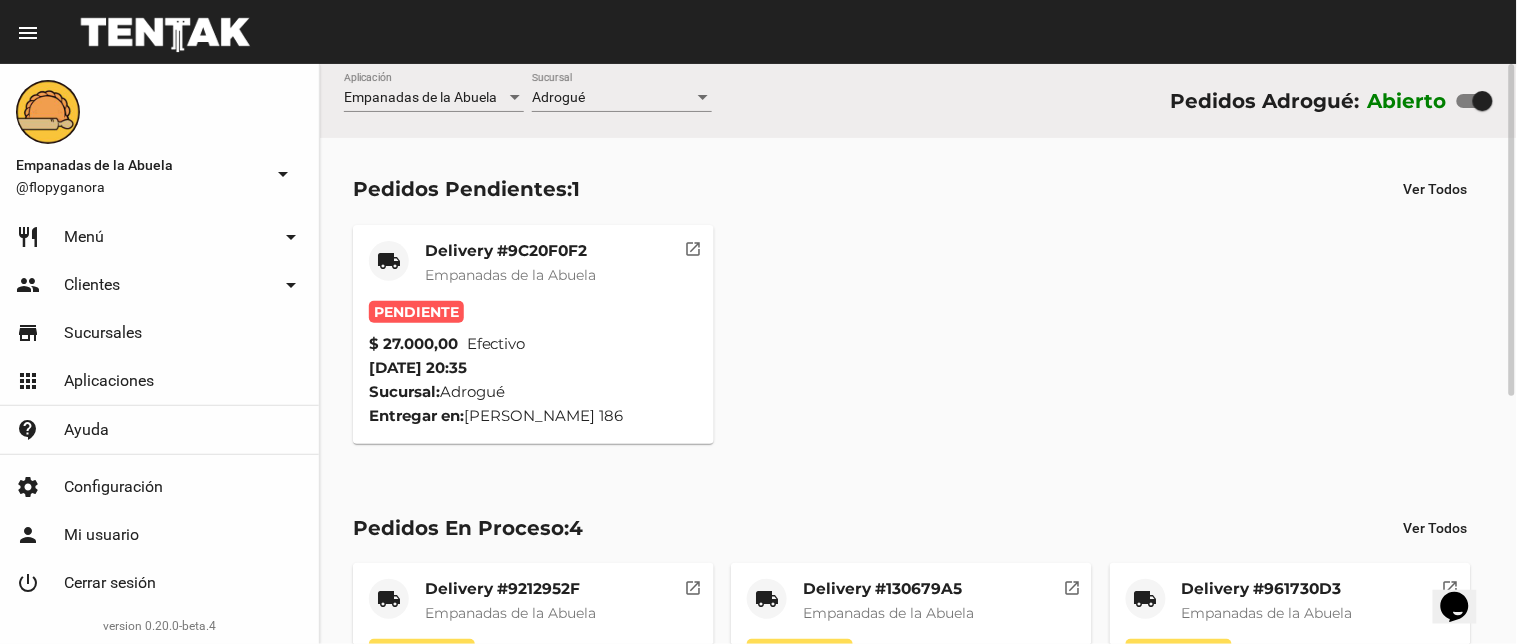 click on "Delivery #9C20F0F2" 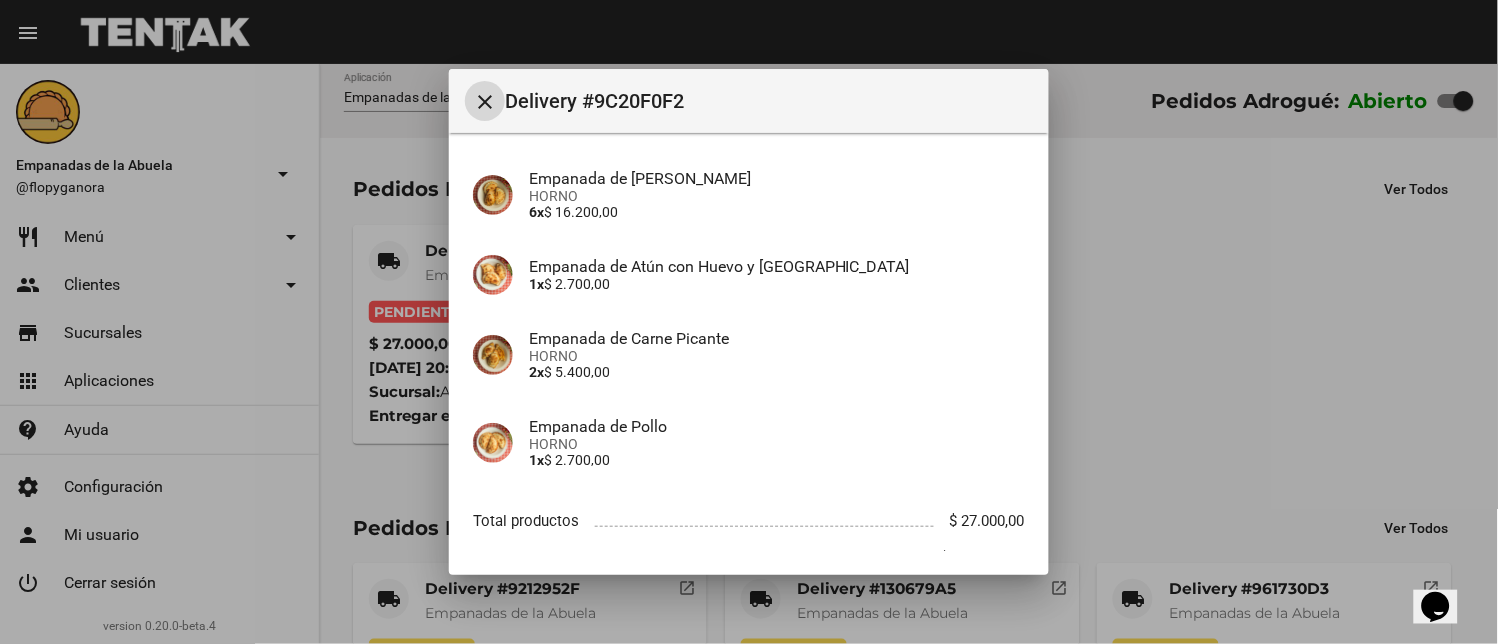 scroll, scrollTop: 242, scrollLeft: 0, axis: vertical 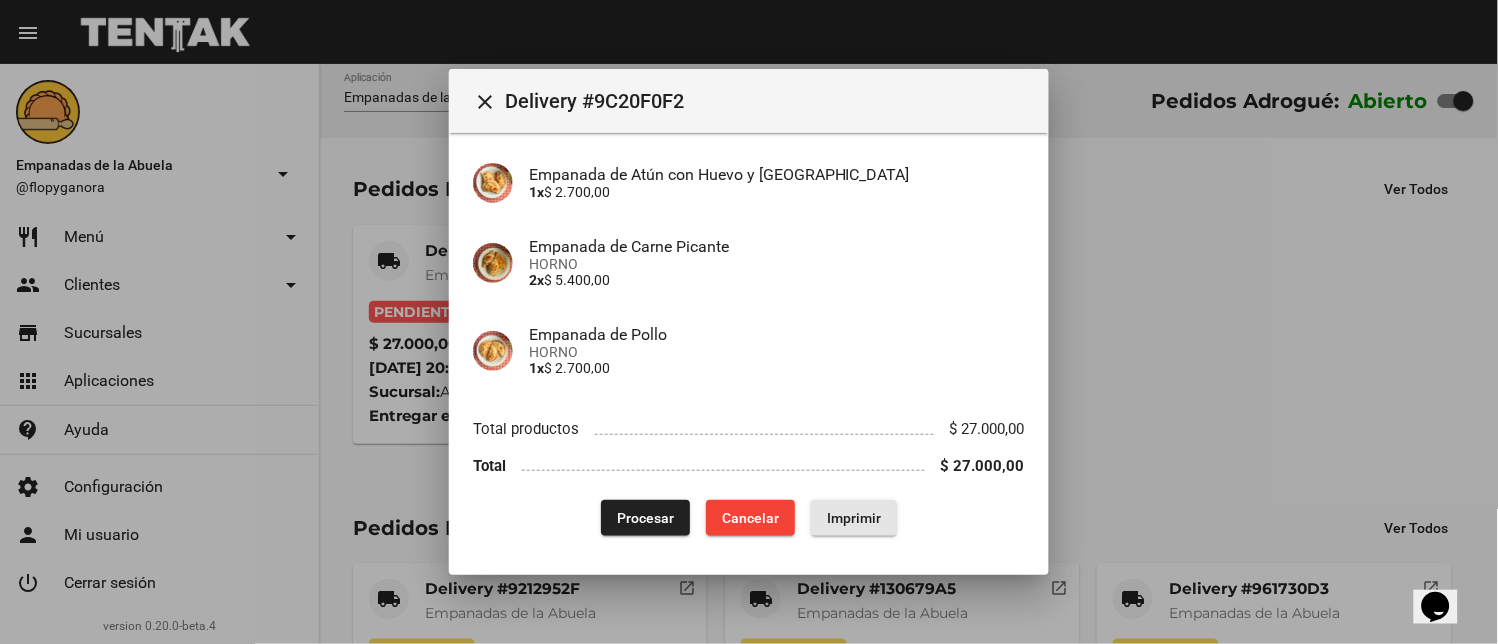 click on "Imprimir" 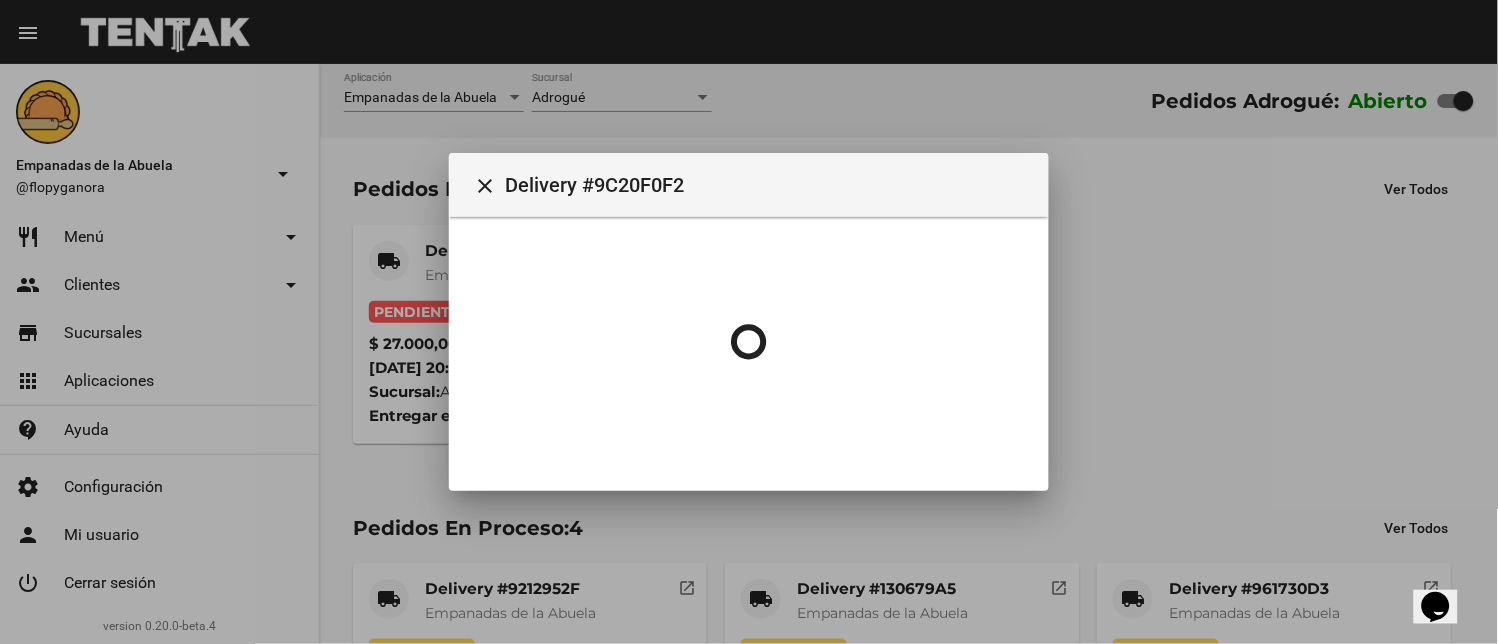 scroll, scrollTop: 0, scrollLeft: 0, axis: both 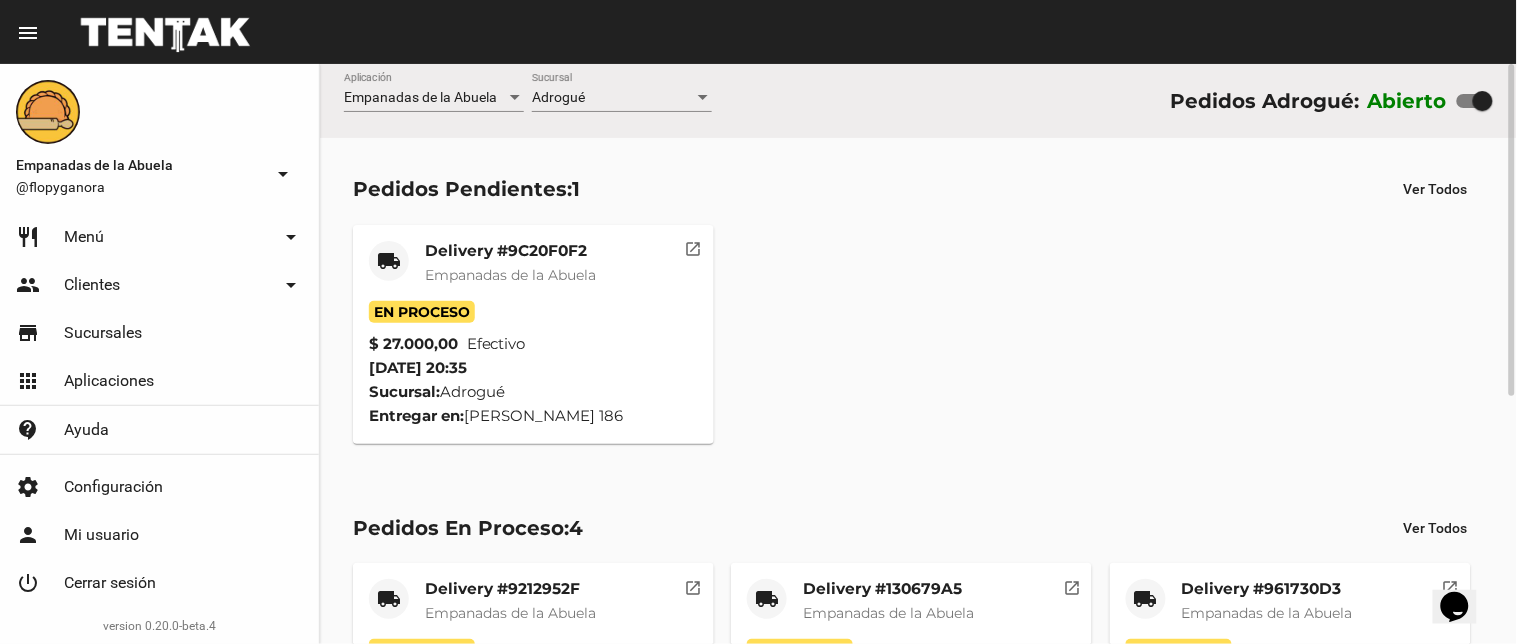 click on "Delivery #9C20F0F2 Empanadas de la Abuela" 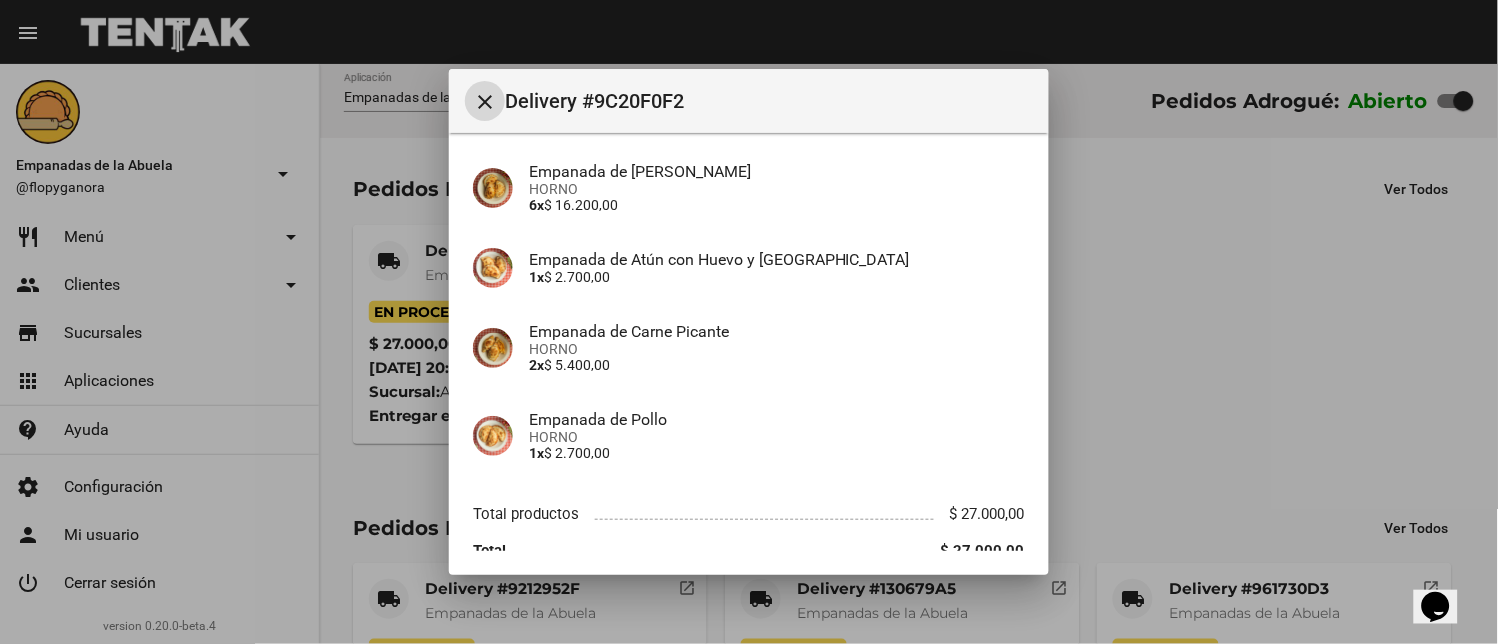 scroll, scrollTop: 242, scrollLeft: 0, axis: vertical 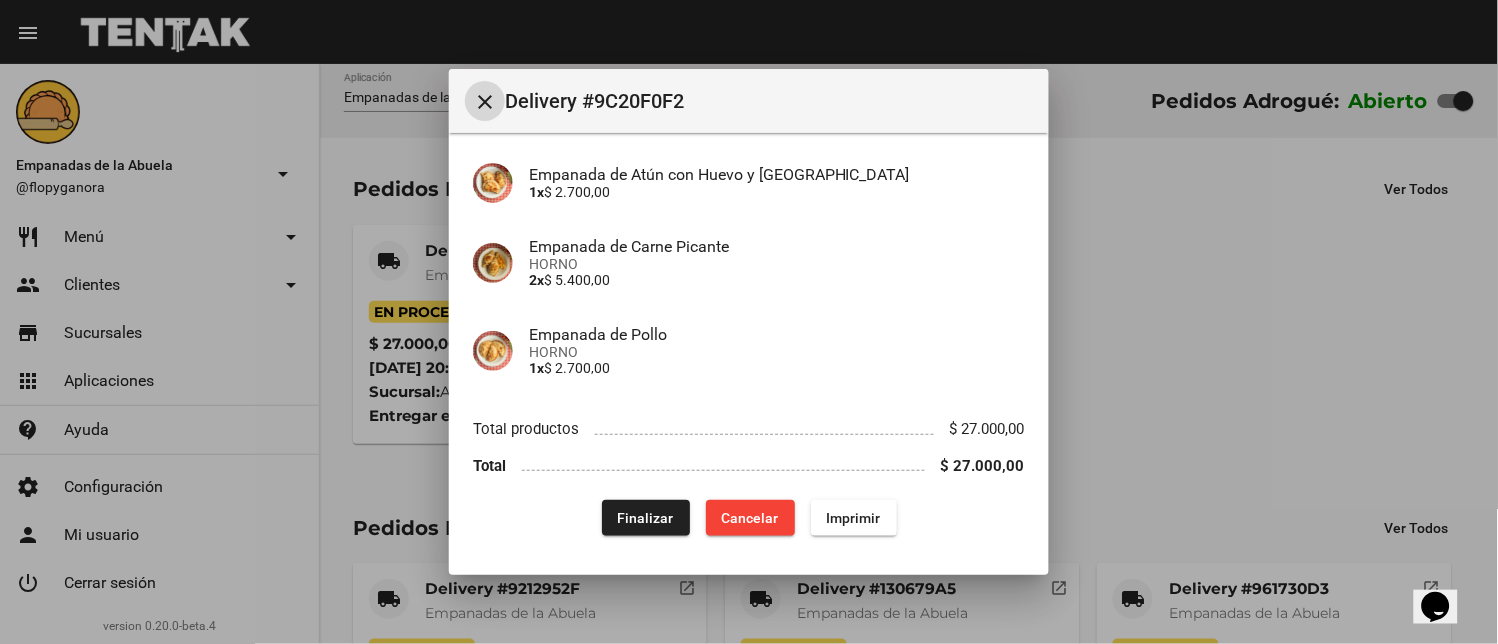click on "Imprimir" 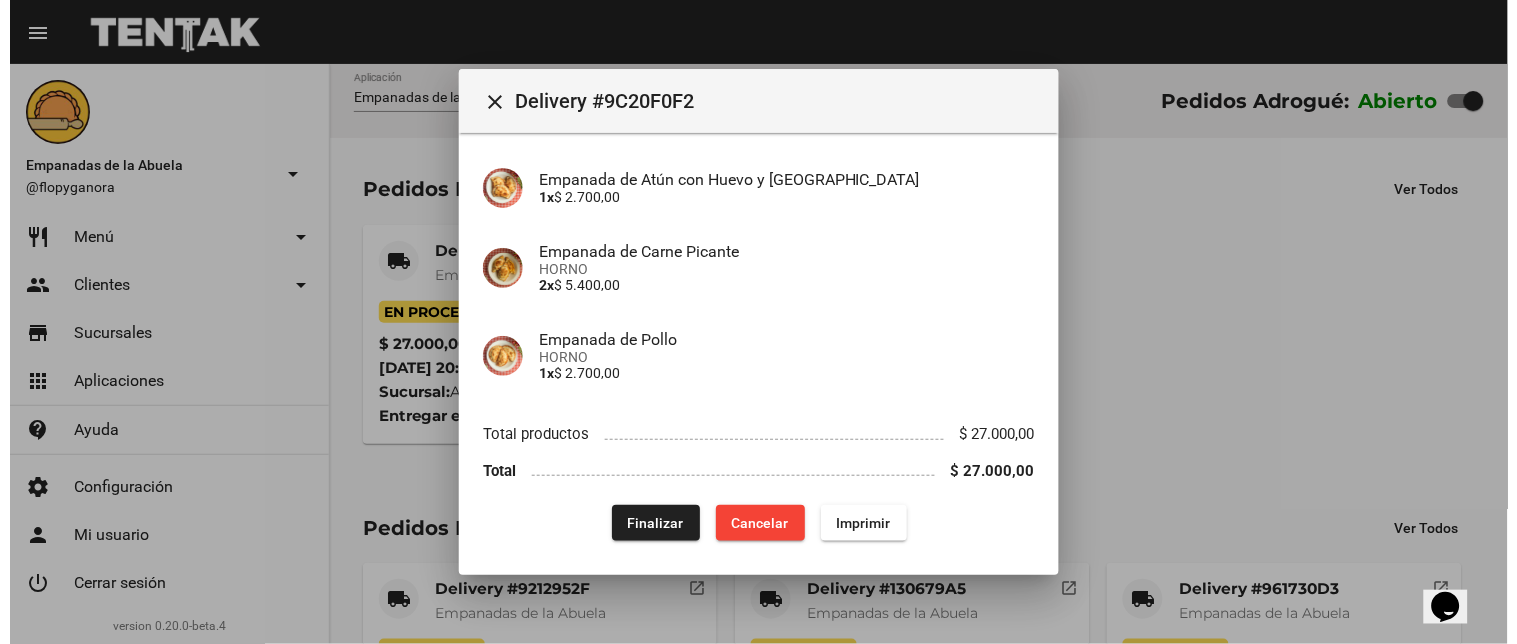 scroll, scrollTop: 242, scrollLeft: 0, axis: vertical 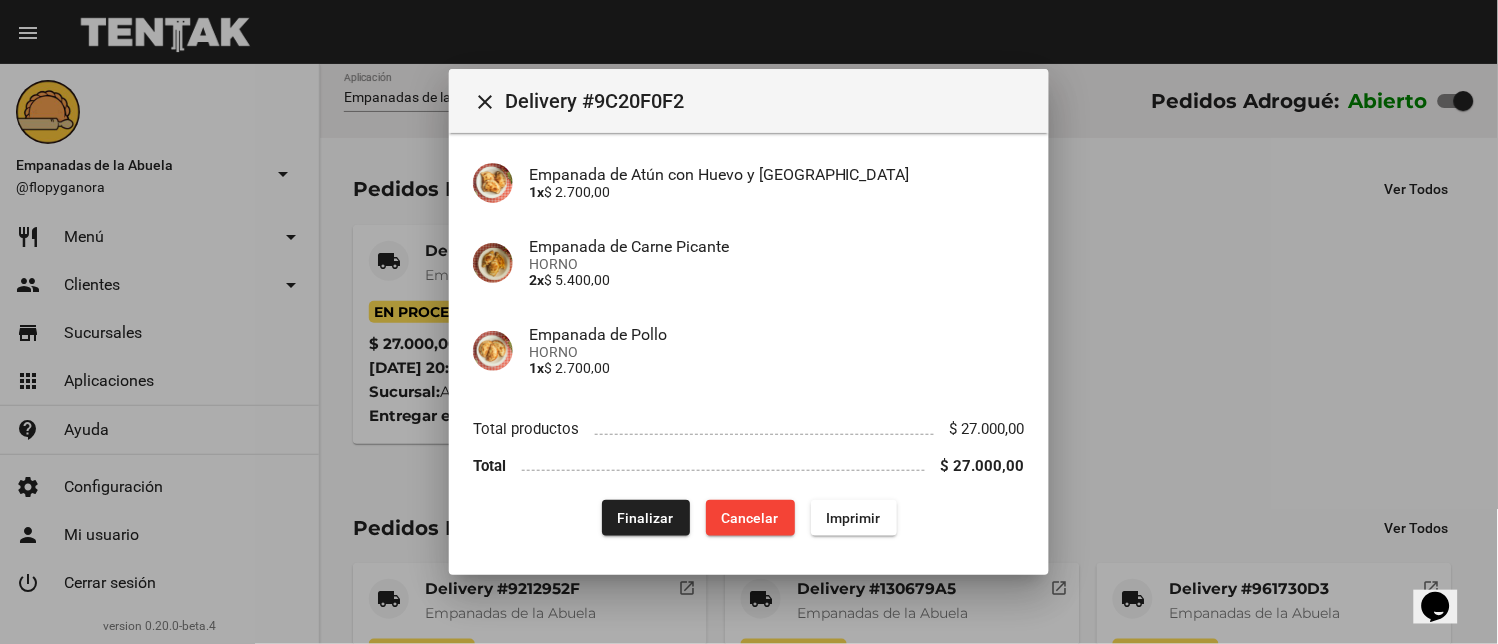 click on "close" at bounding box center [485, 101] 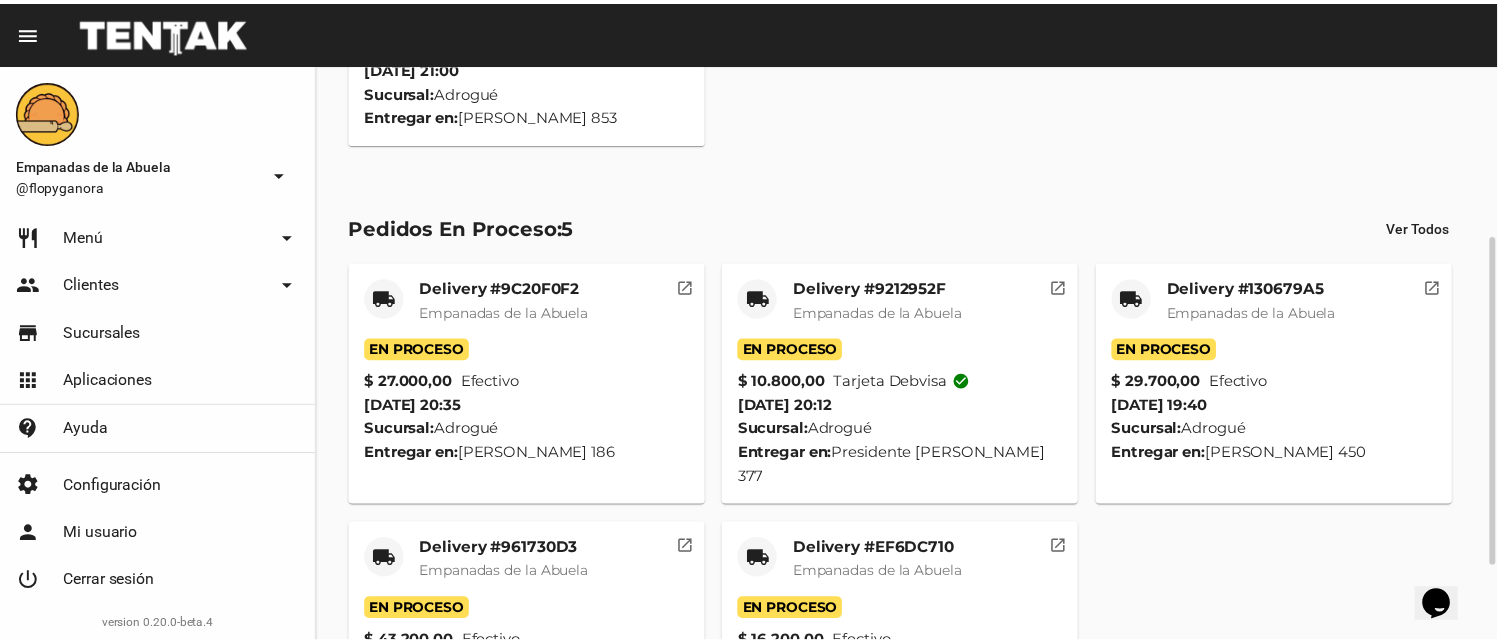 scroll, scrollTop: 0, scrollLeft: 0, axis: both 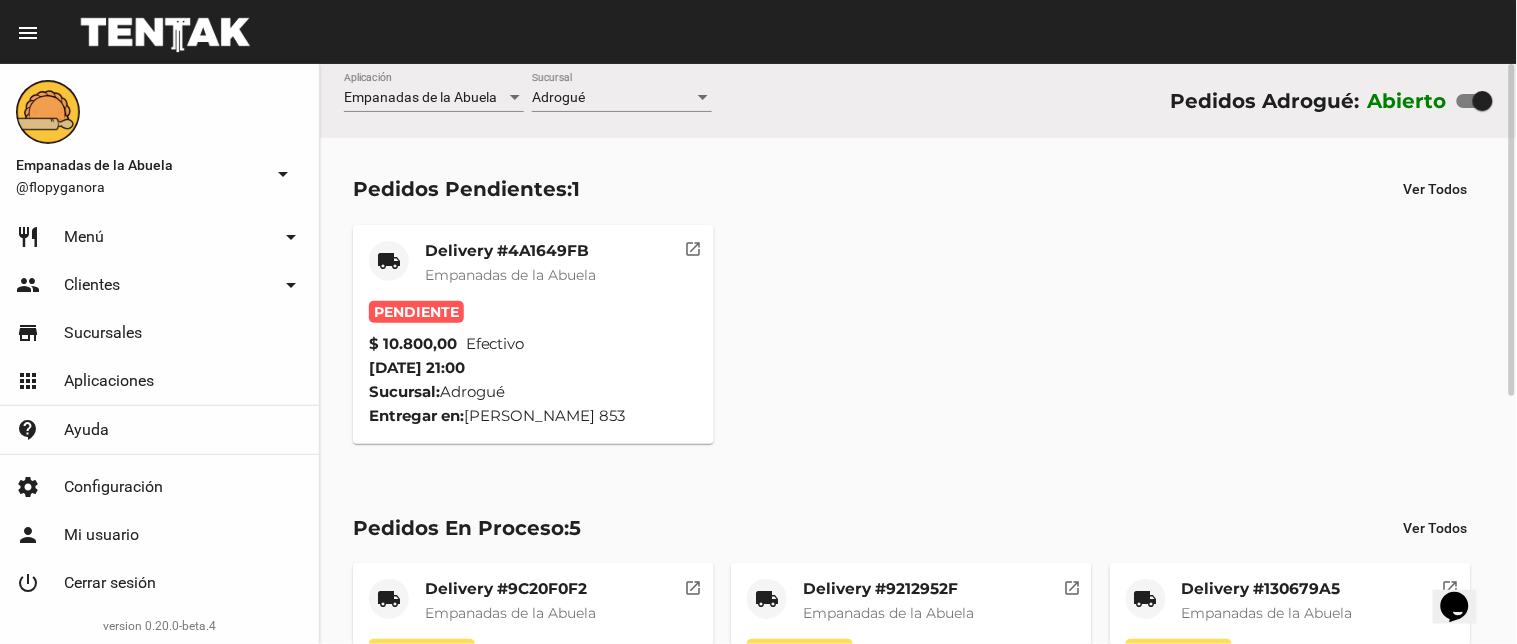 click on "Empanadas de la Abuela" 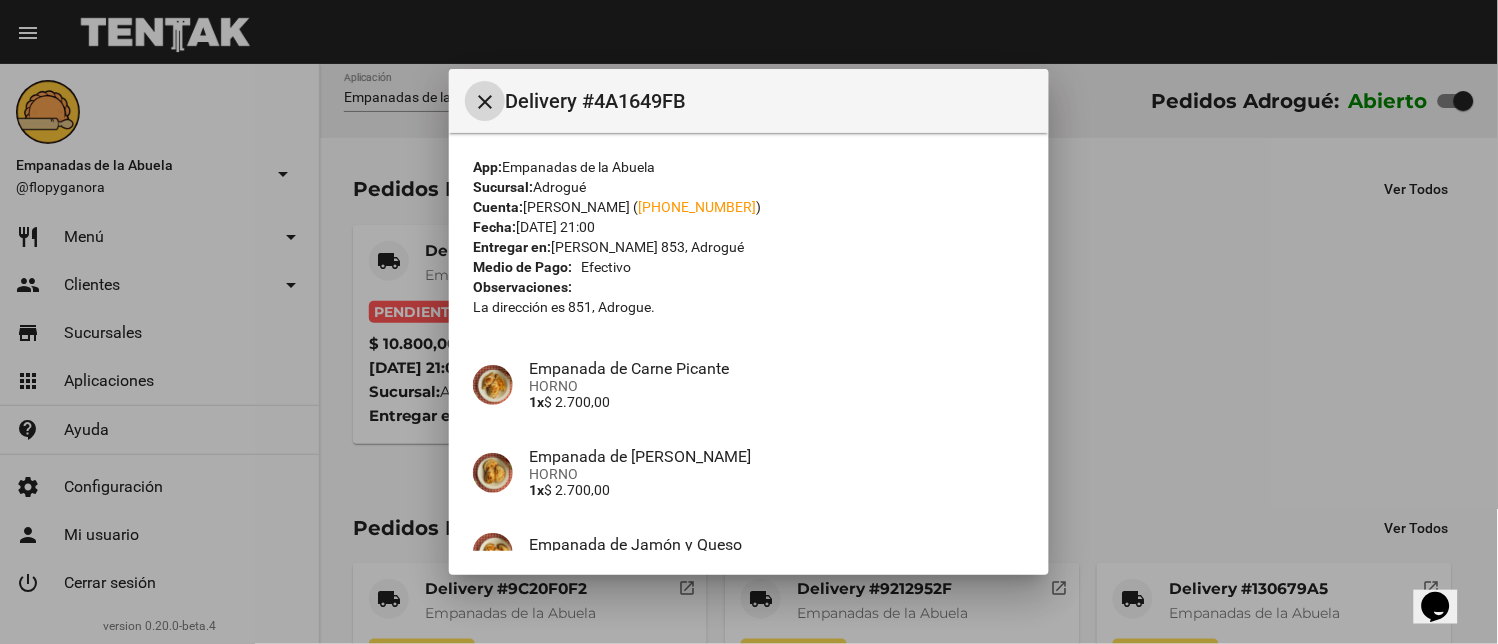 scroll, scrollTop: 282, scrollLeft: 0, axis: vertical 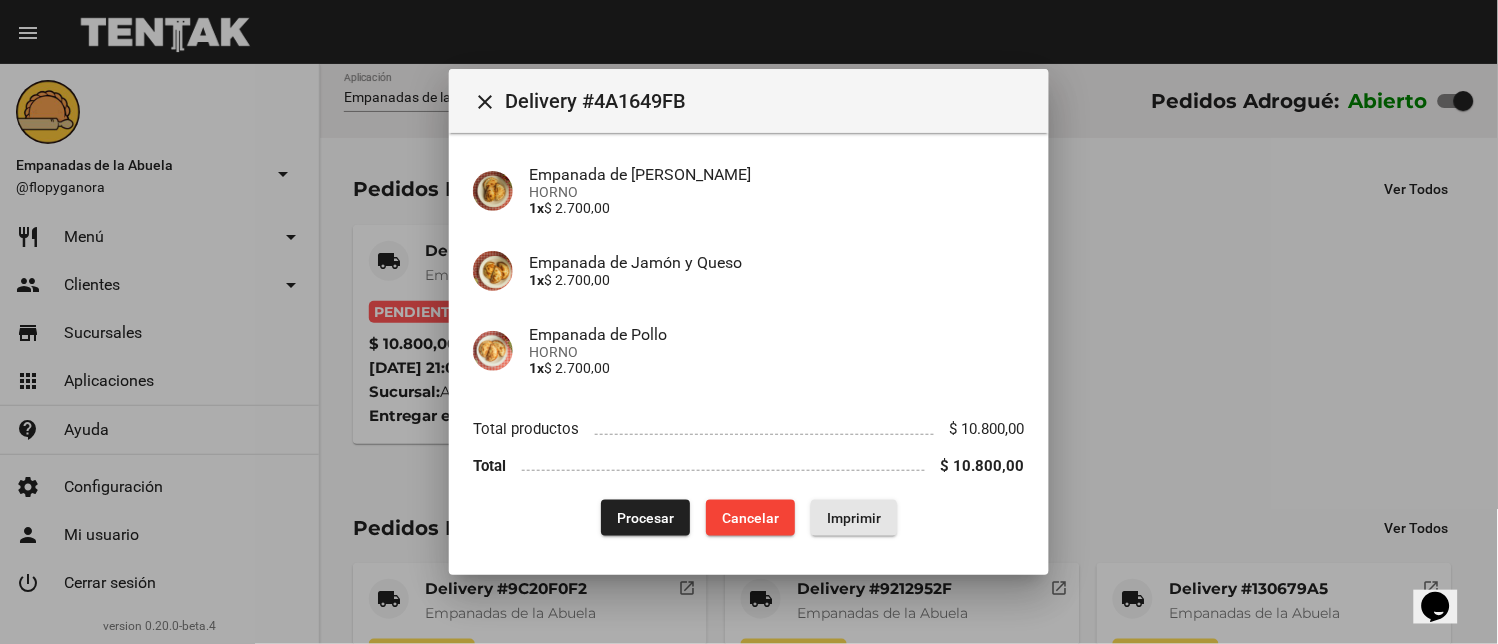 click on "Imprimir" 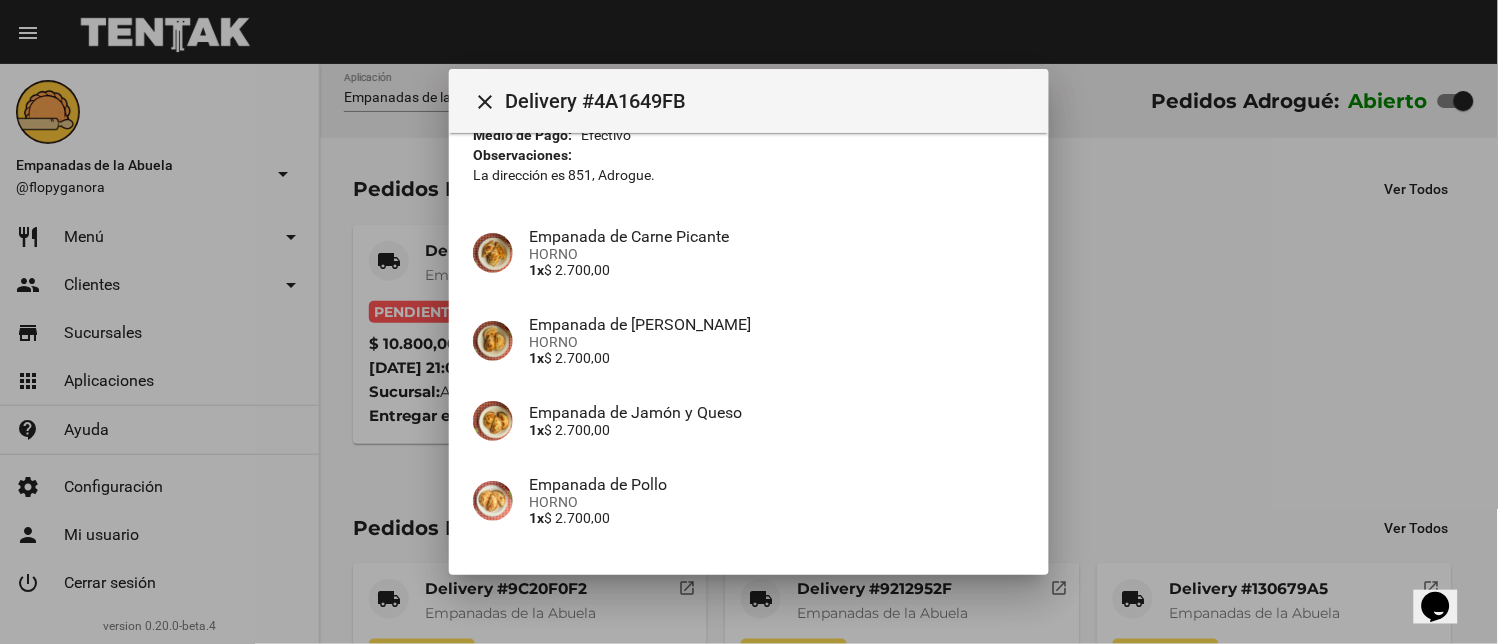 scroll, scrollTop: 282, scrollLeft: 0, axis: vertical 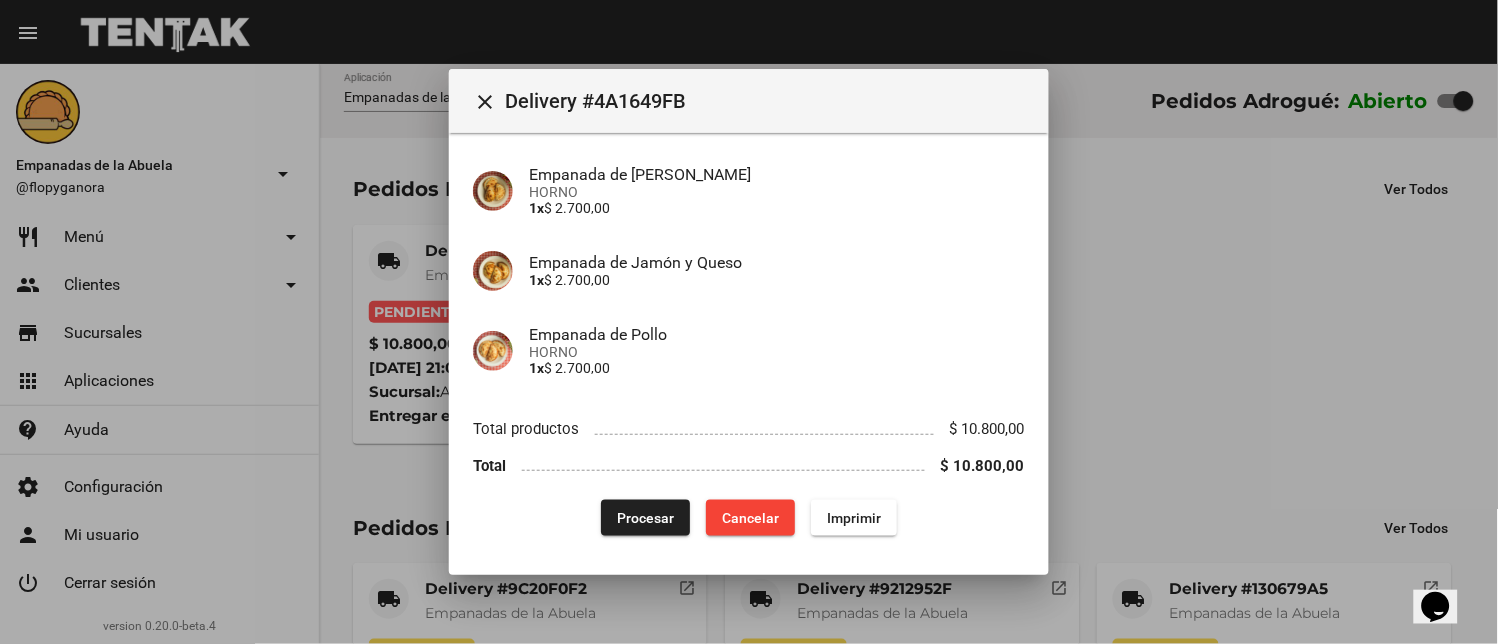click on "Procesar" 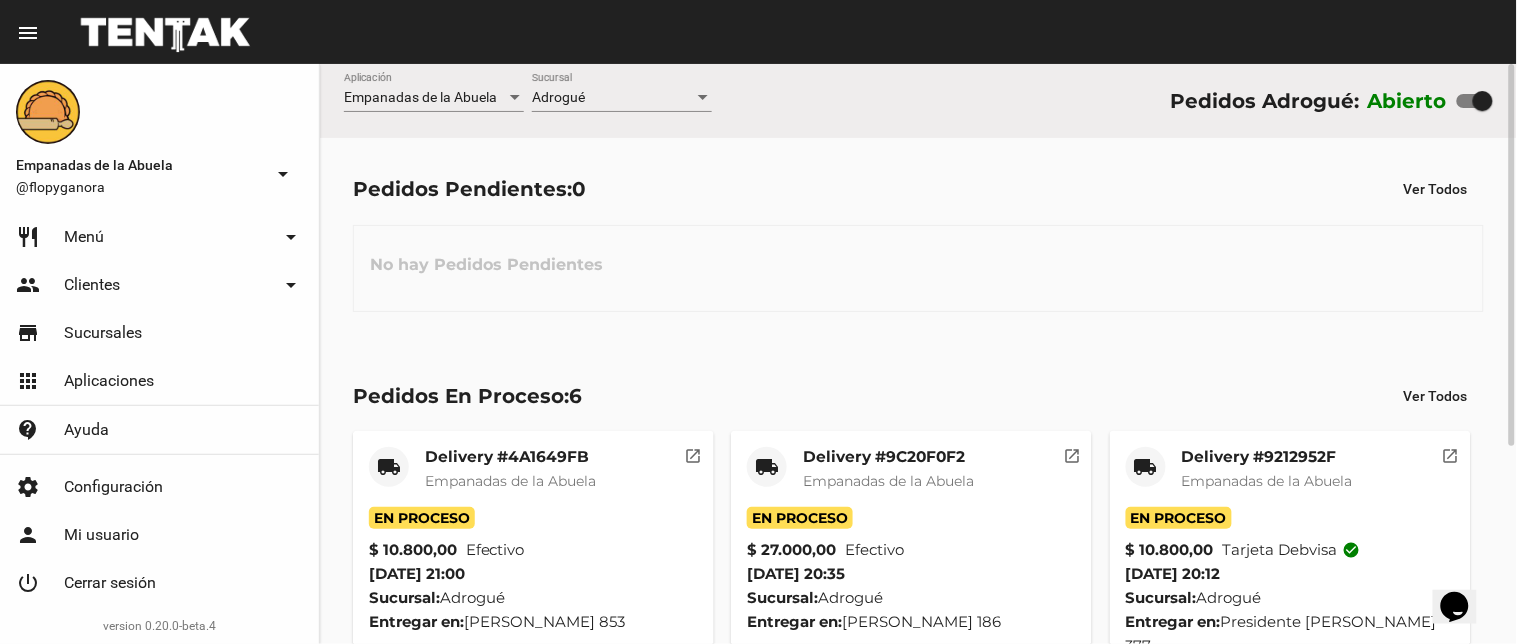 drag, startPoint x: 480, startPoint y: 642, endPoint x: 635, endPoint y: 180, distance: 487.30792 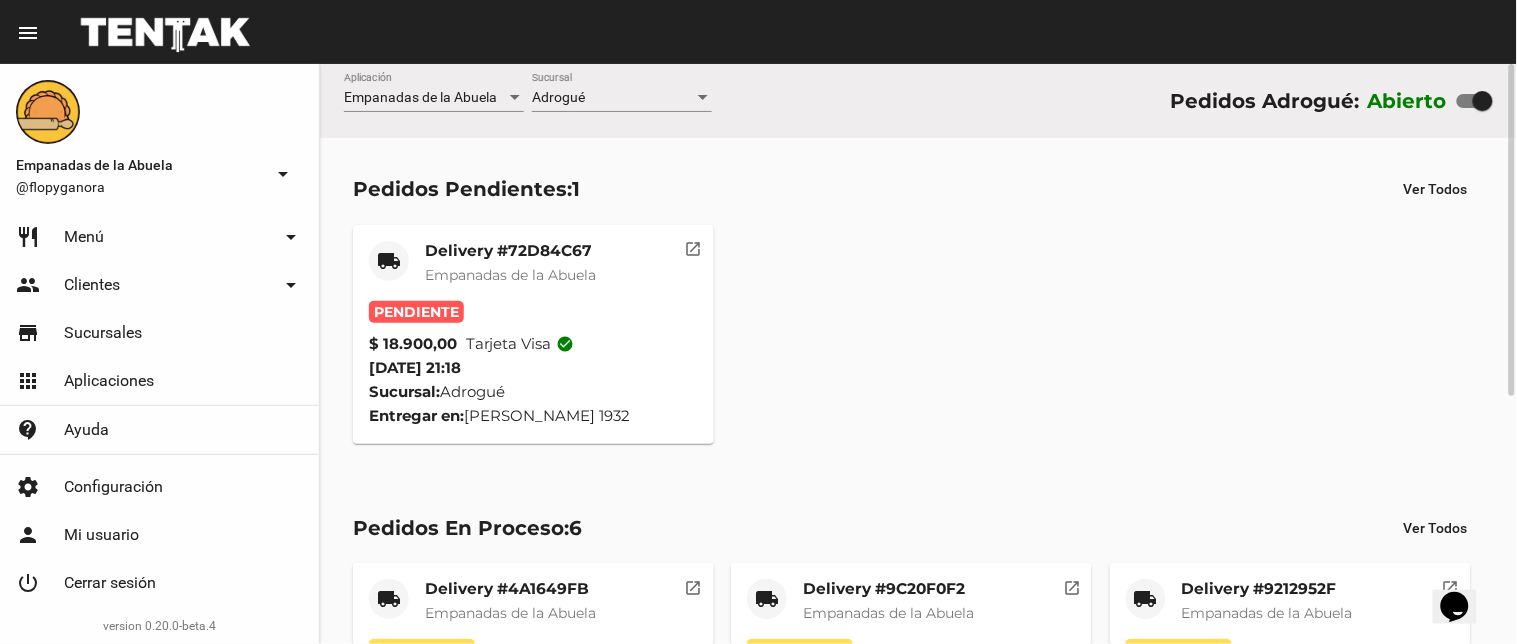click on "Empanadas de la Abuela" 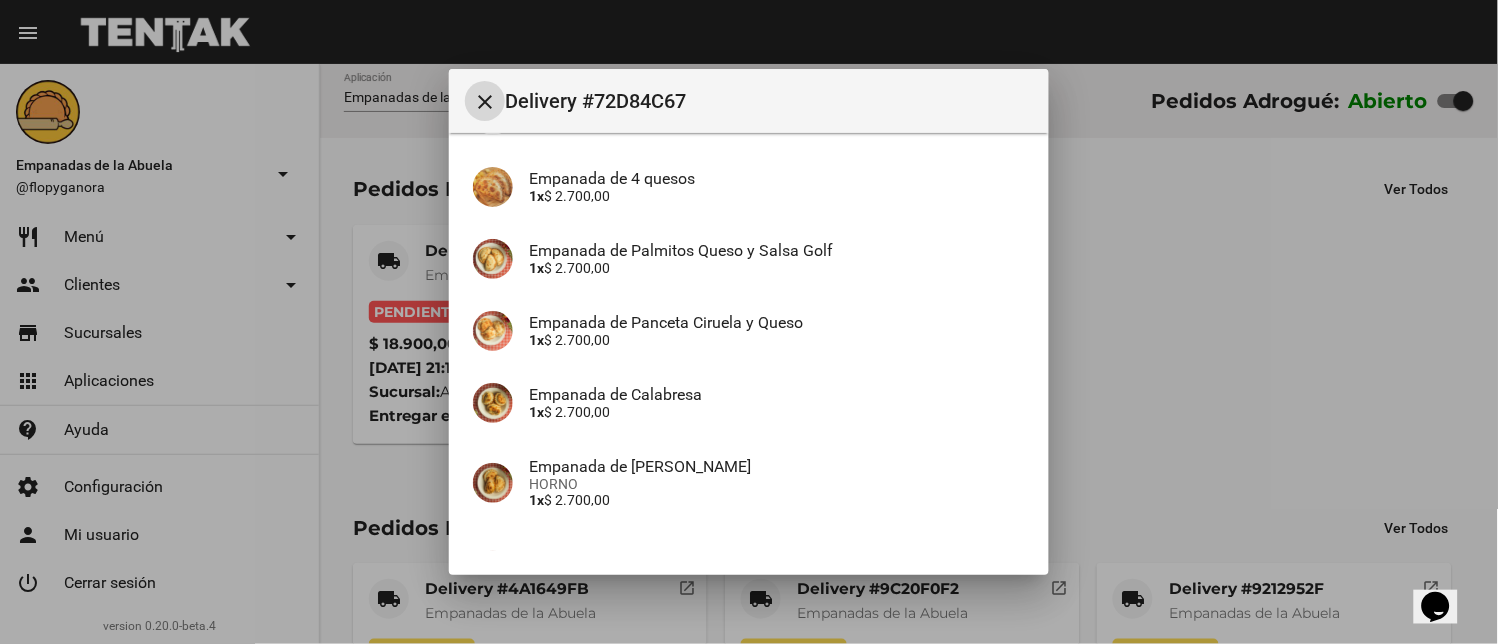 scroll, scrollTop: 442, scrollLeft: 0, axis: vertical 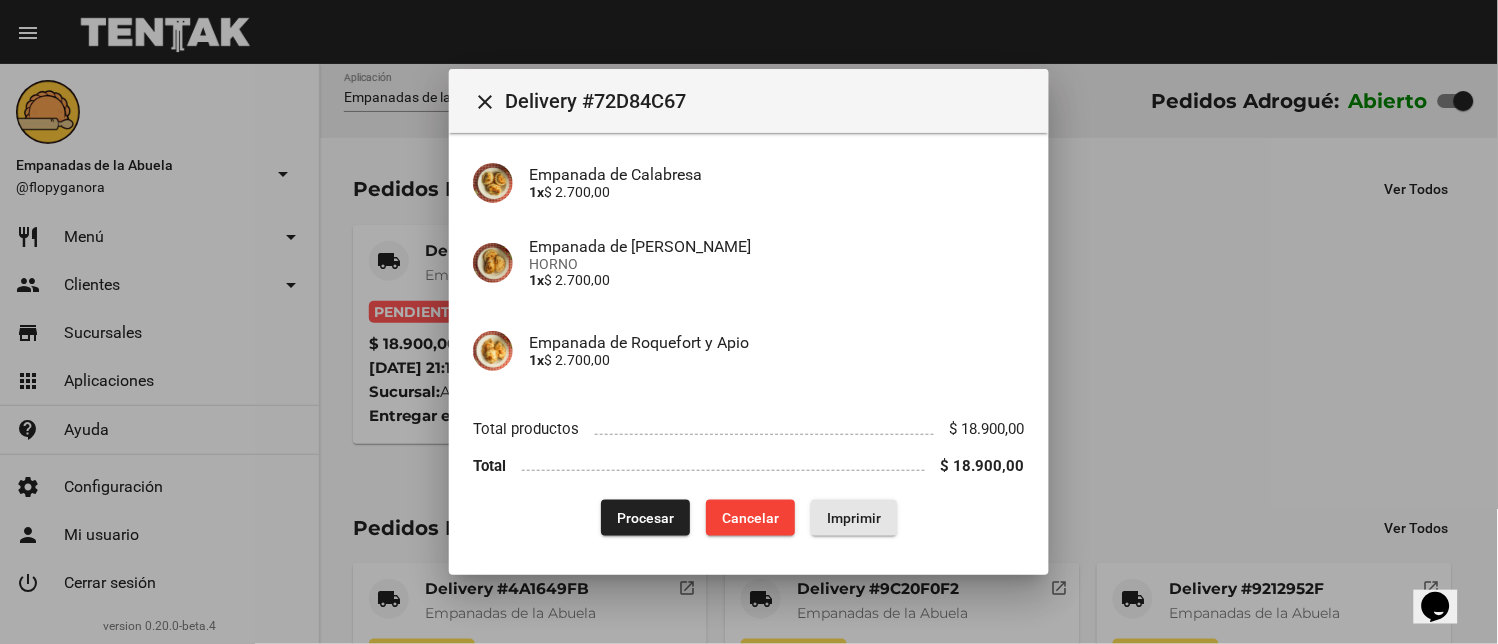 click on "Imprimir" 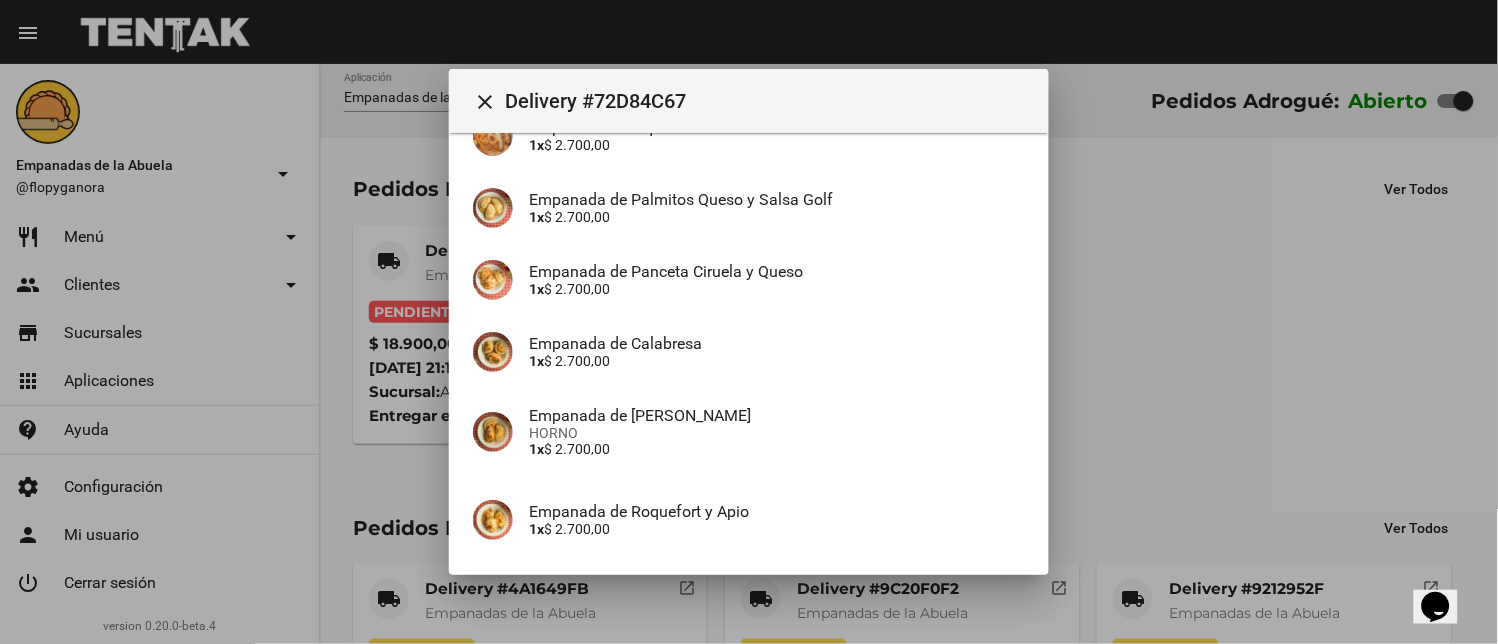 scroll, scrollTop: 442, scrollLeft: 0, axis: vertical 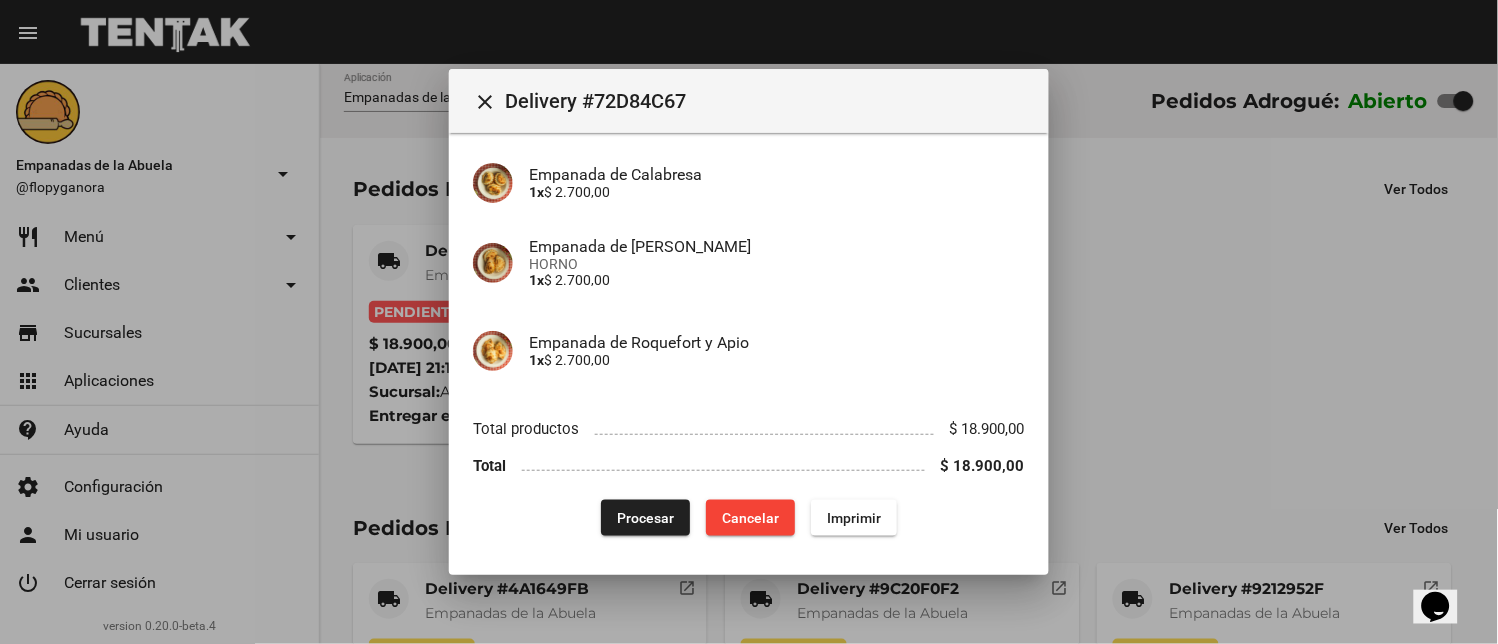 drag, startPoint x: 628, startPoint y: 520, endPoint x: 617, endPoint y: 511, distance: 14.21267 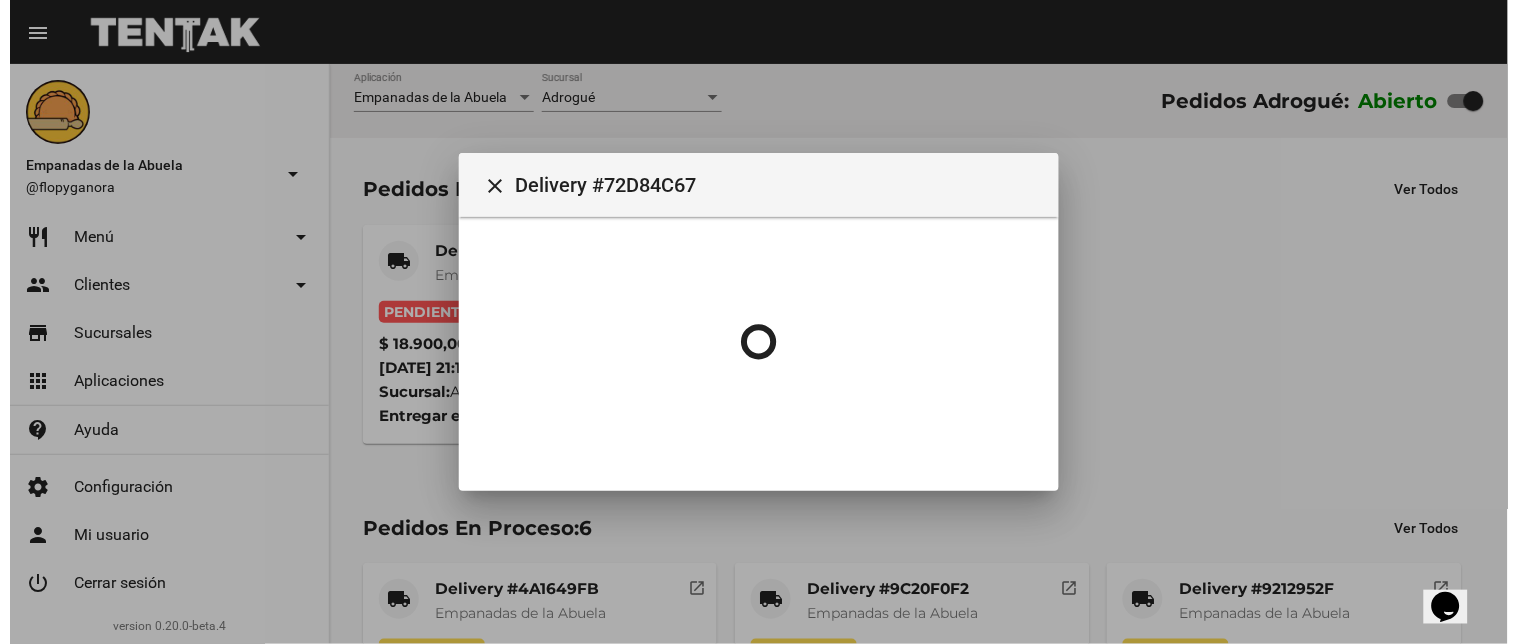 scroll, scrollTop: 0, scrollLeft: 0, axis: both 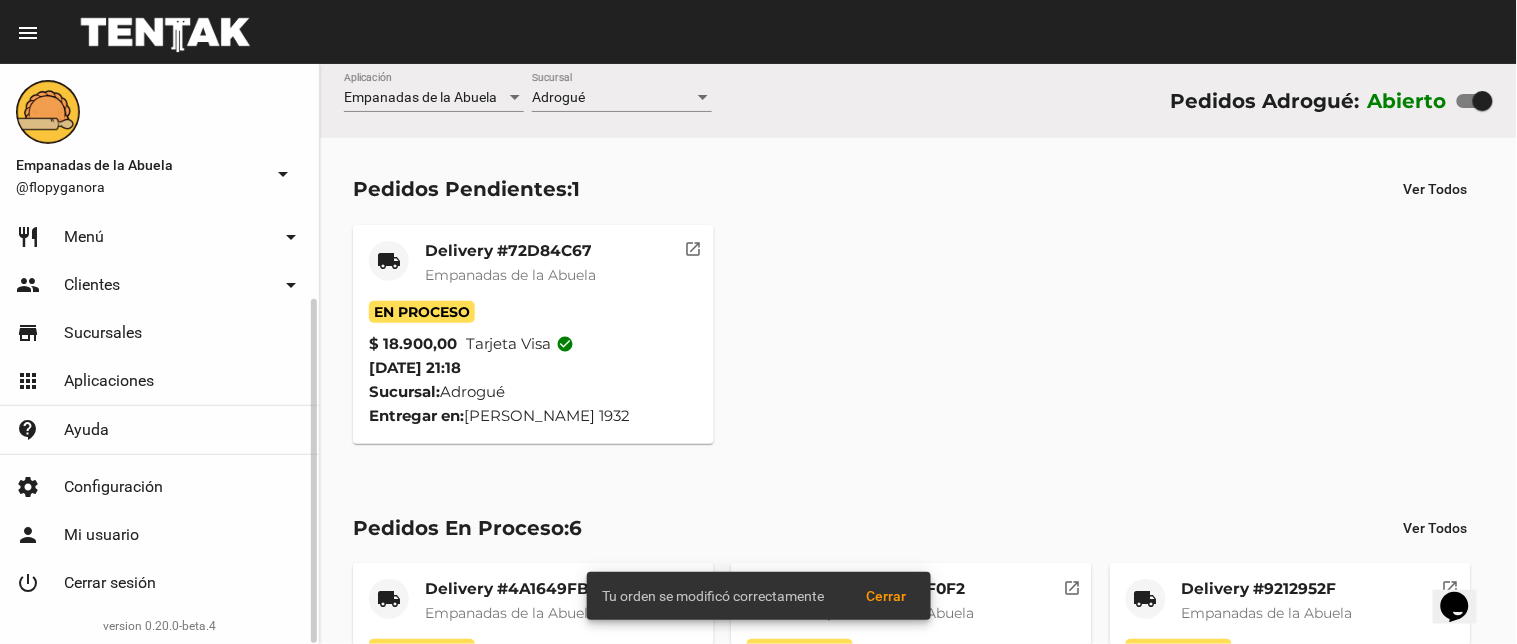 click on "restaurant Menú arrow_drop_down" 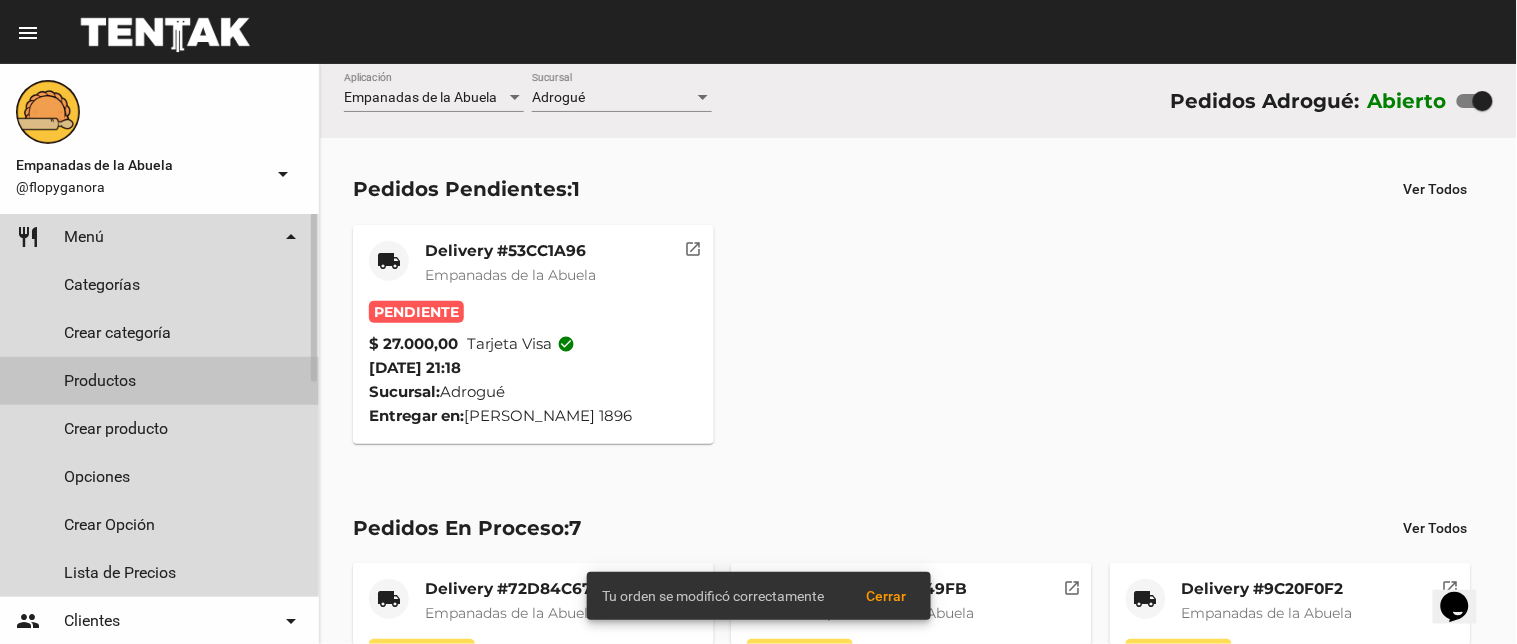 click on "Productos" 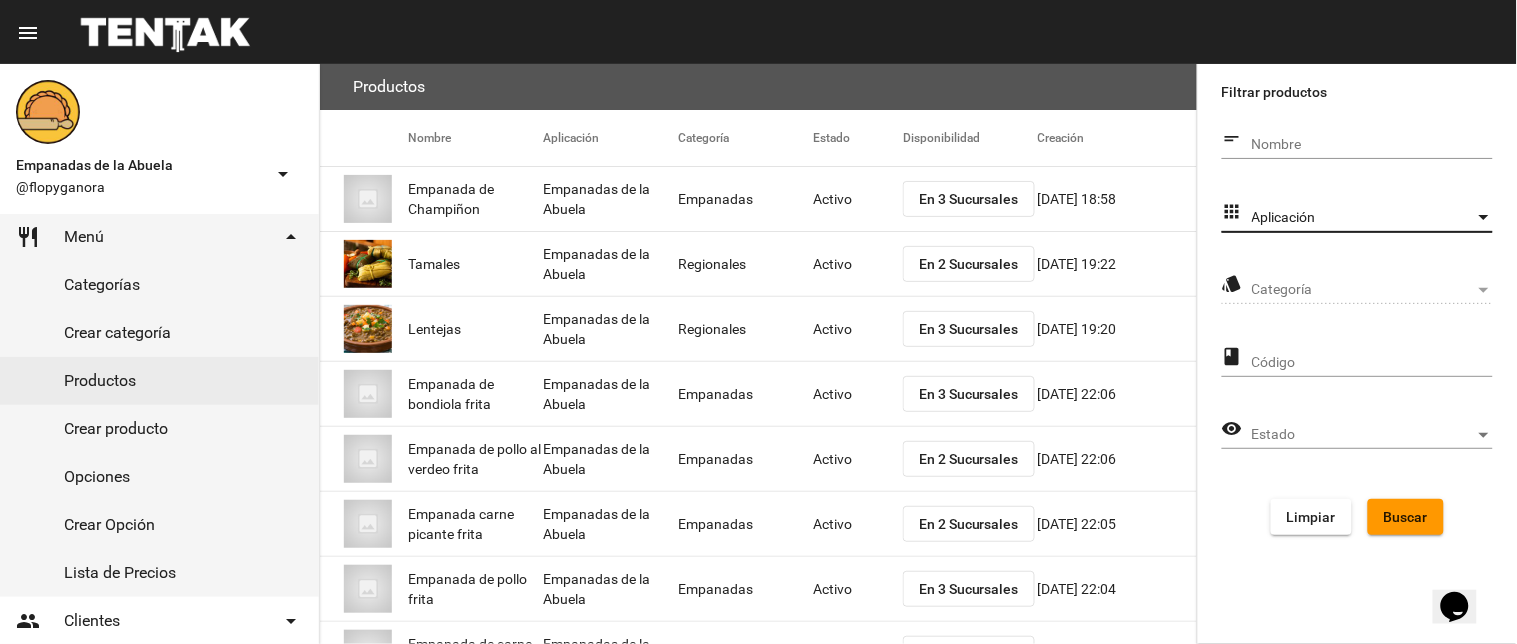 click on "Aplicación" at bounding box center [1363, 218] 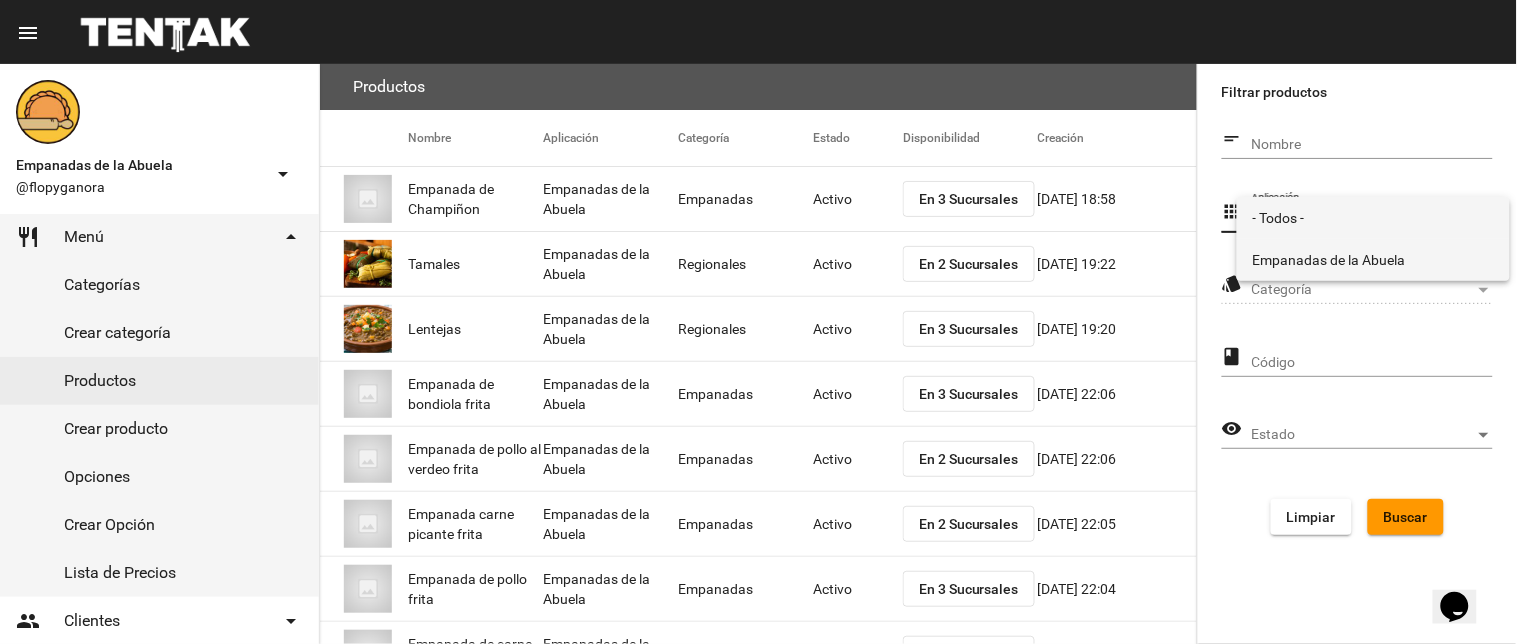 drag, startPoint x: 1296, startPoint y: 254, endPoint x: 1293, endPoint y: 267, distance: 13.341664 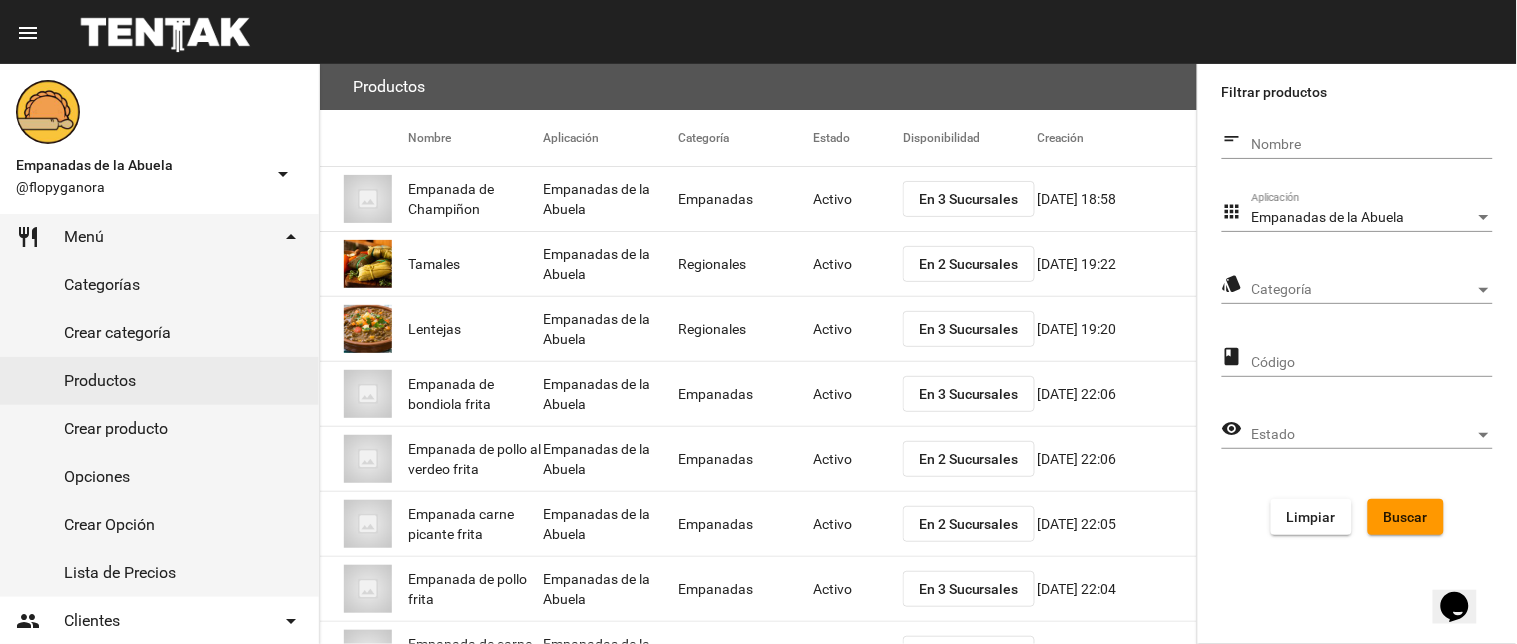 click on "Categoría Categoría" 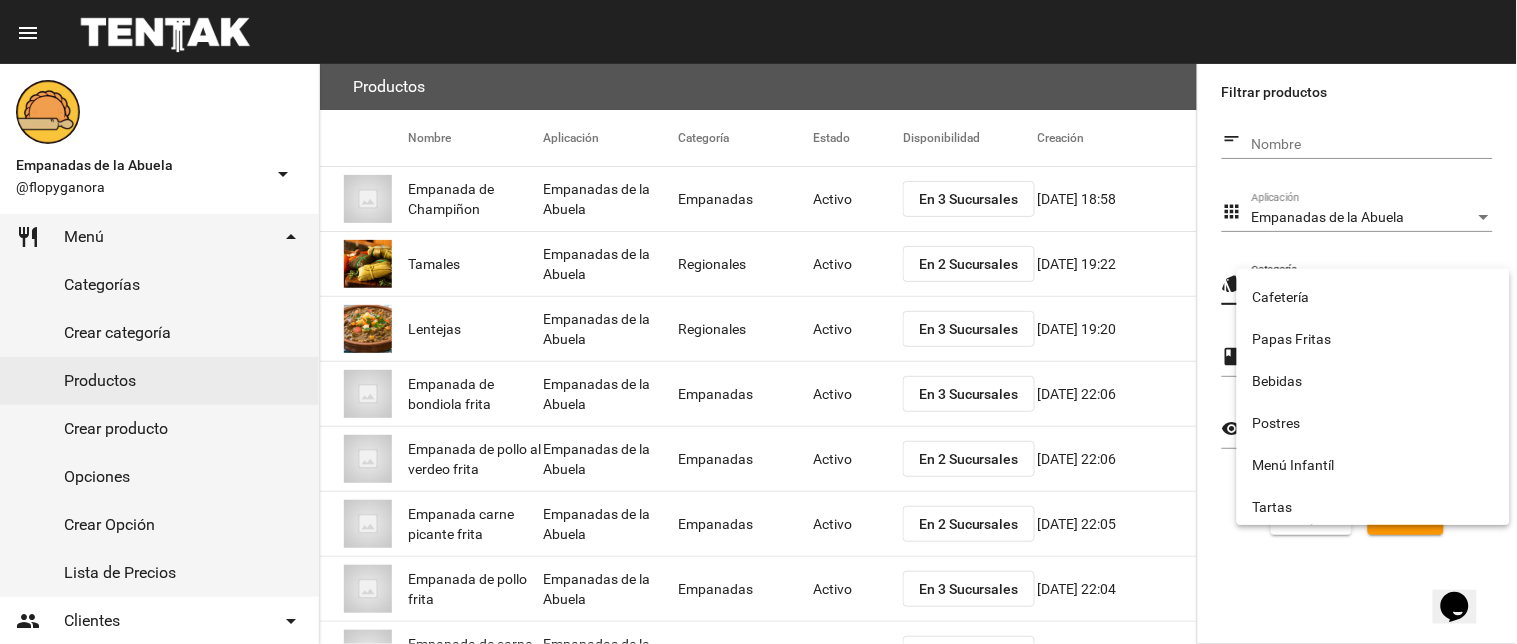 scroll, scrollTop: 332, scrollLeft: 0, axis: vertical 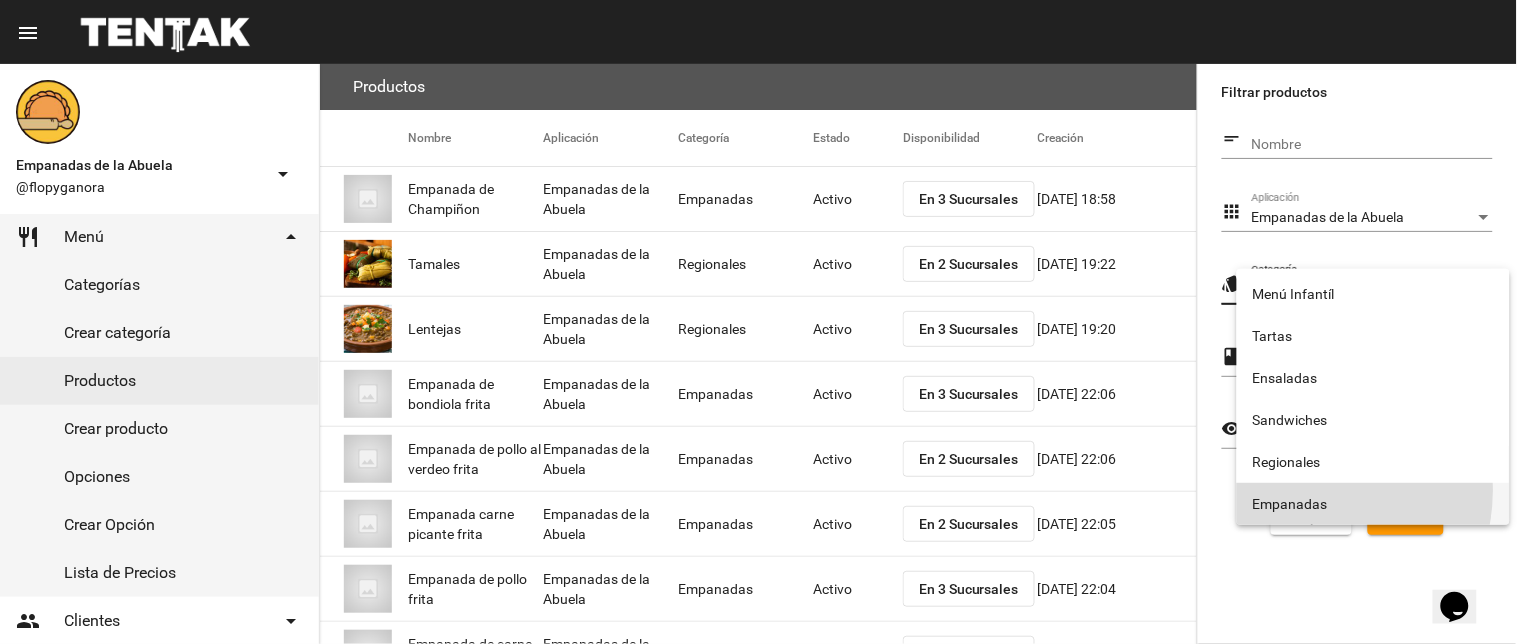 click on "Empanadas" at bounding box center (1373, 504) 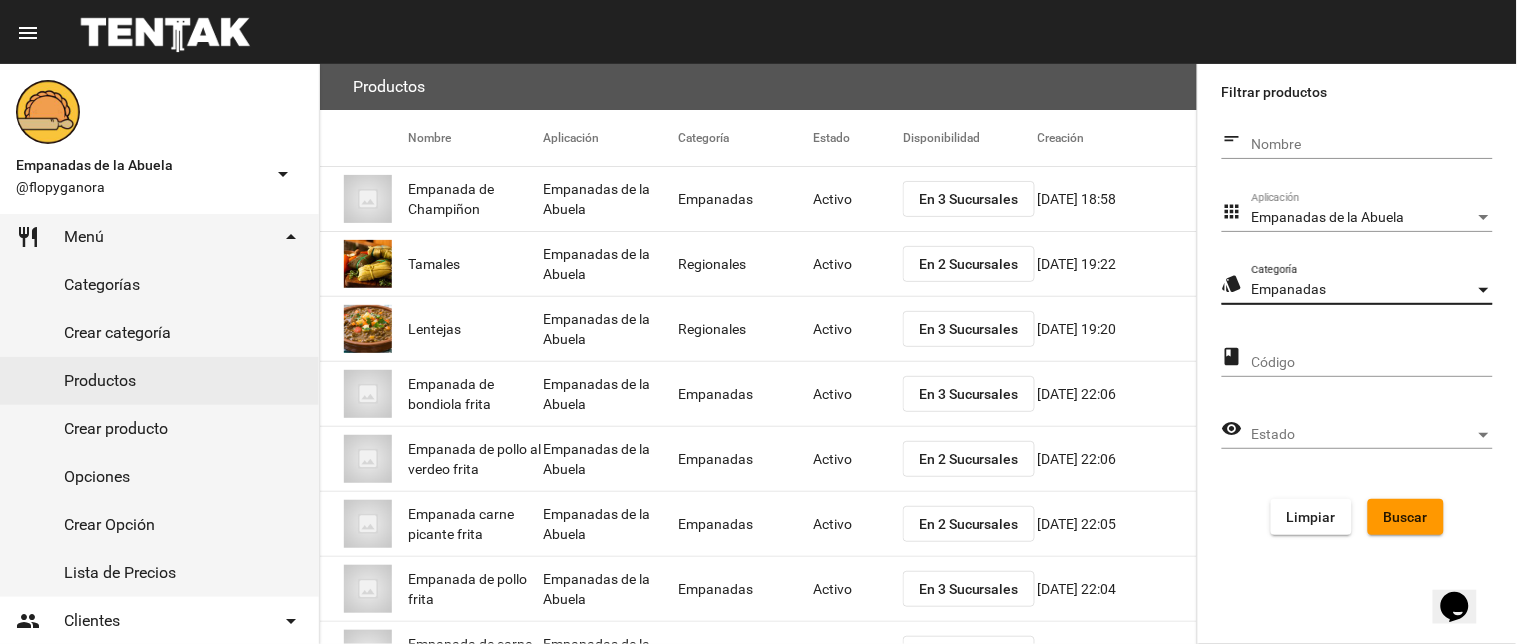 click on "Buscar" 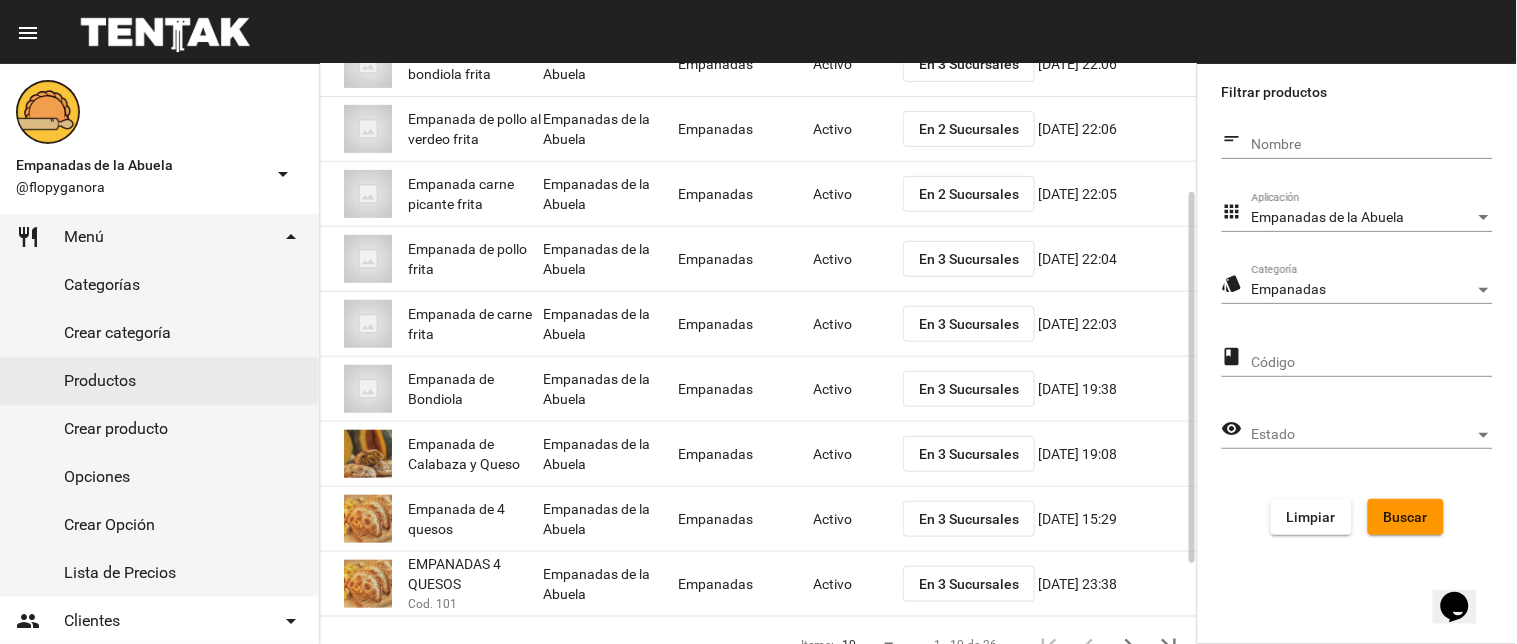 scroll, scrollTop: 325, scrollLeft: 0, axis: vertical 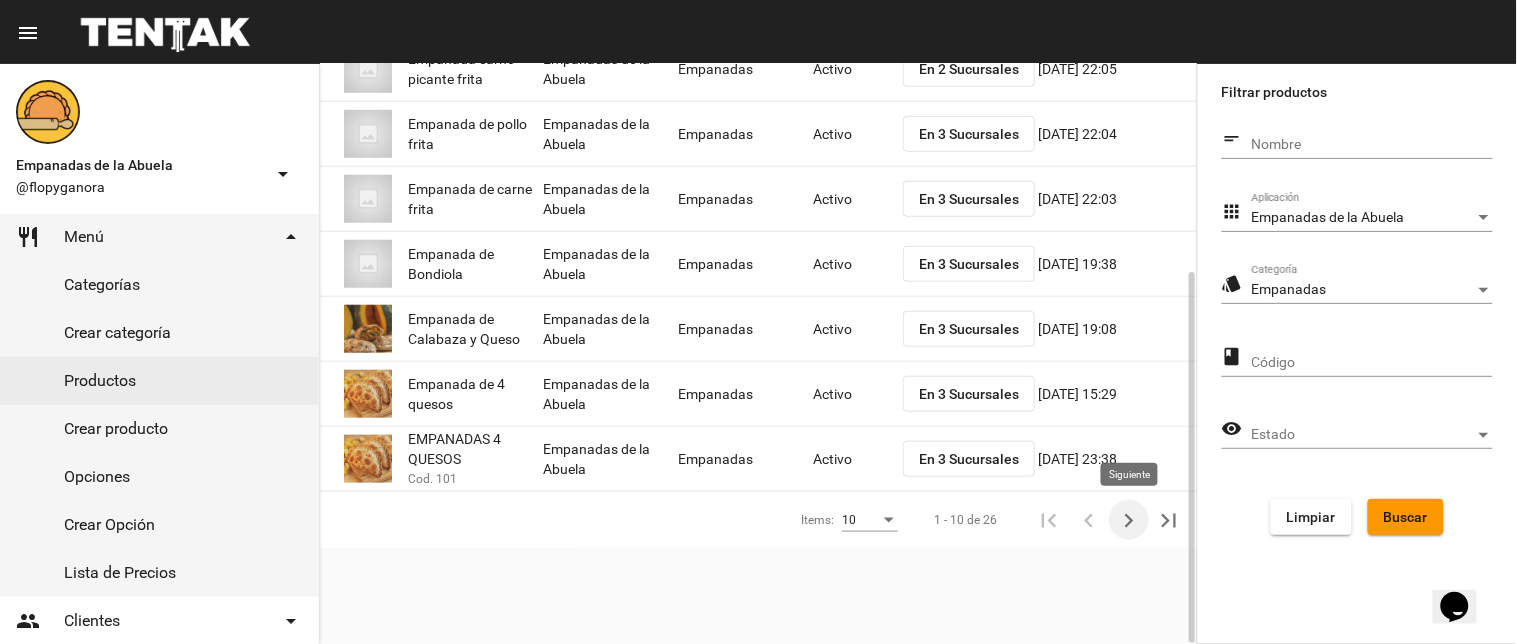 click 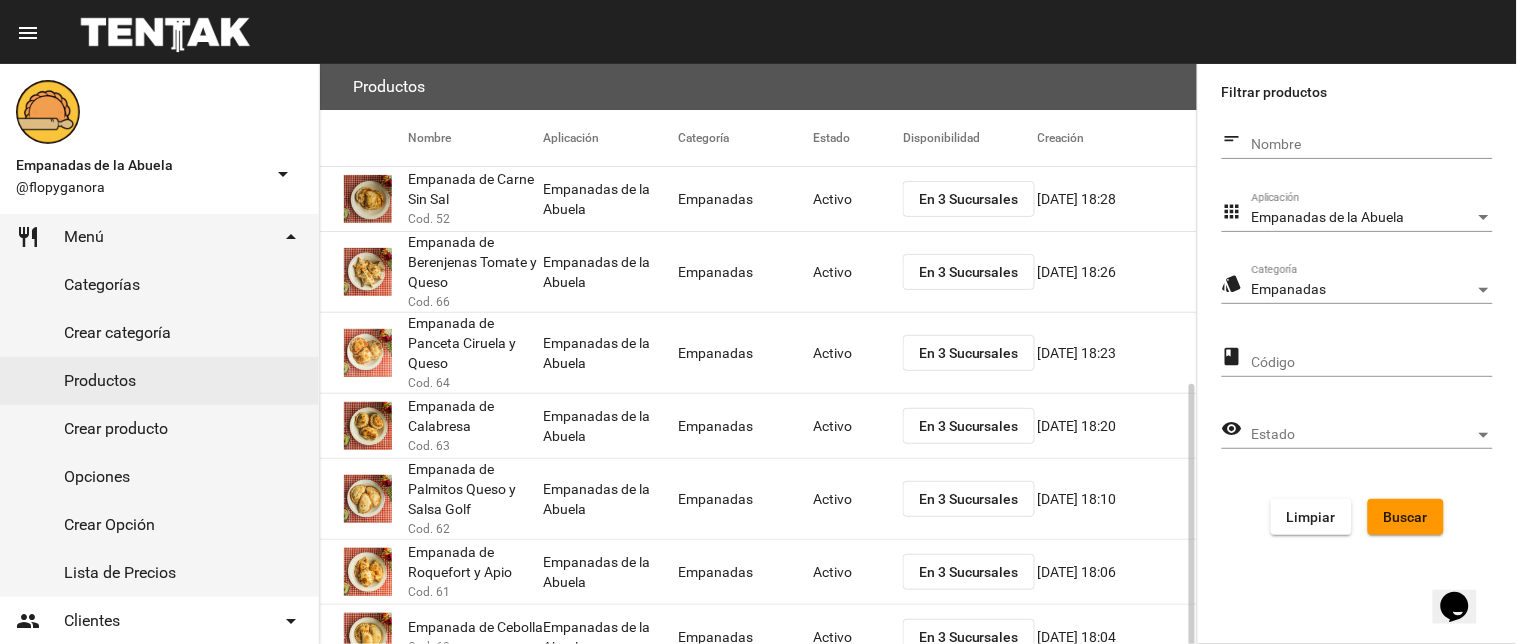 scroll, scrollTop: 200, scrollLeft: 0, axis: vertical 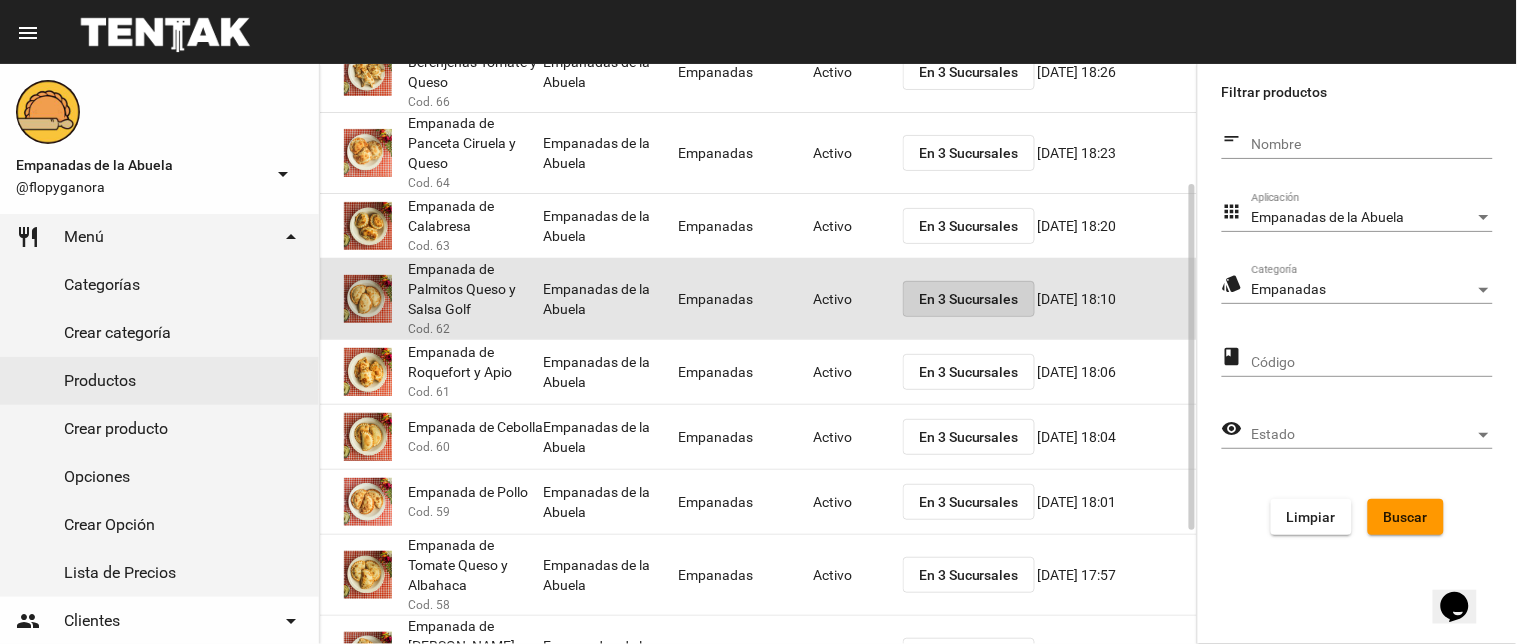 click on "En 3 Sucursales" 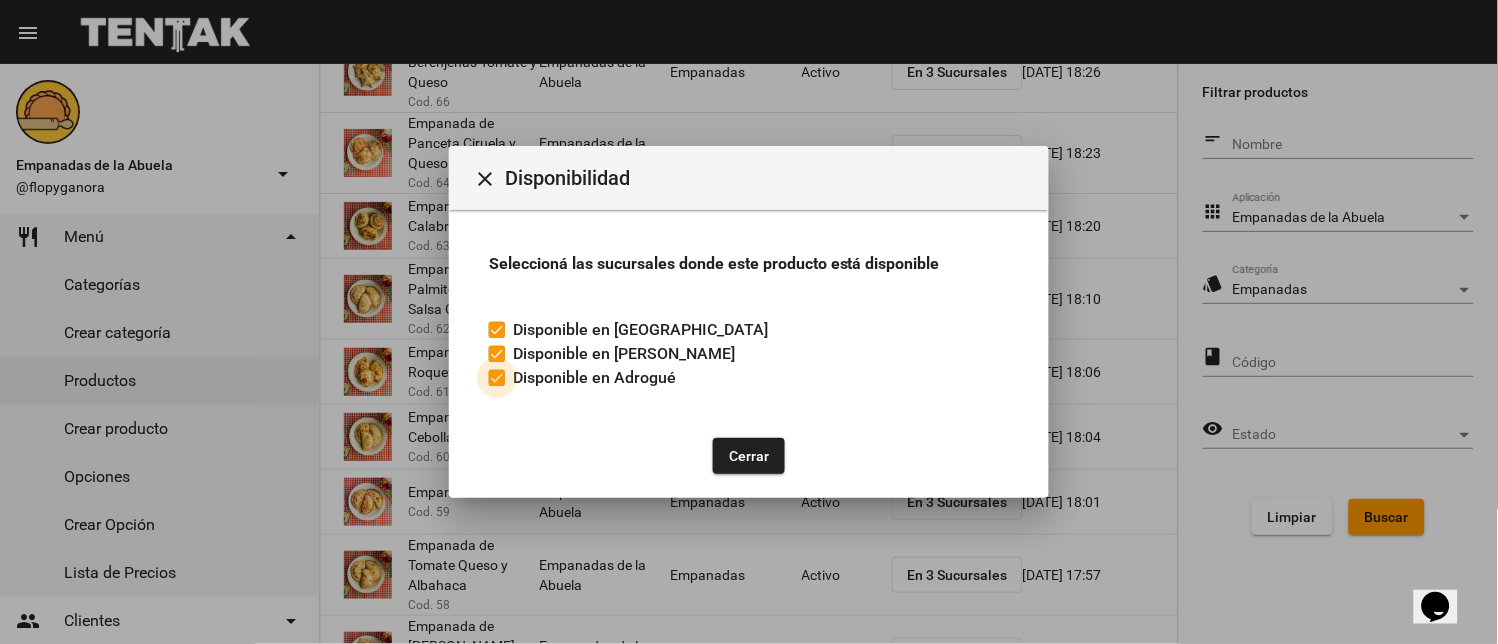 click on "Disponible en Adrogué" at bounding box center [594, 378] 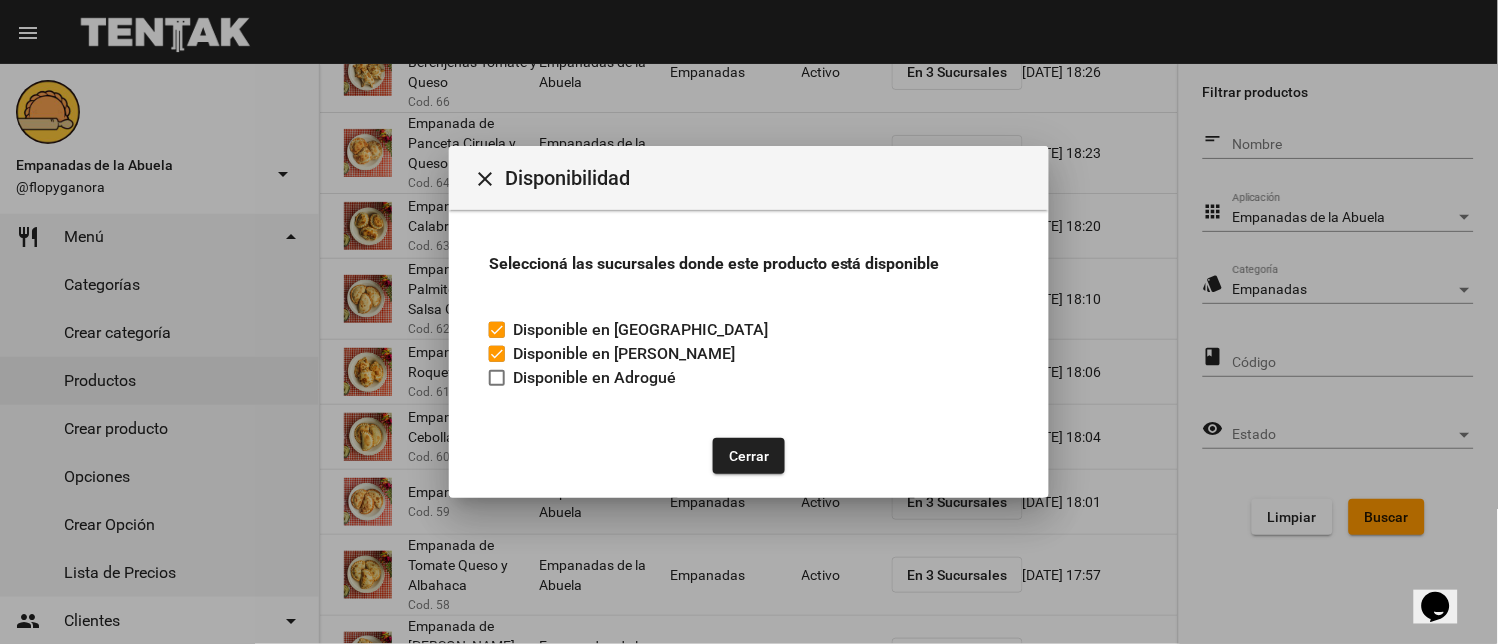 click on "Cerrar" 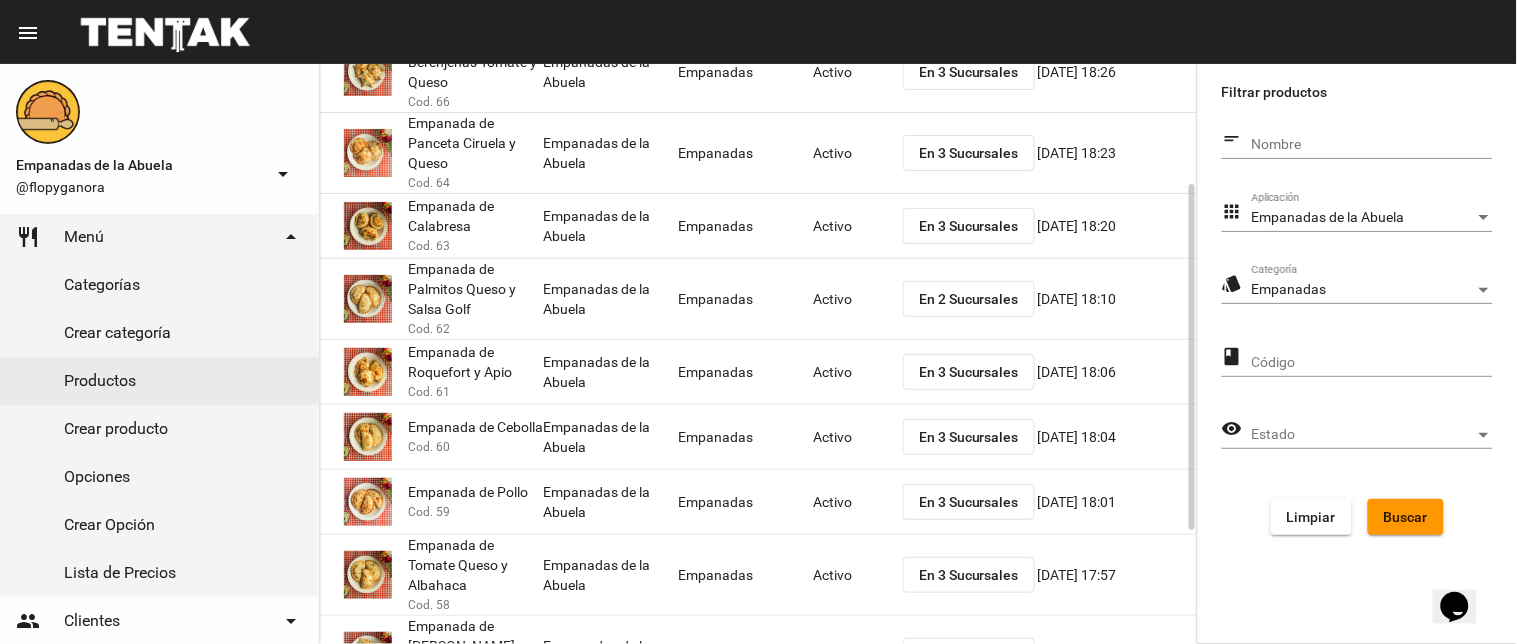 click on "Activo" 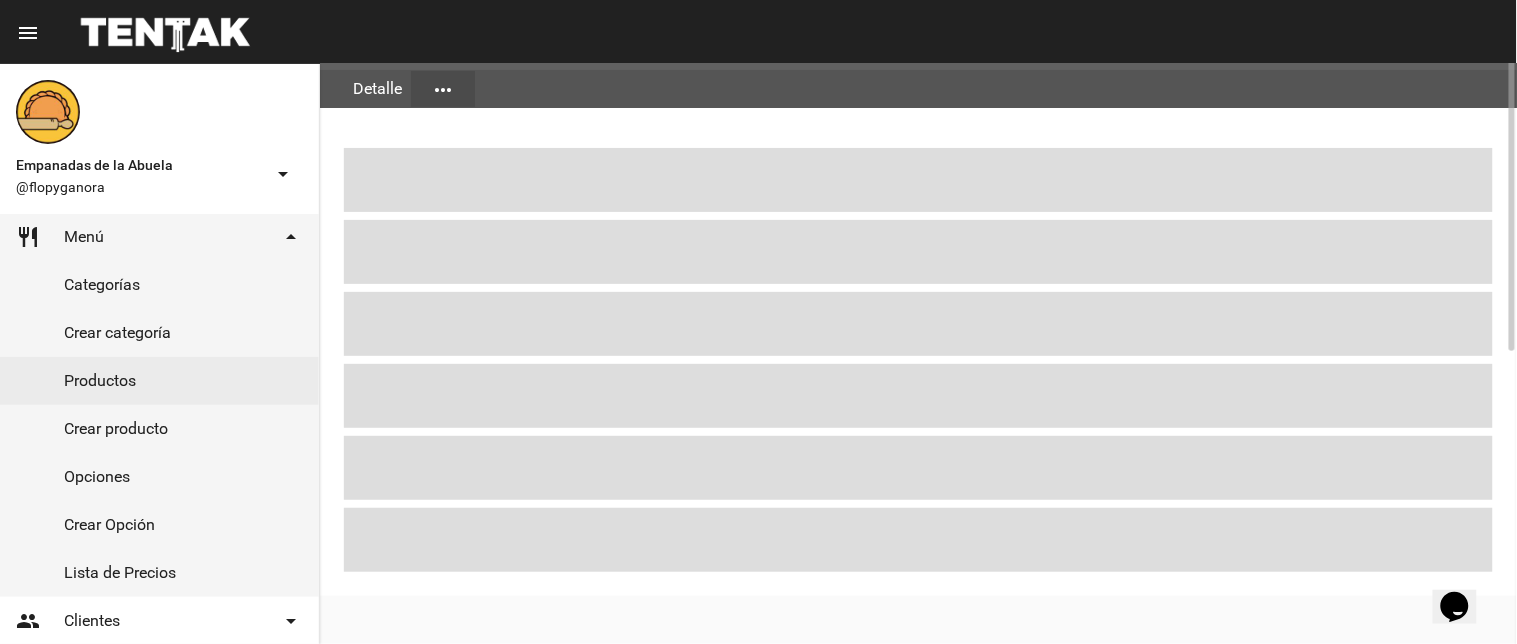 scroll, scrollTop: 0, scrollLeft: 0, axis: both 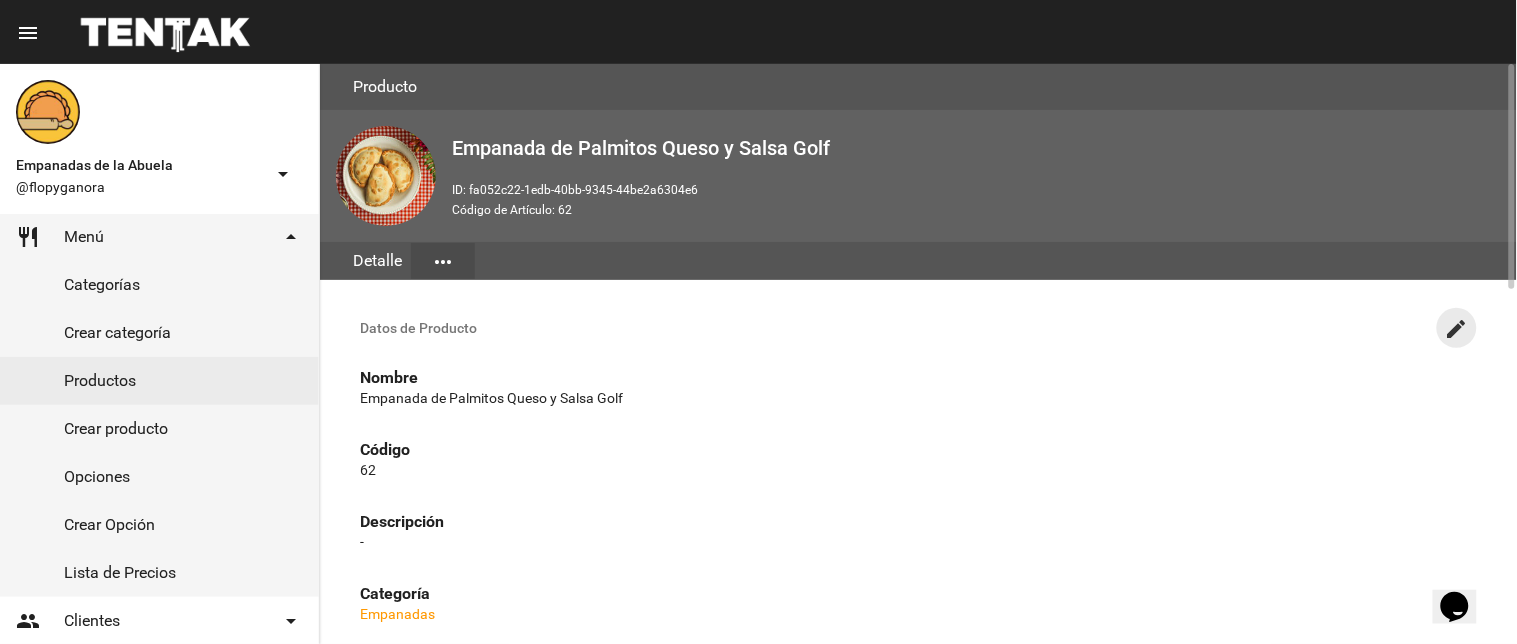 click on "create" 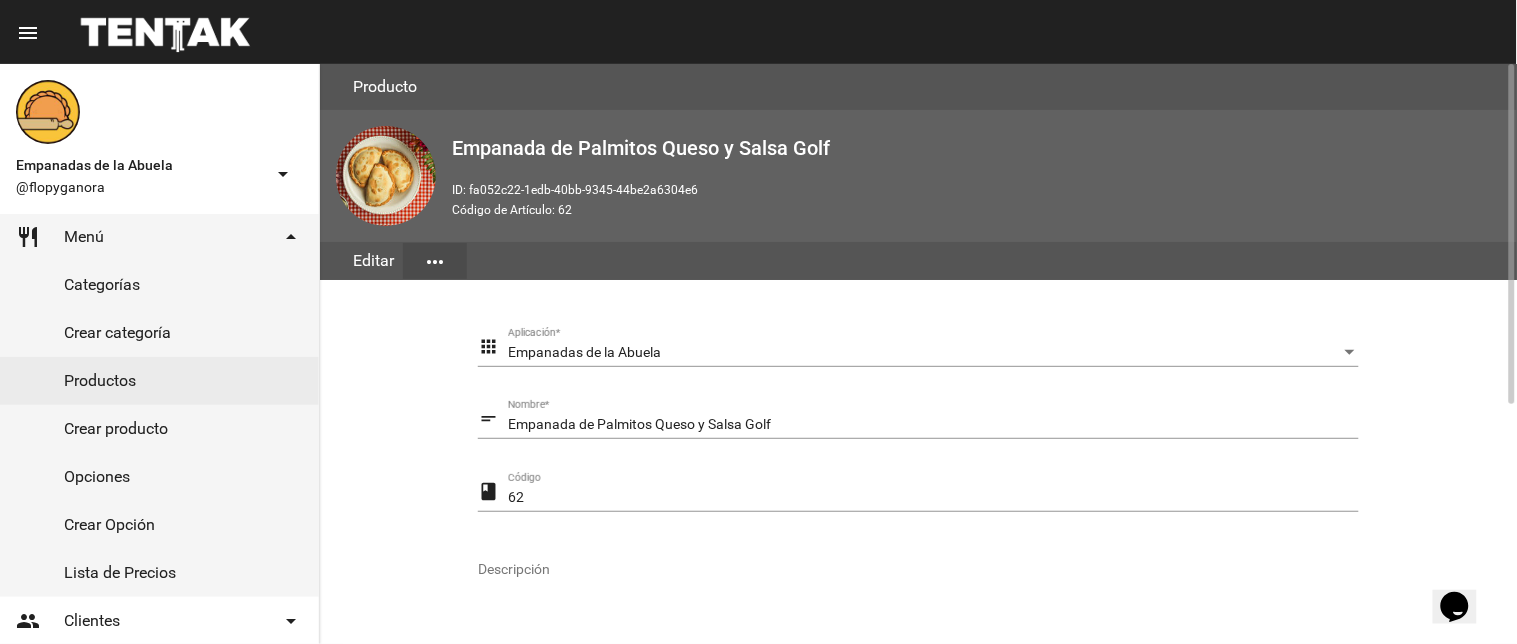 scroll, scrollTop: 408, scrollLeft: 0, axis: vertical 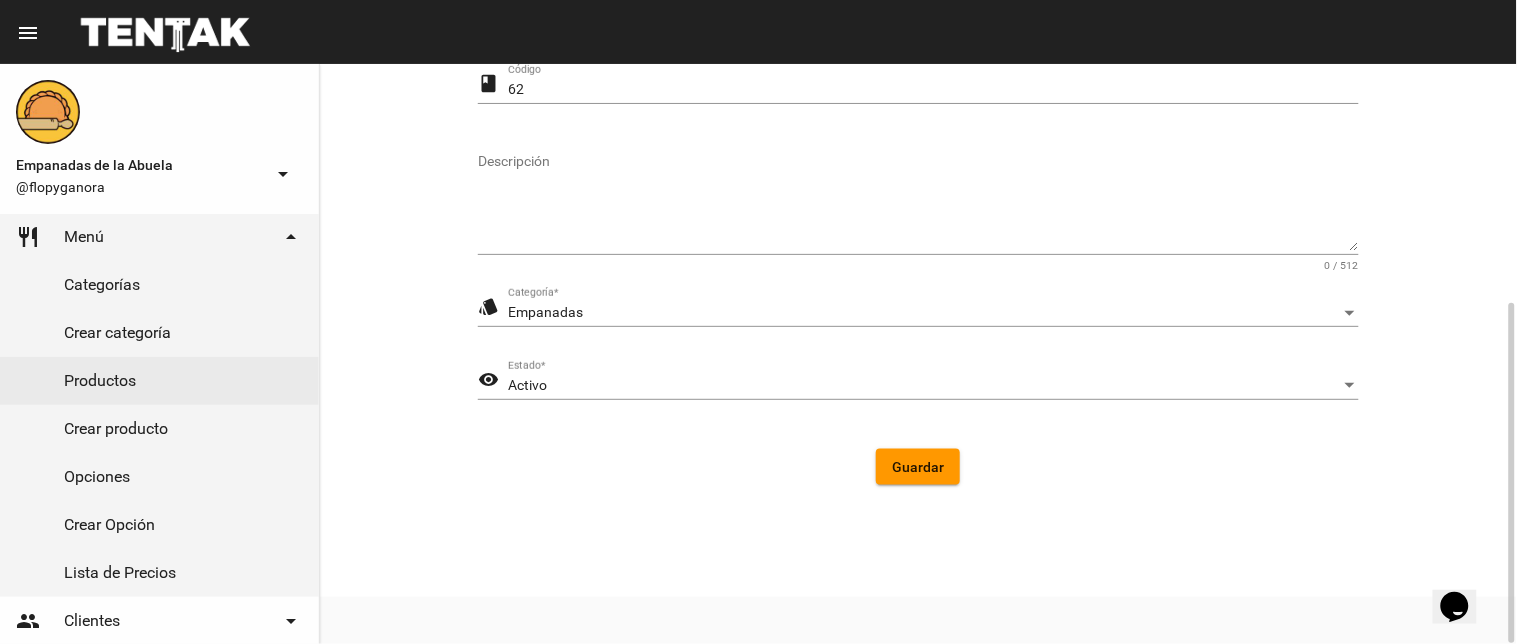 click on "Activo" at bounding box center (924, 386) 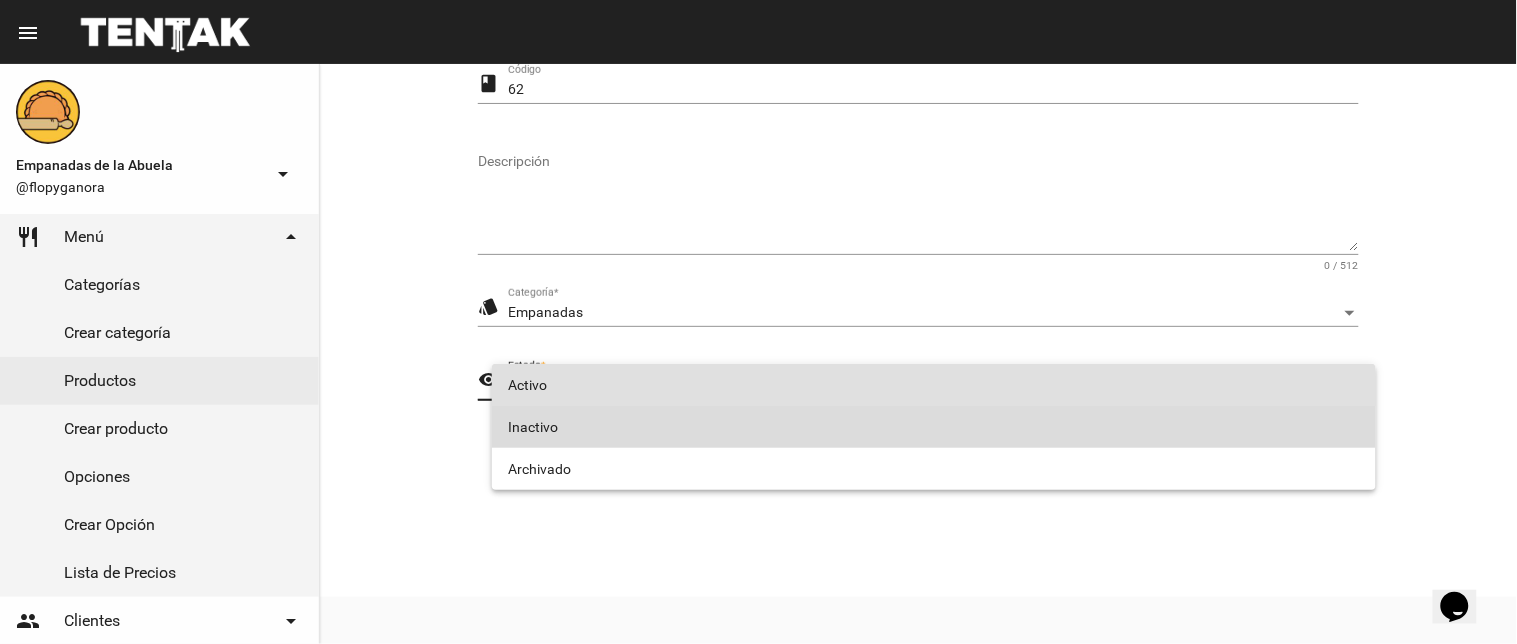 drag, startPoint x: 610, startPoint y: 427, endPoint x: 808, endPoint y: 493, distance: 208.71033 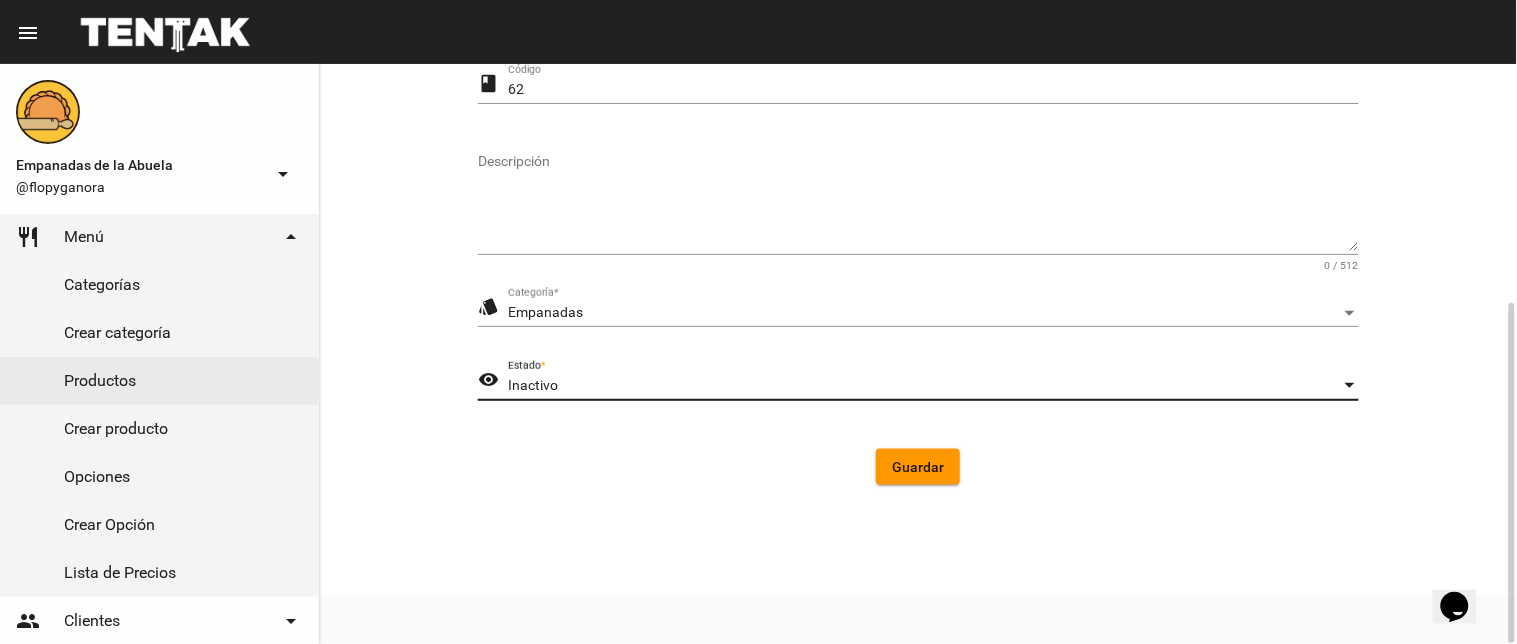click on "Guardar" 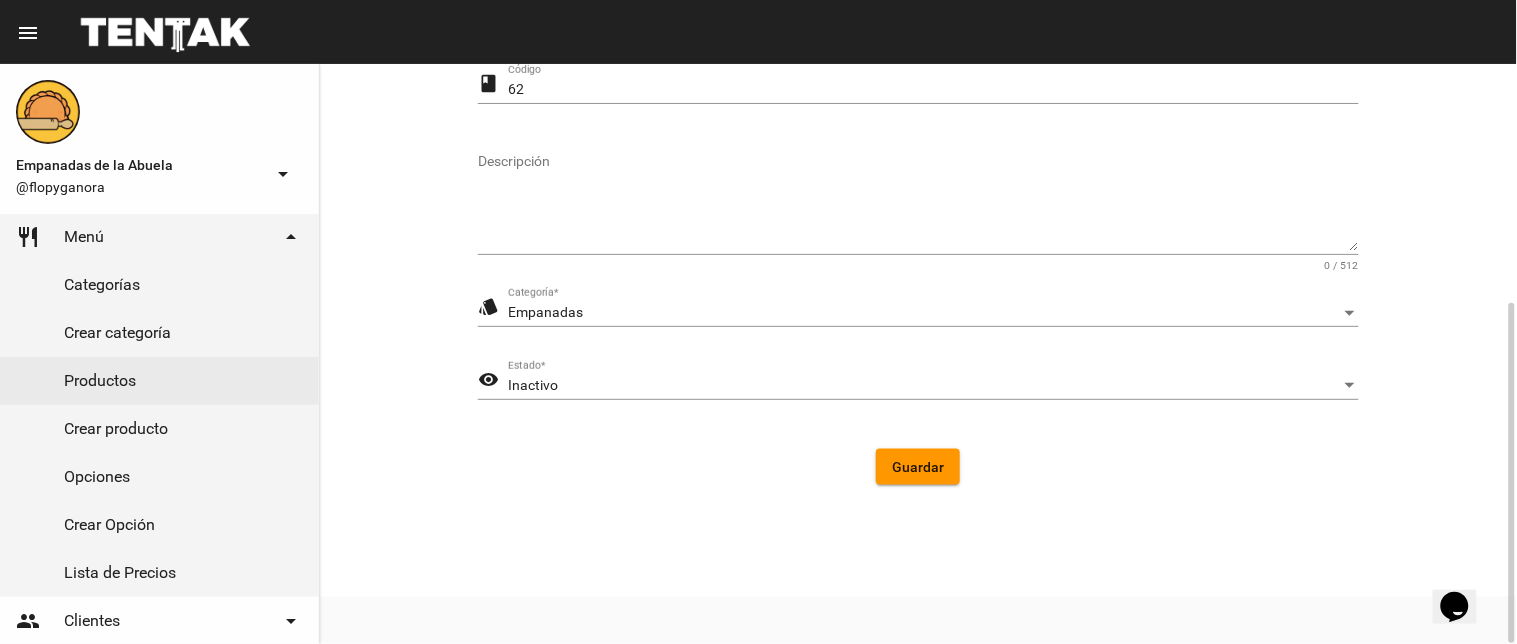 click on "Guardar" 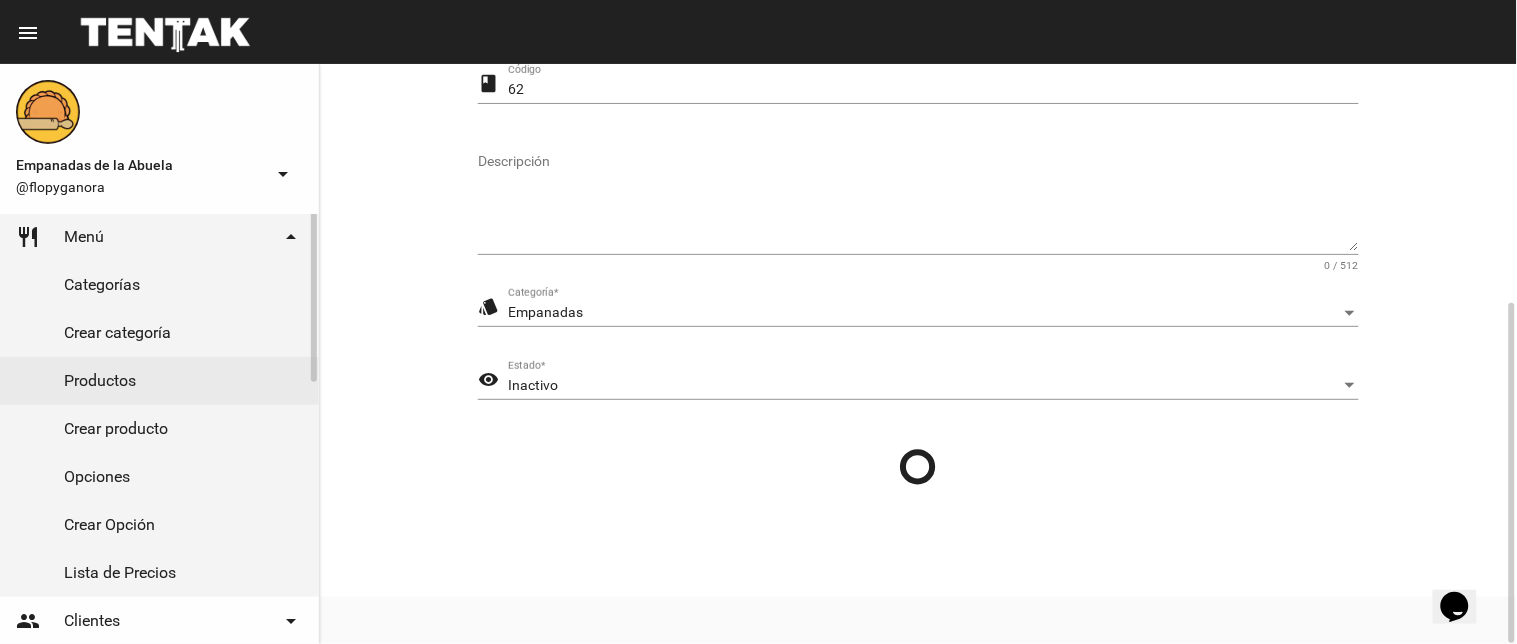 click on "shopping_cart Pedidos" 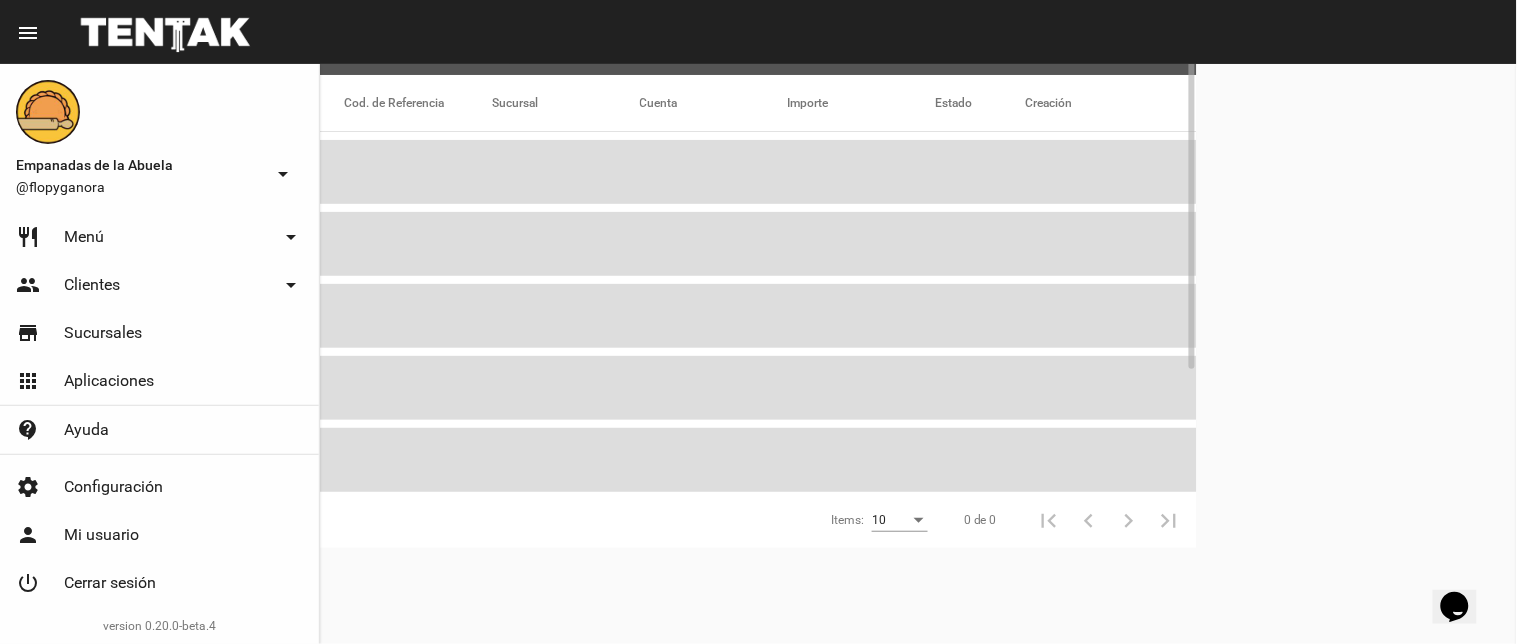scroll, scrollTop: 0, scrollLeft: 0, axis: both 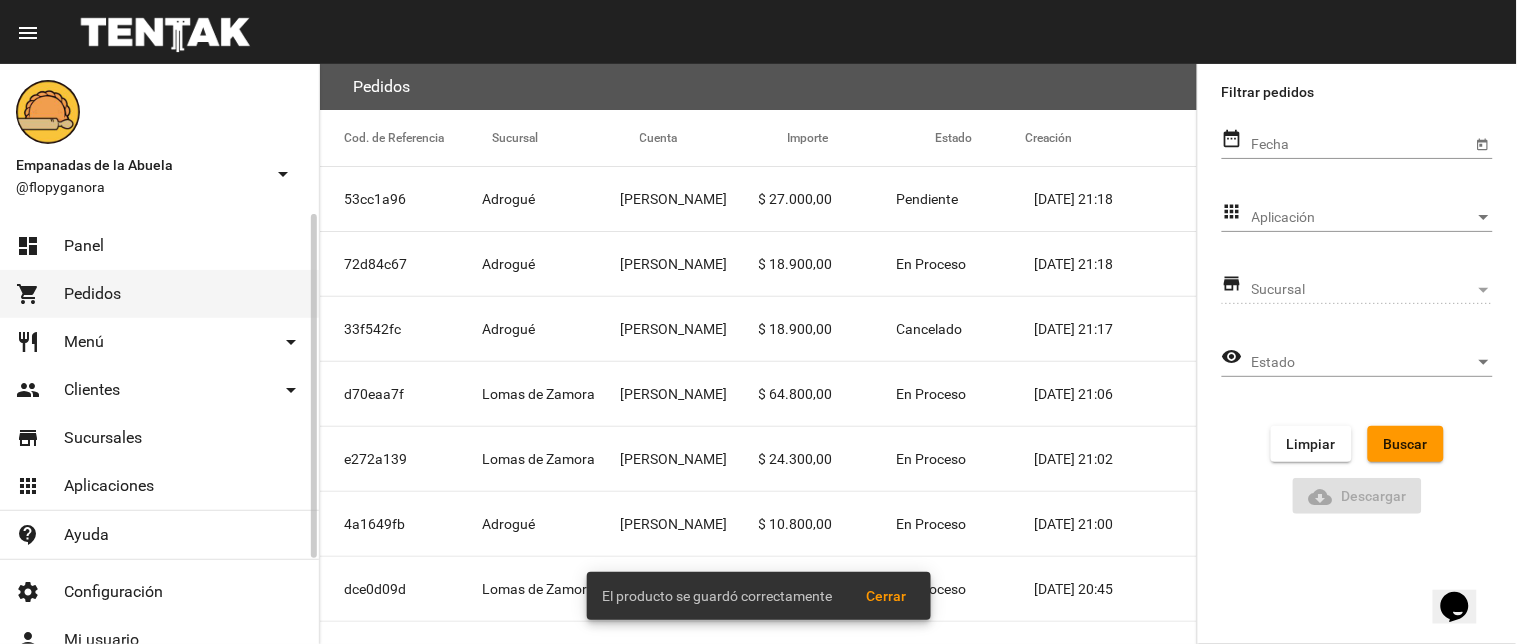 click on "dashboard Panel" 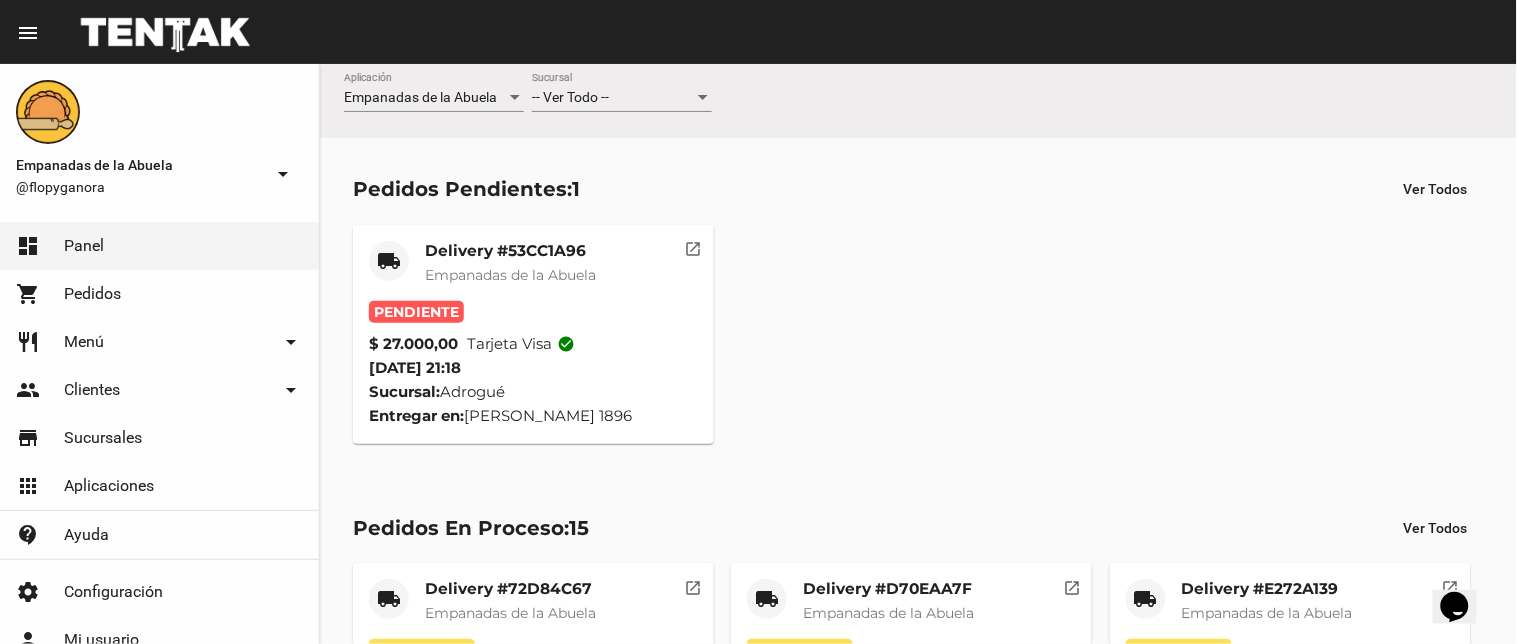 click on "Empanadas de la Abuela" 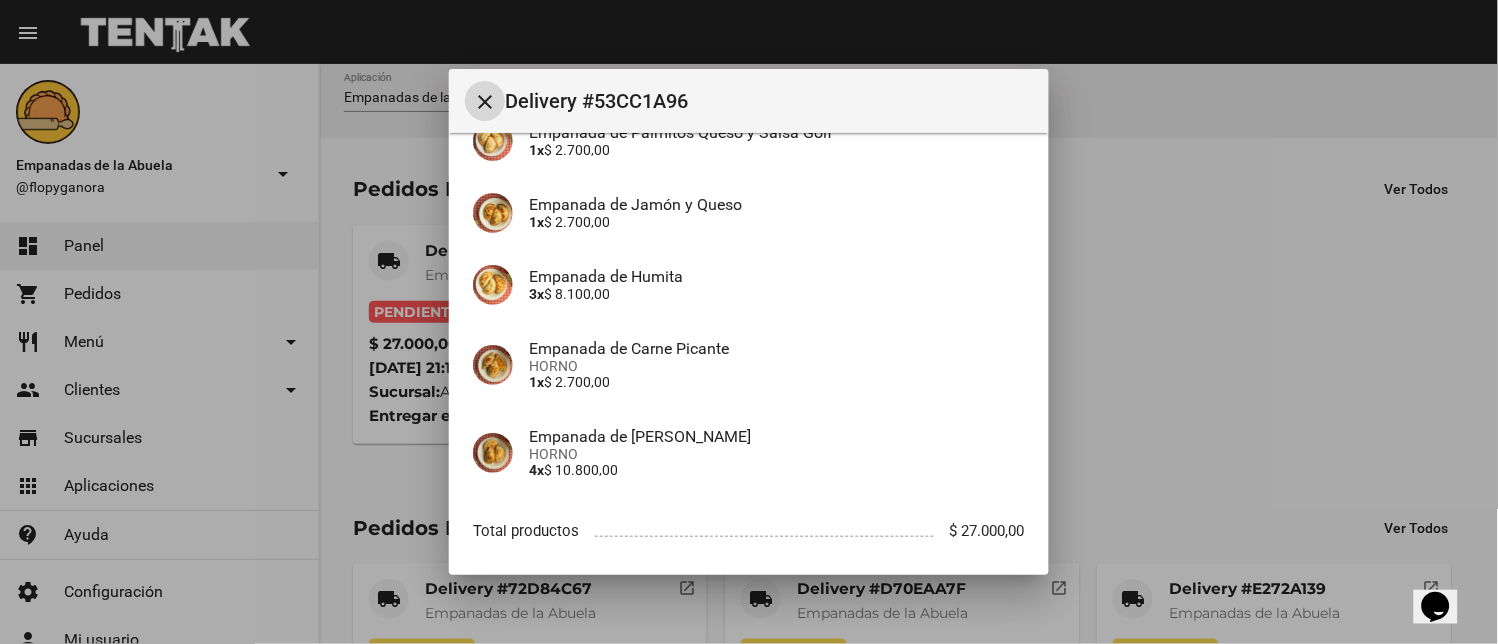 scroll, scrollTop: 297, scrollLeft: 0, axis: vertical 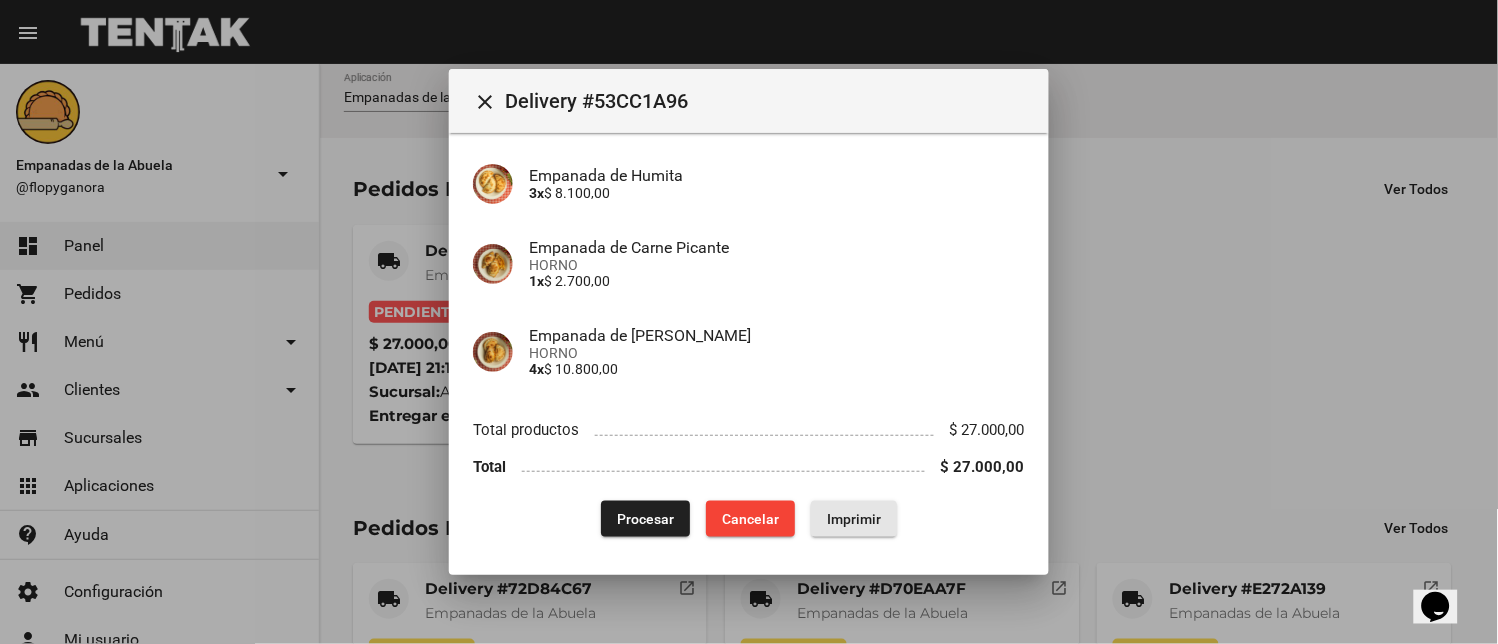 click on "Imprimir" 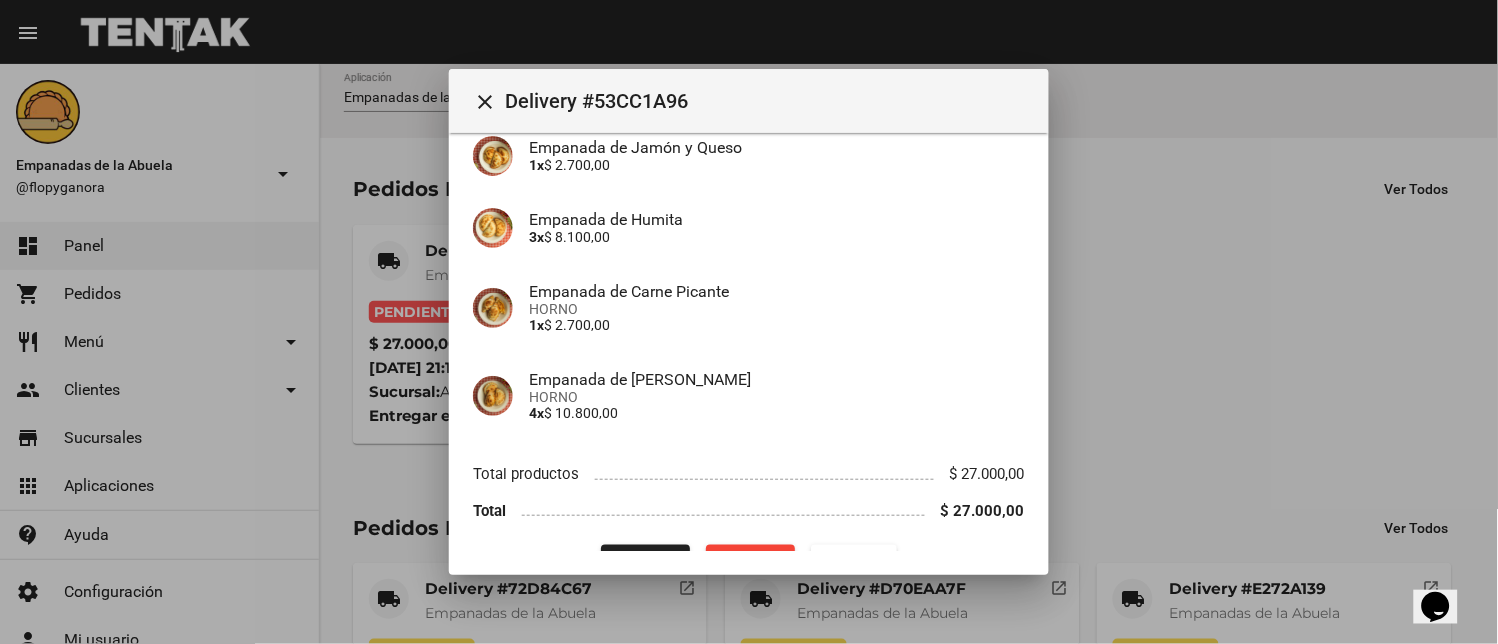 scroll, scrollTop: 297, scrollLeft: 0, axis: vertical 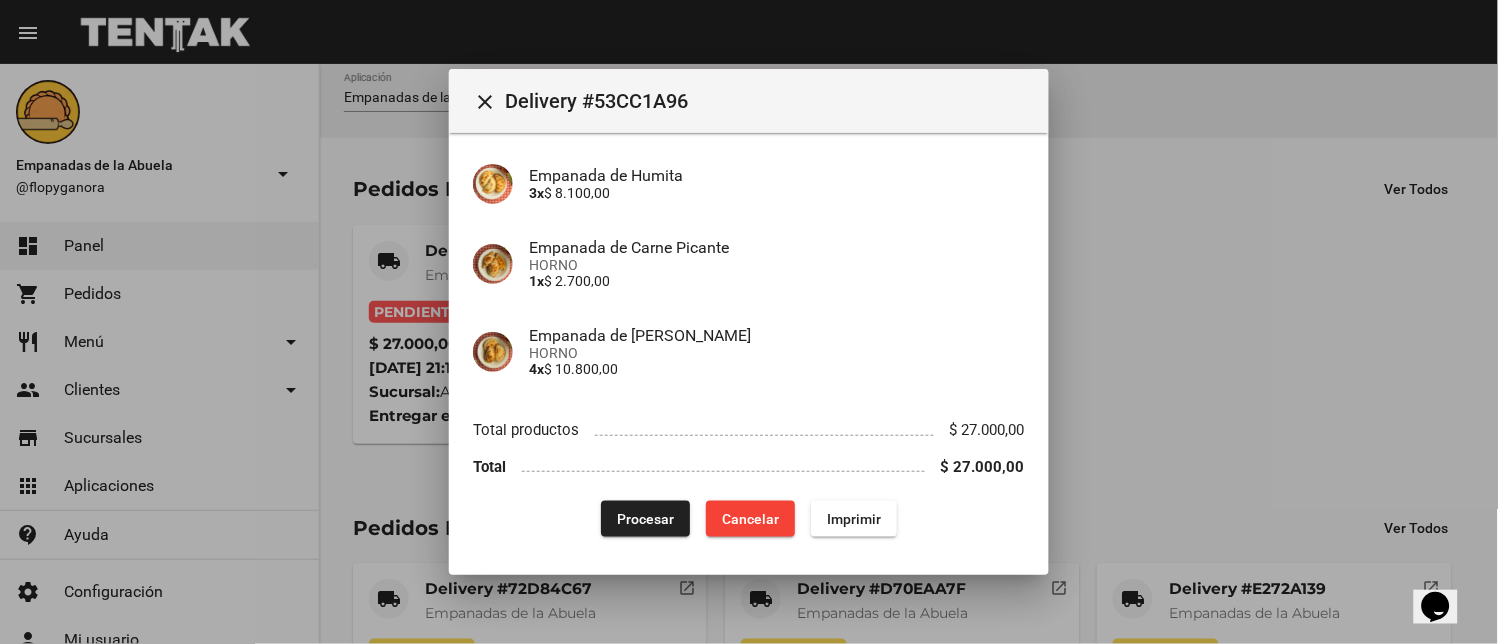 click on "Procesar" 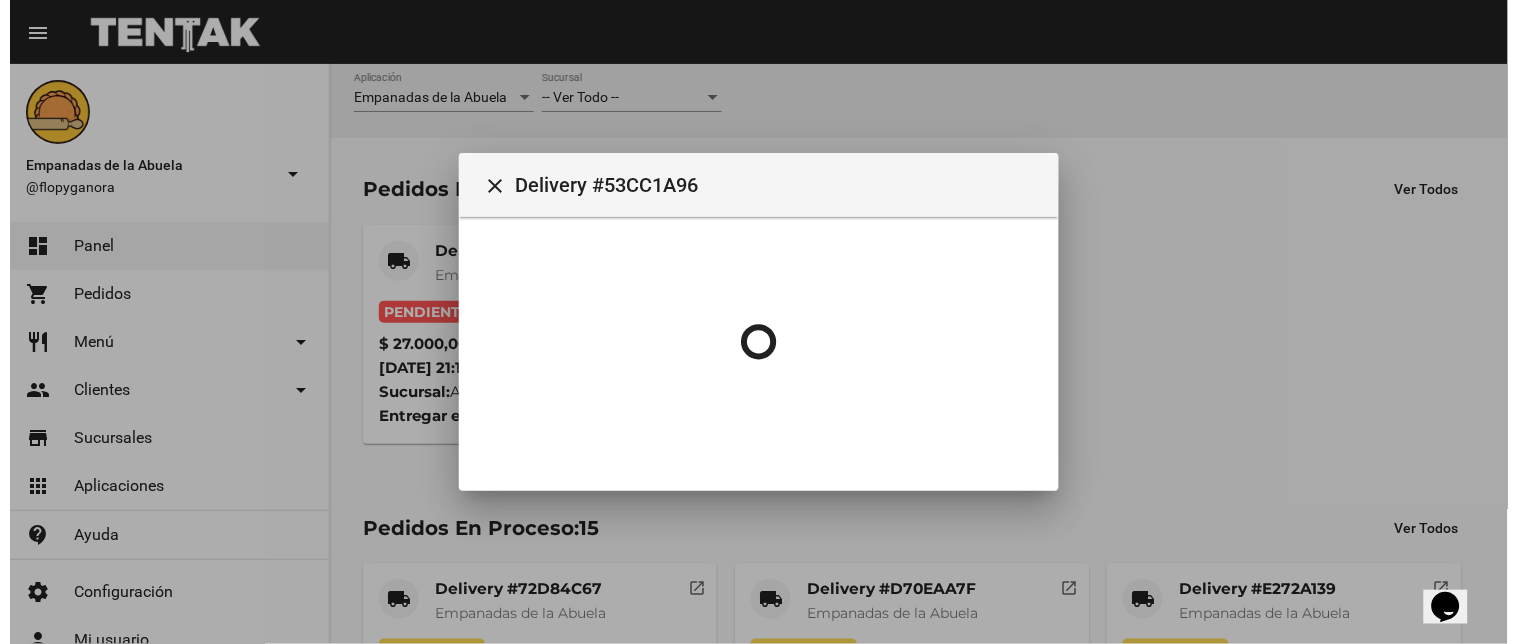 scroll, scrollTop: 0, scrollLeft: 0, axis: both 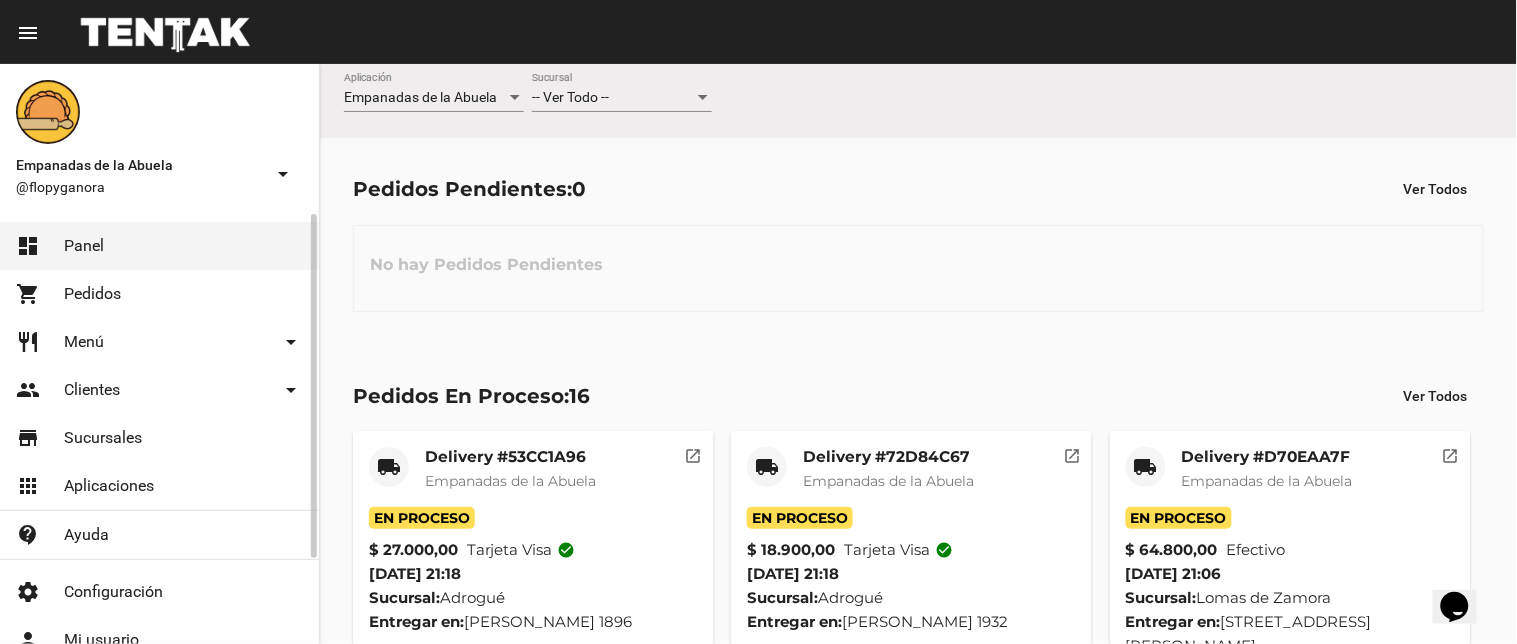 click on "restaurant Menú arrow_drop_down" 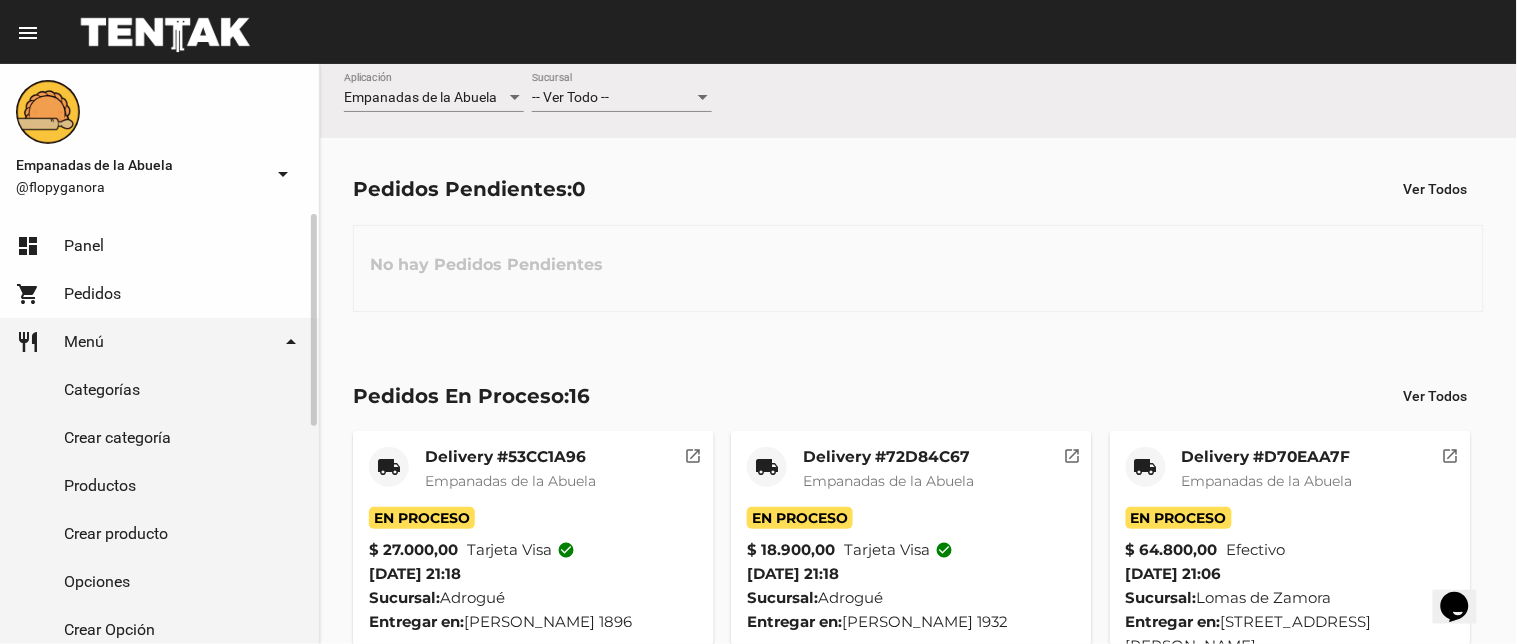 click on "Productos" 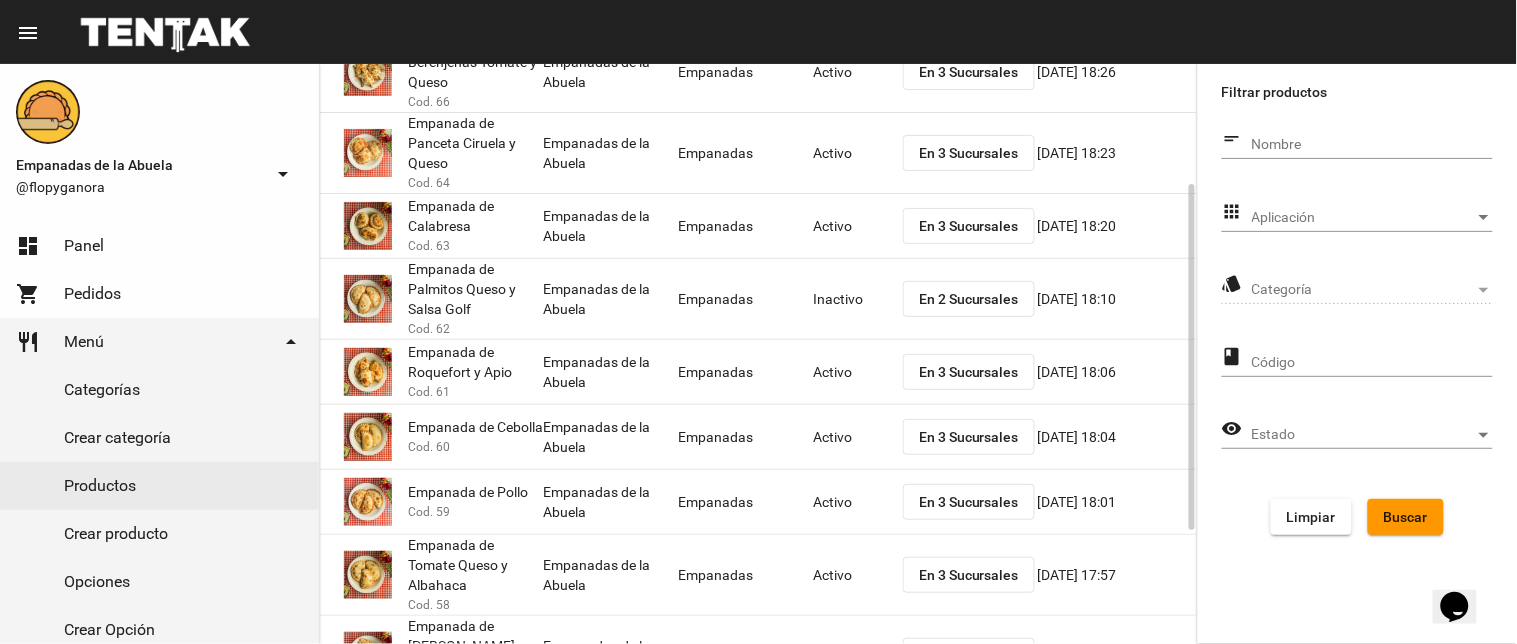 scroll, scrollTop: 390, scrollLeft: 0, axis: vertical 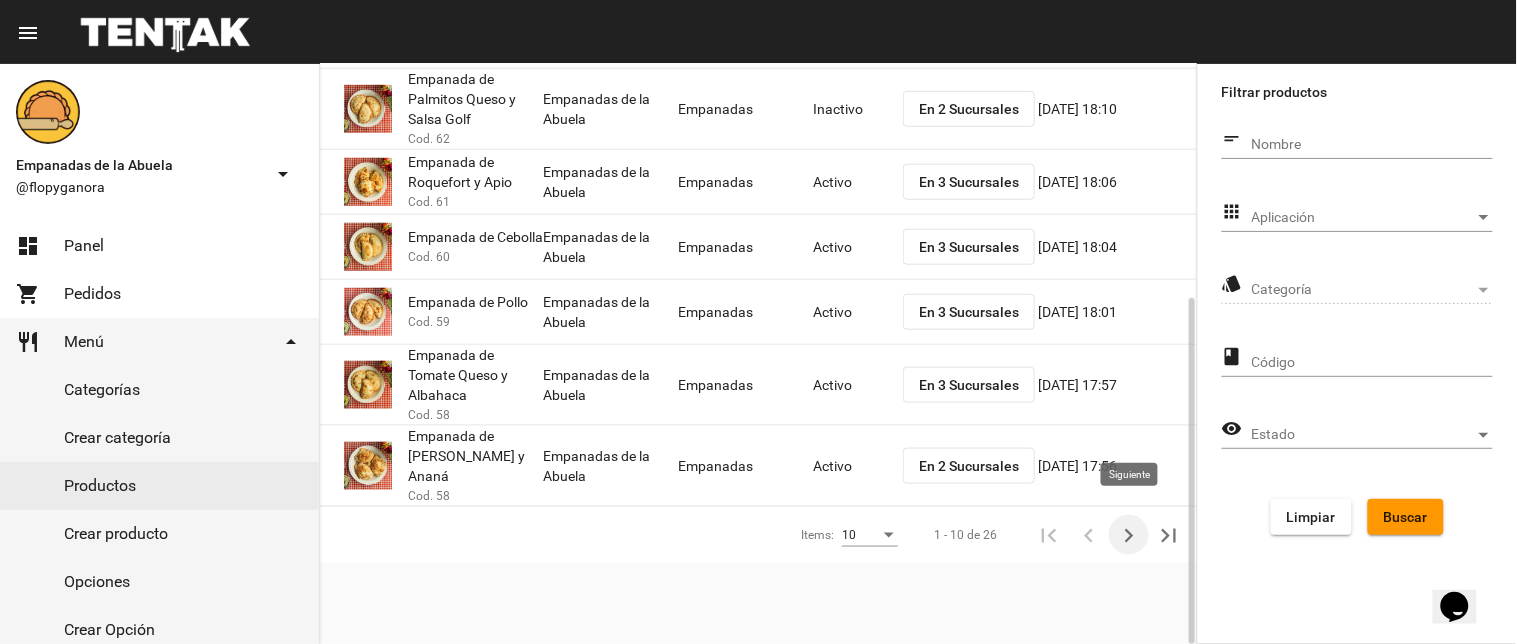 click 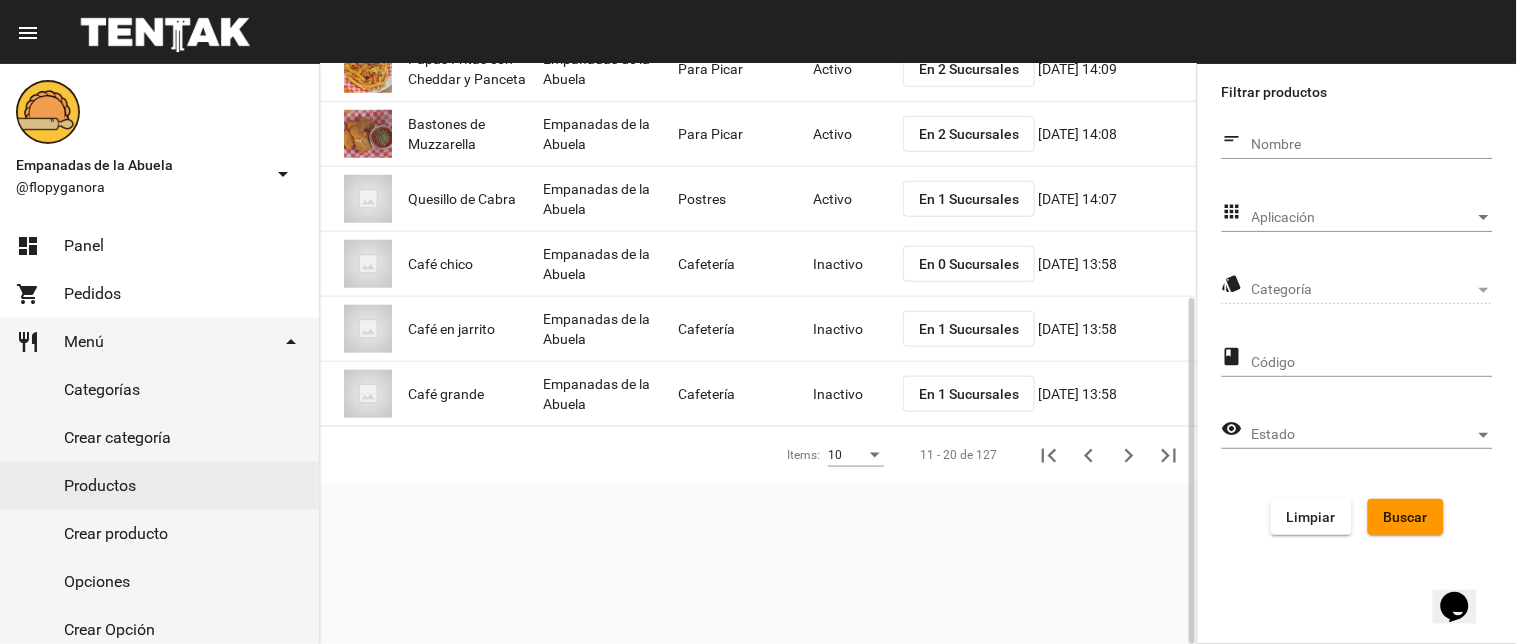 scroll, scrollTop: 325, scrollLeft: 0, axis: vertical 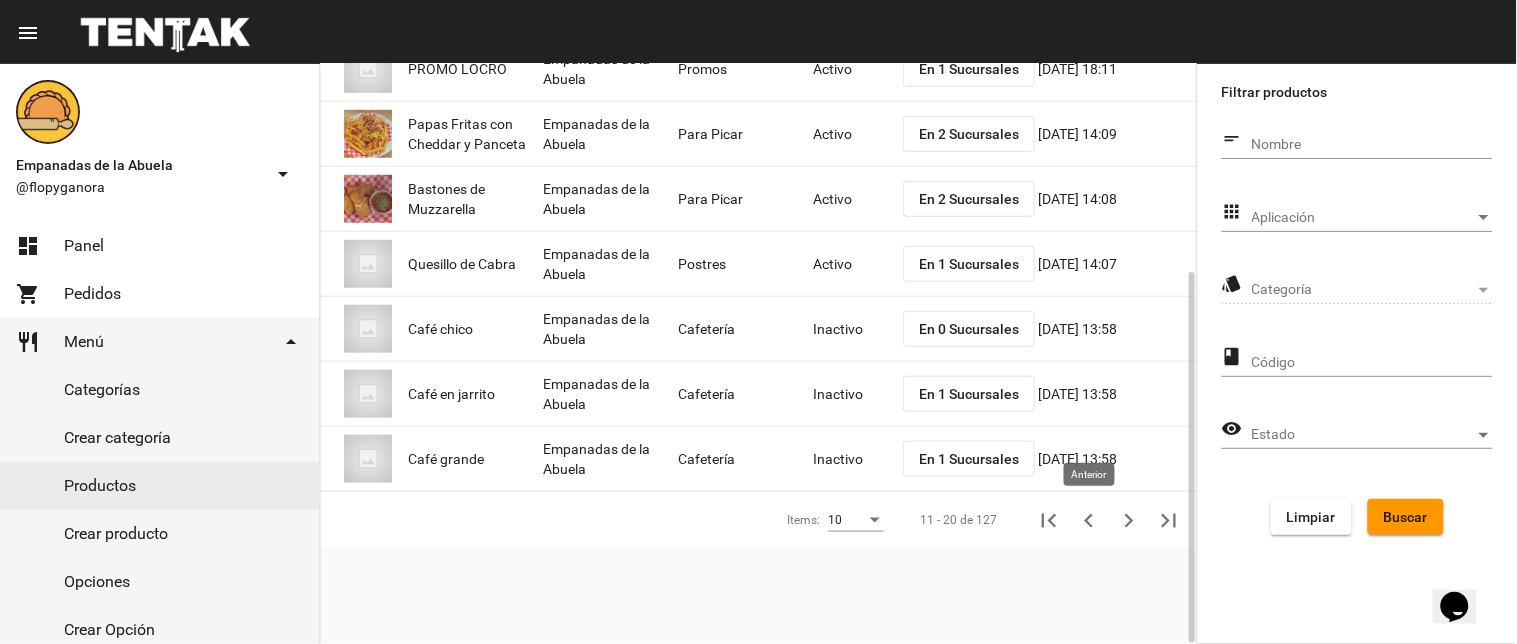 click 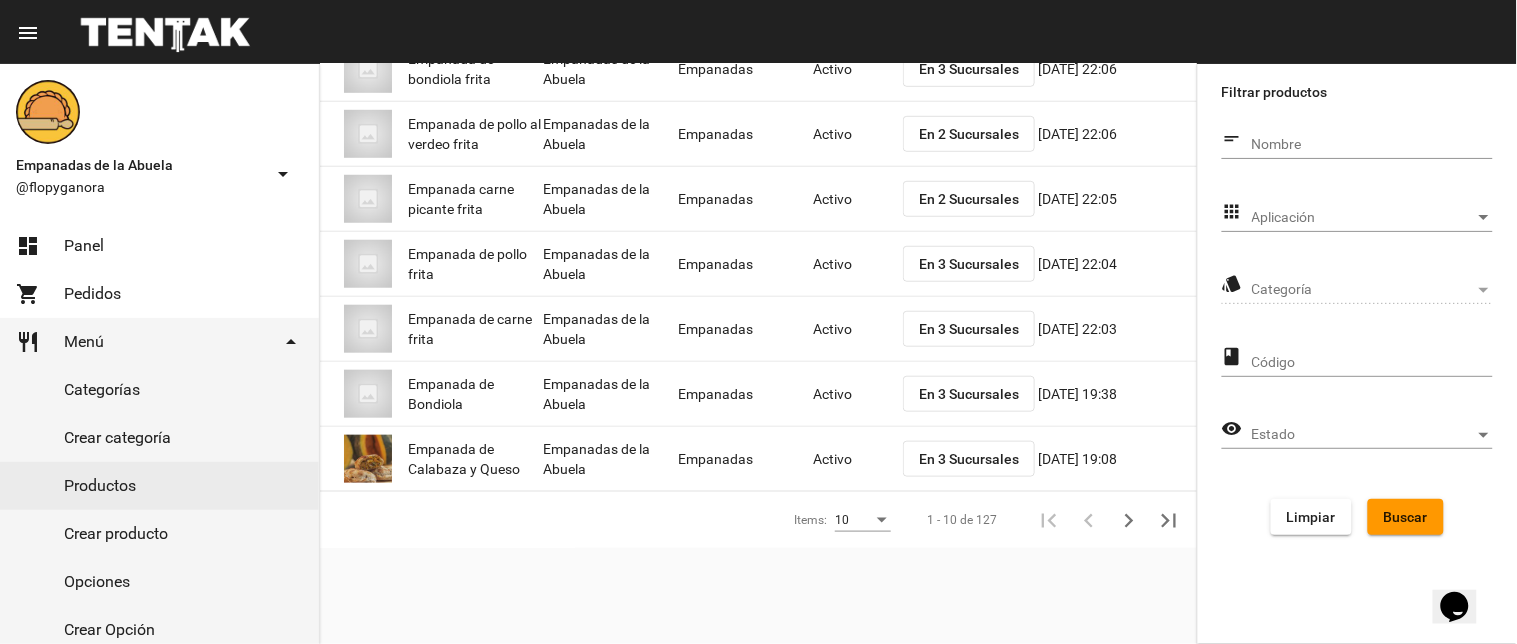 click on "Aplicación" at bounding box center [1363, 218] 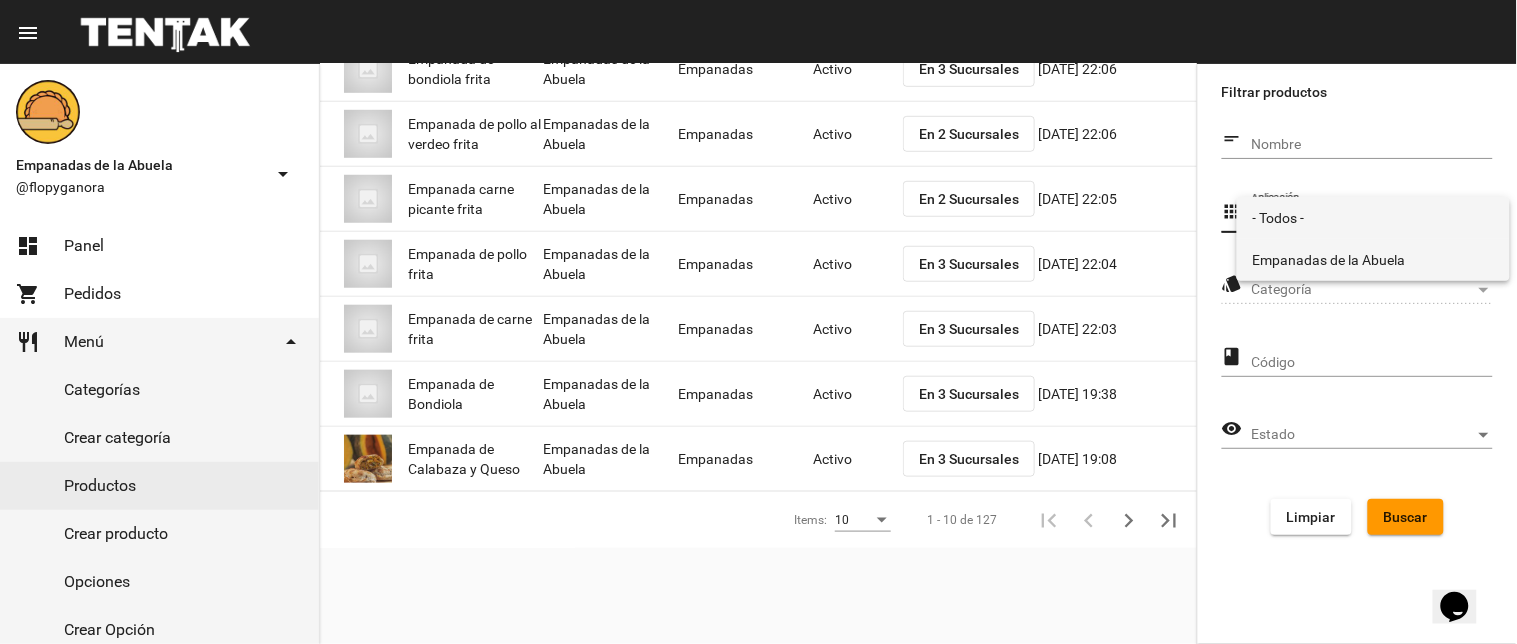 click on "Empanadas de la Abuela" at bounding box center (1373, 260) 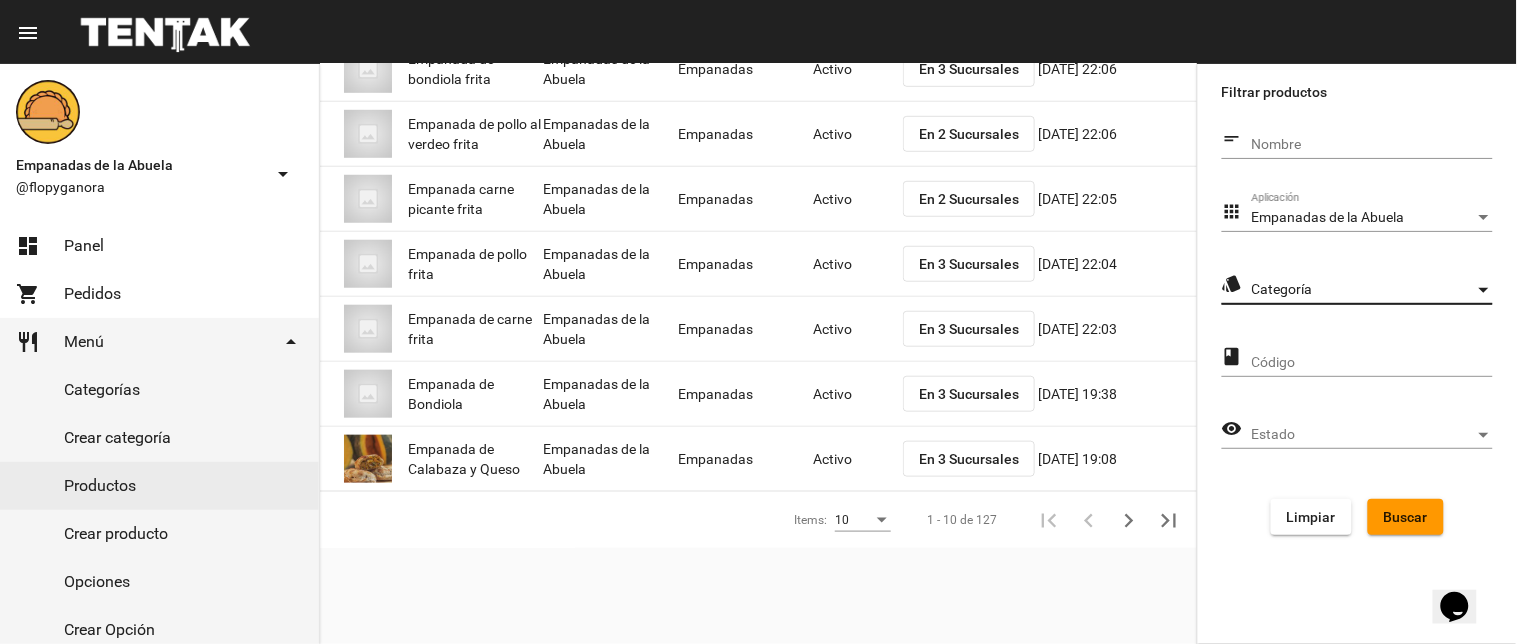 click on "Categoría" at bounding box center (1363, 290) 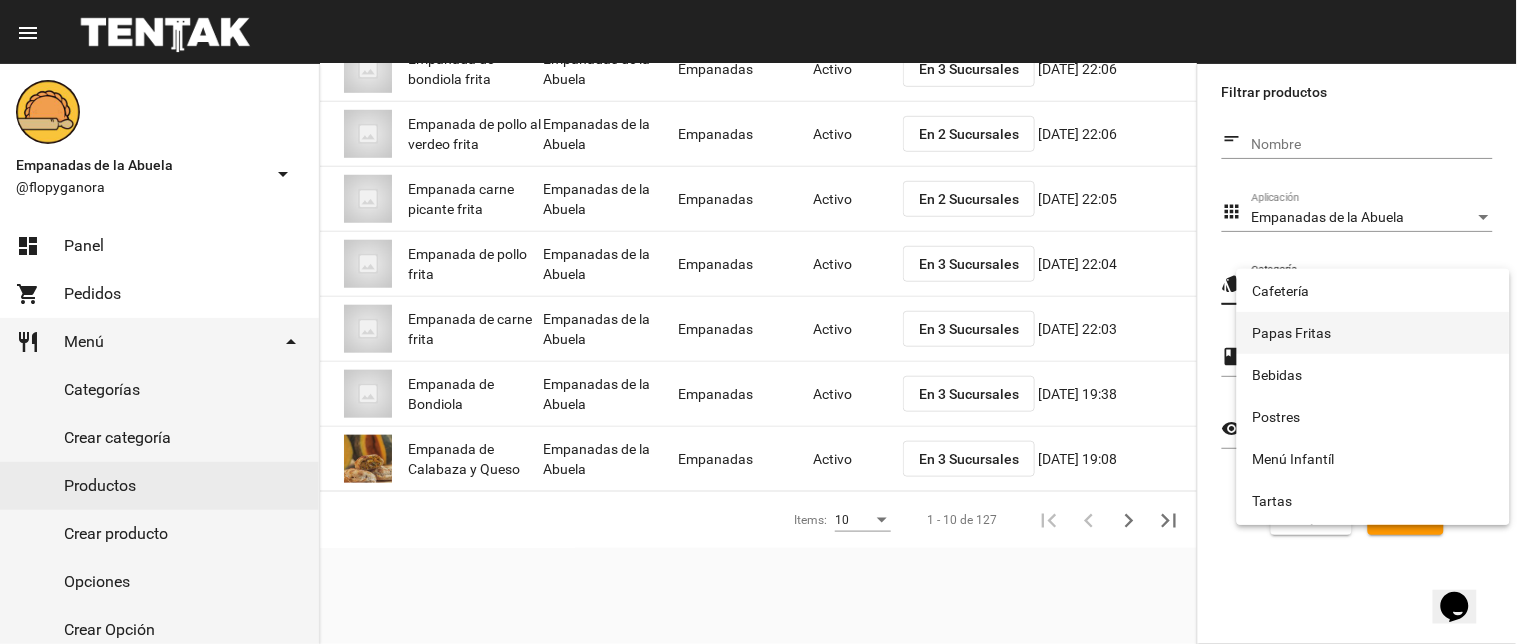 scroll, scrollTop: 332, scrollLeft: 0, axis: vertical 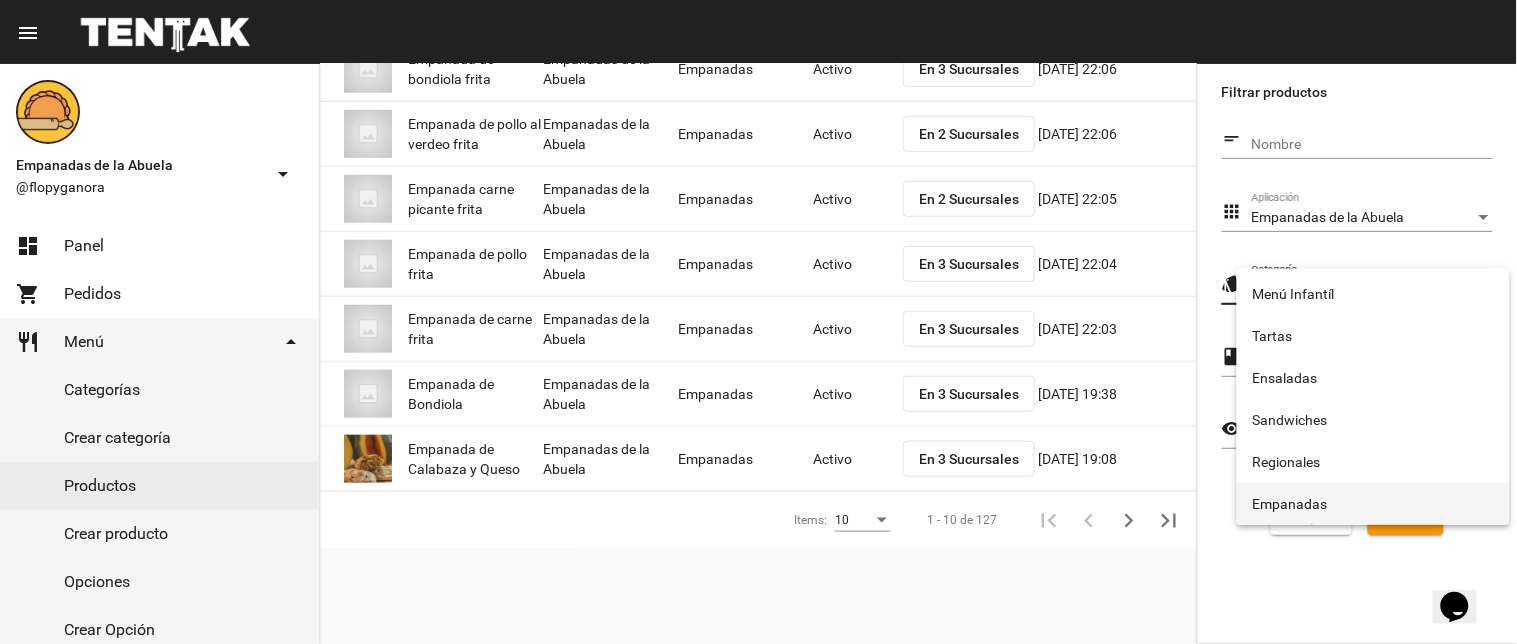 click on "Empanadas" at bounding box center (1373, 504) 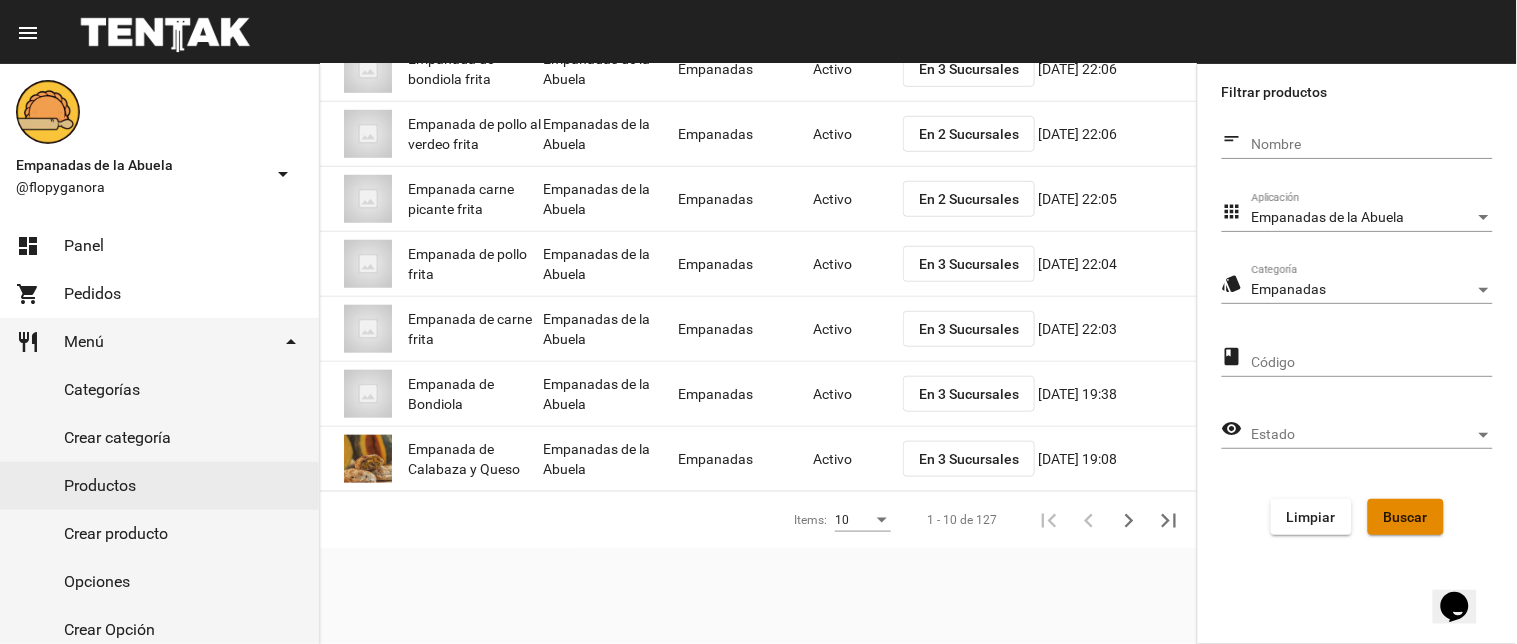 drag, startPoint x: 1425, startPoint y: 518, endPoint x: 1402, endPoint y: 475, distance: 48.76474 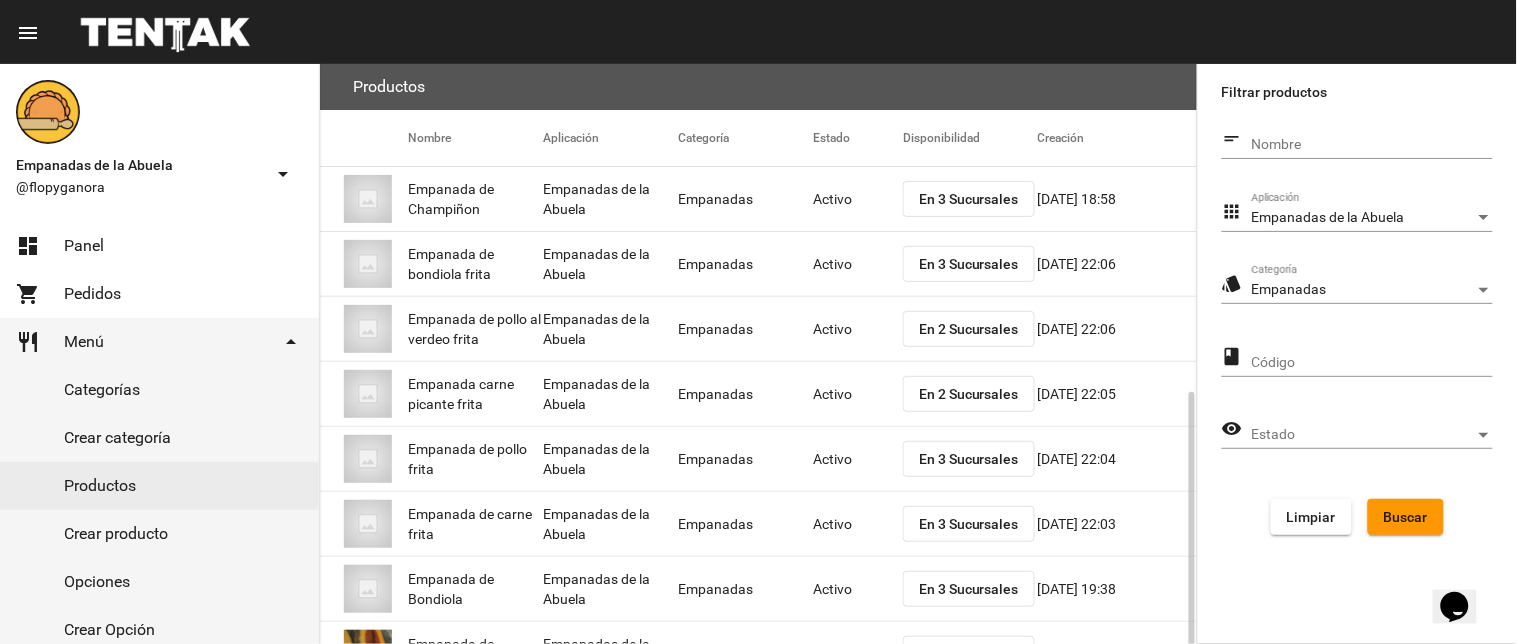 scroll, scrollTop: 325, scrollLeft: 0, axis: vertical 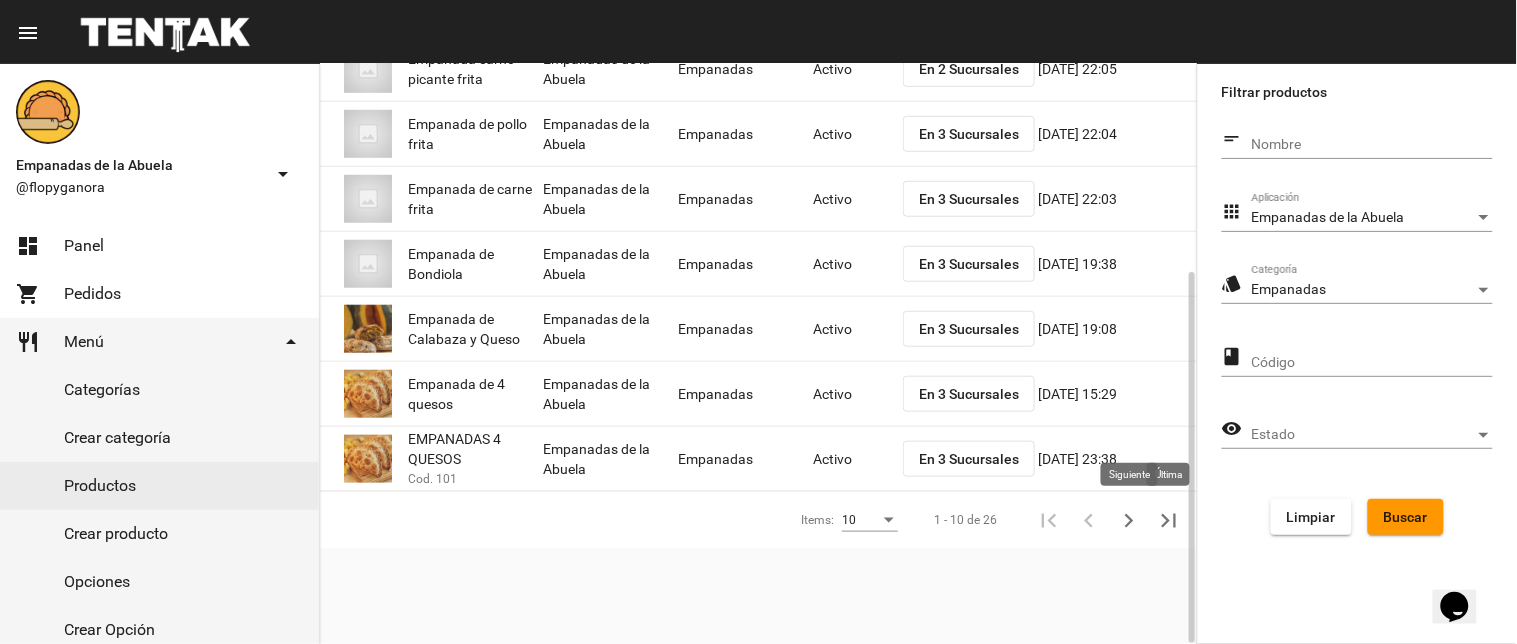 click 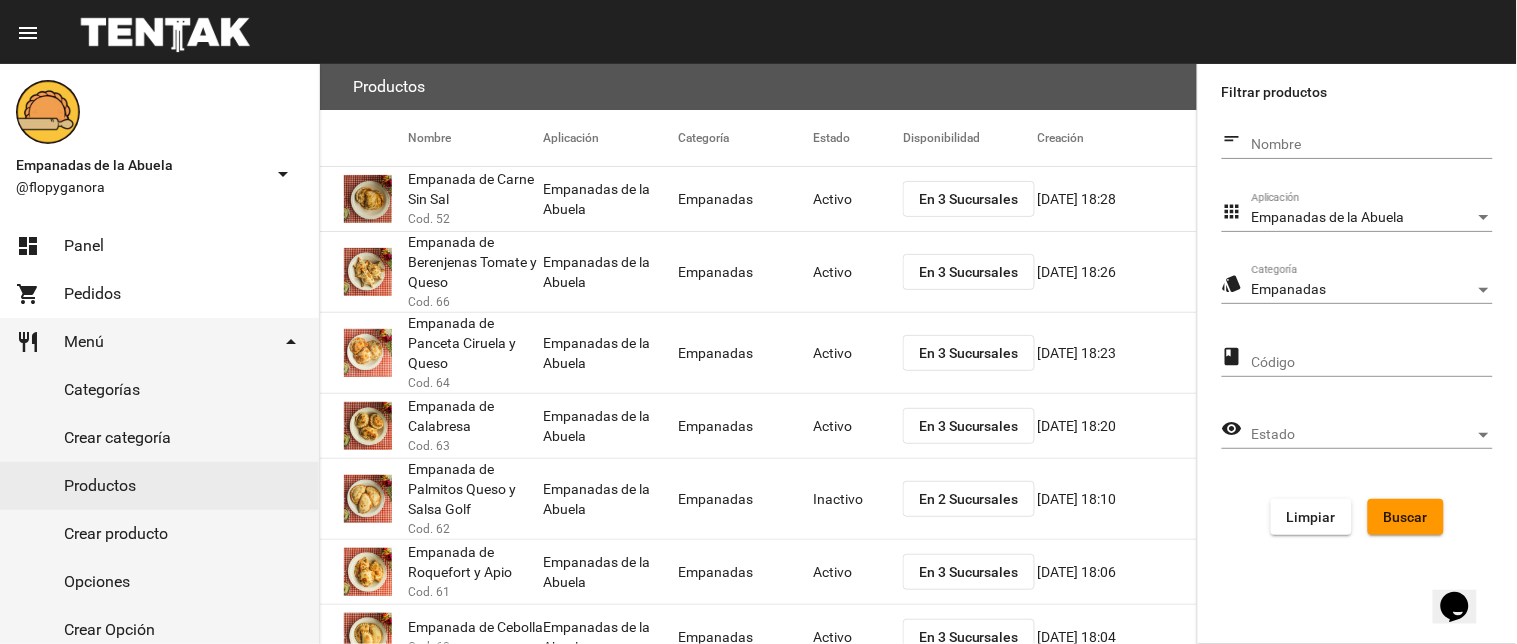 scroll, scrollTop: 390, scrollLeft: 0, axis: vertical 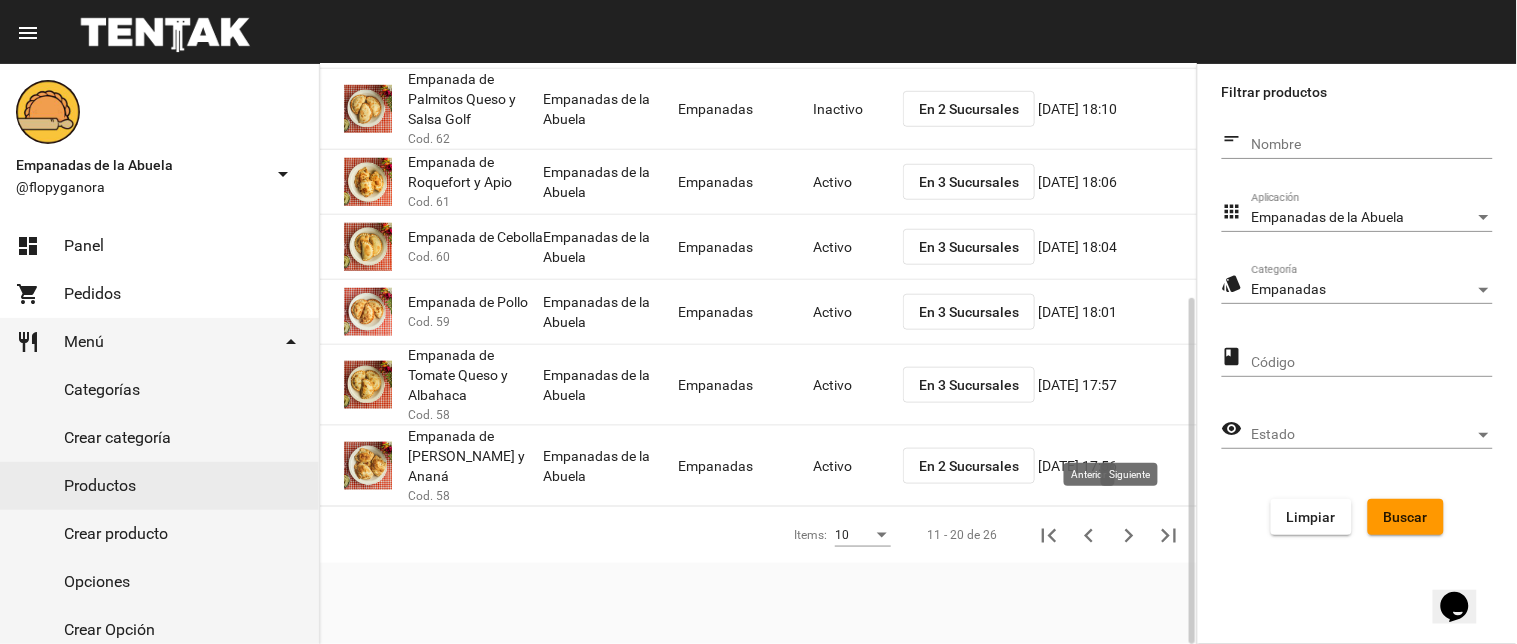 click 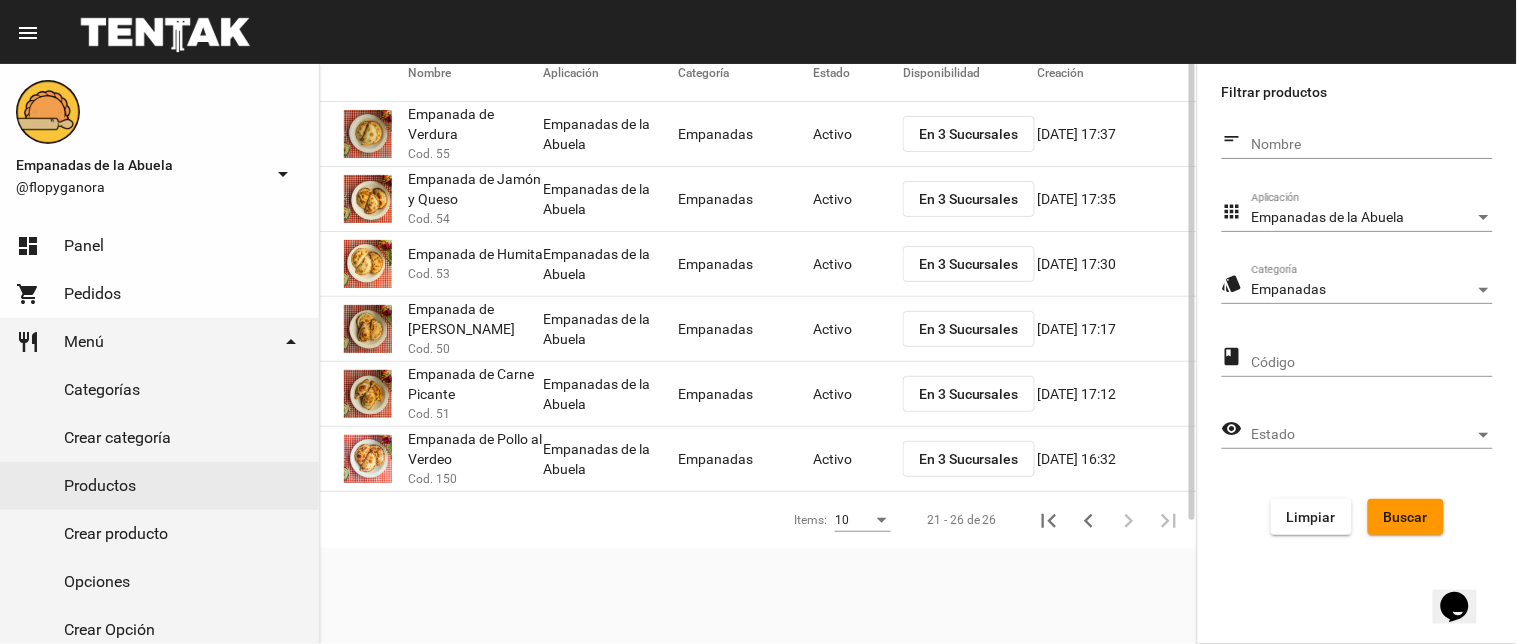 scroll, scrollTop: 0, scrollLeft: 0, axis: both 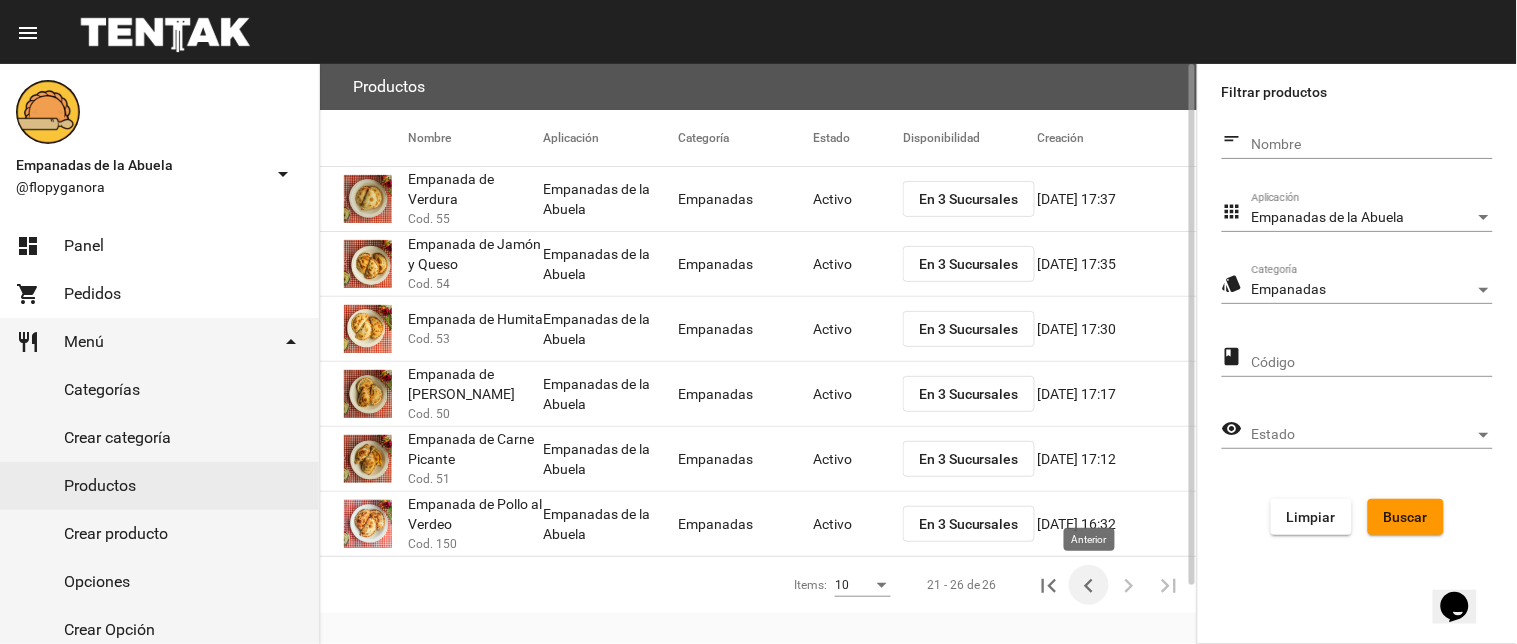 click 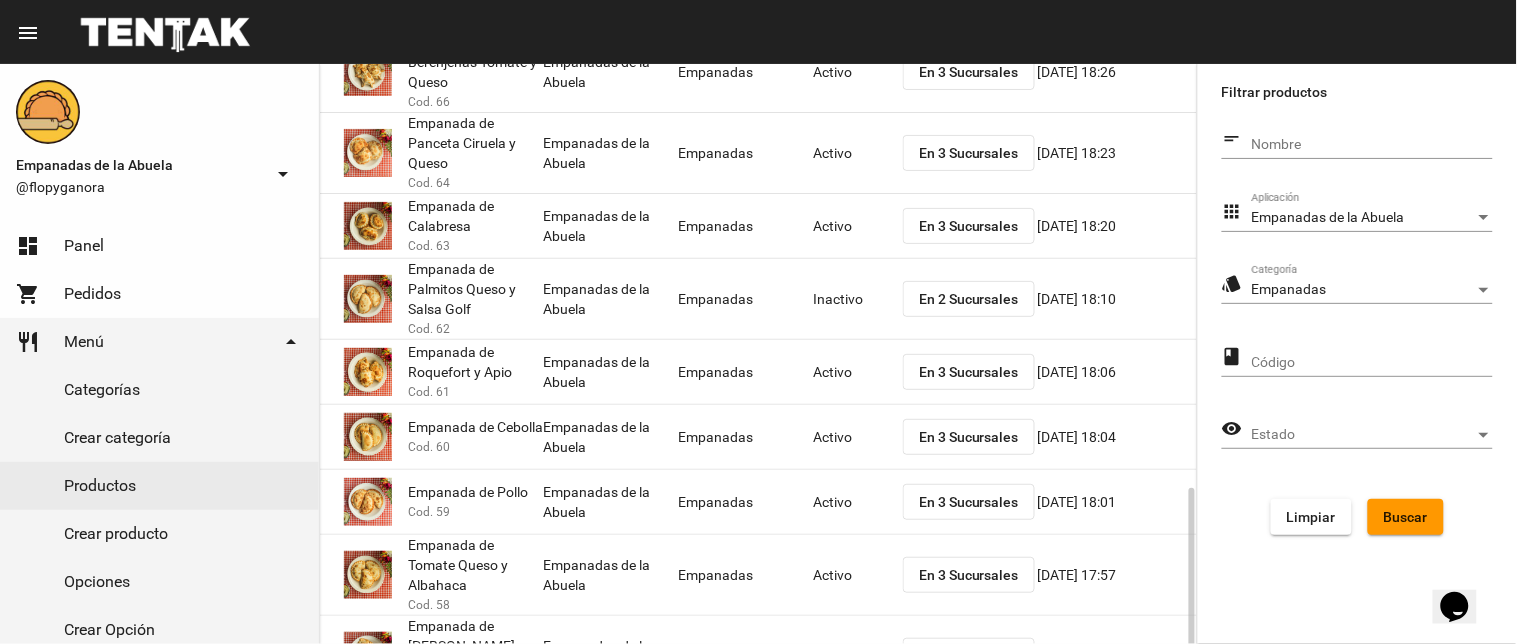 scroll, scrollTop: 390, scrollLeft: 0, axis: vertical 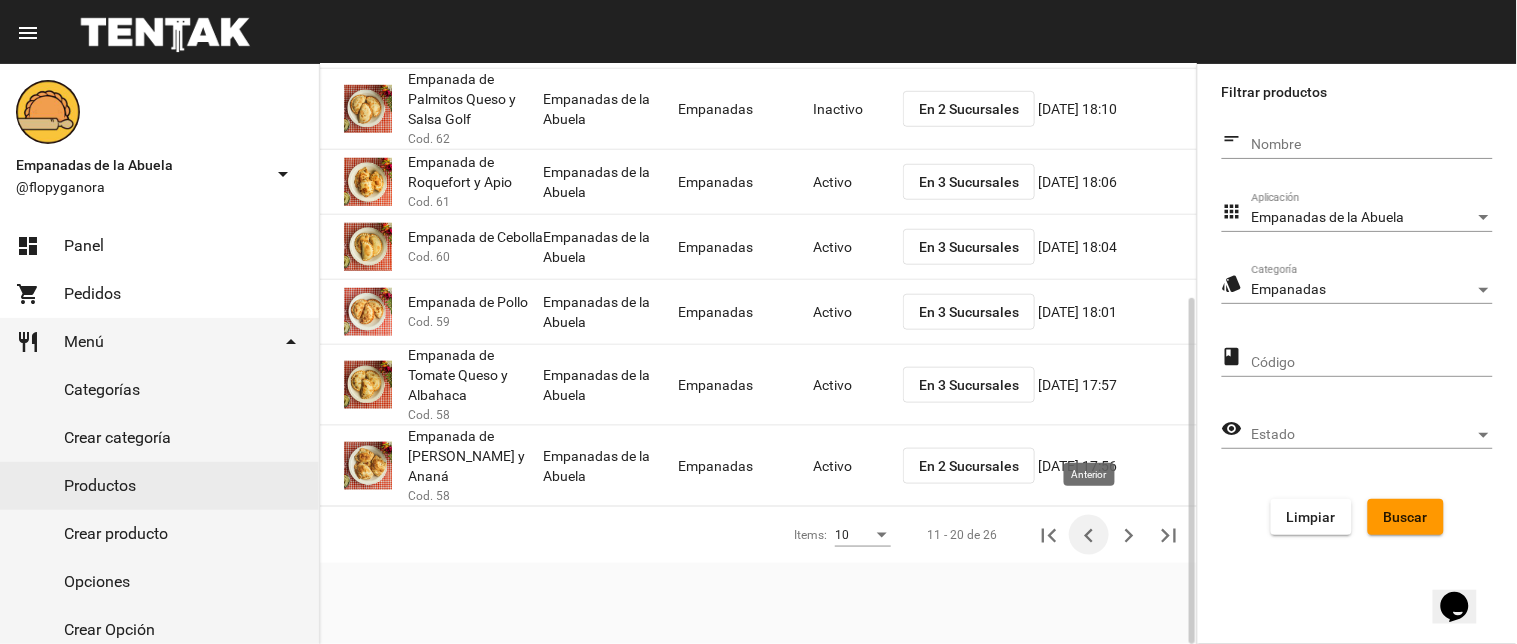 click 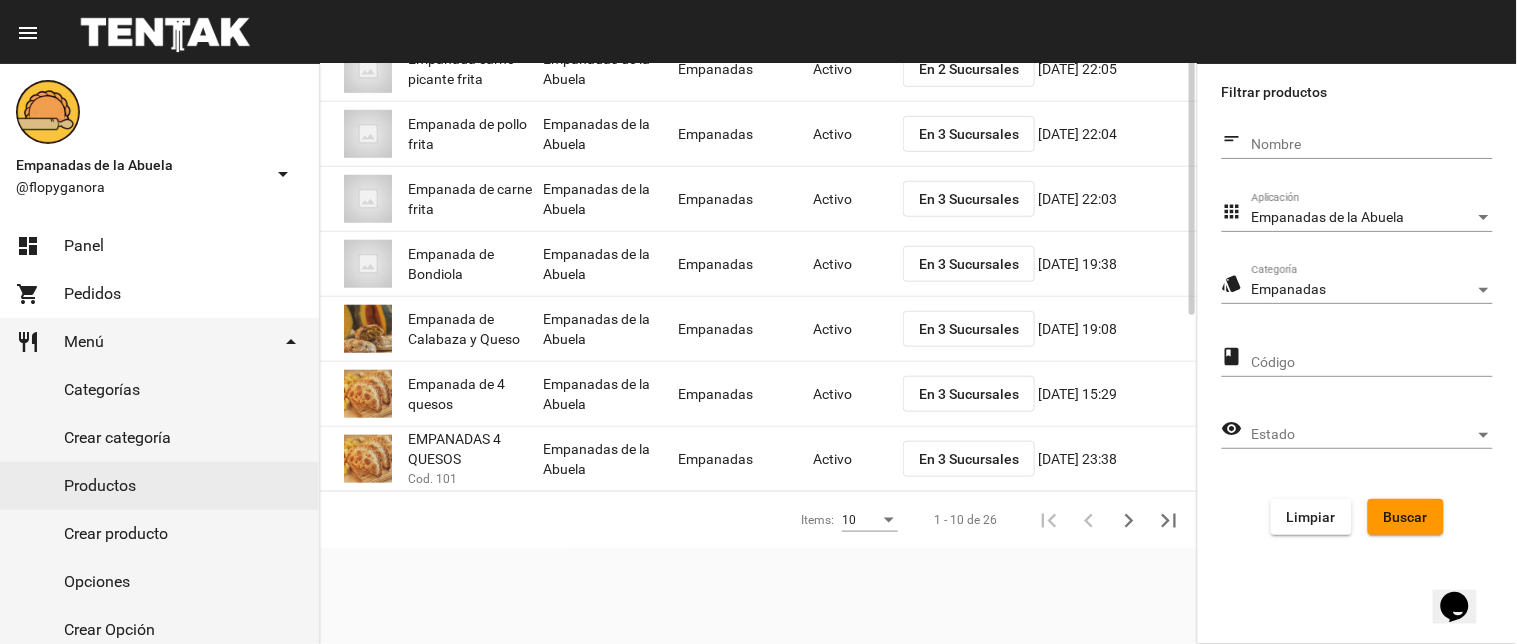 scroll, scrollTop: 0, scrollLeft: 0, axis: both 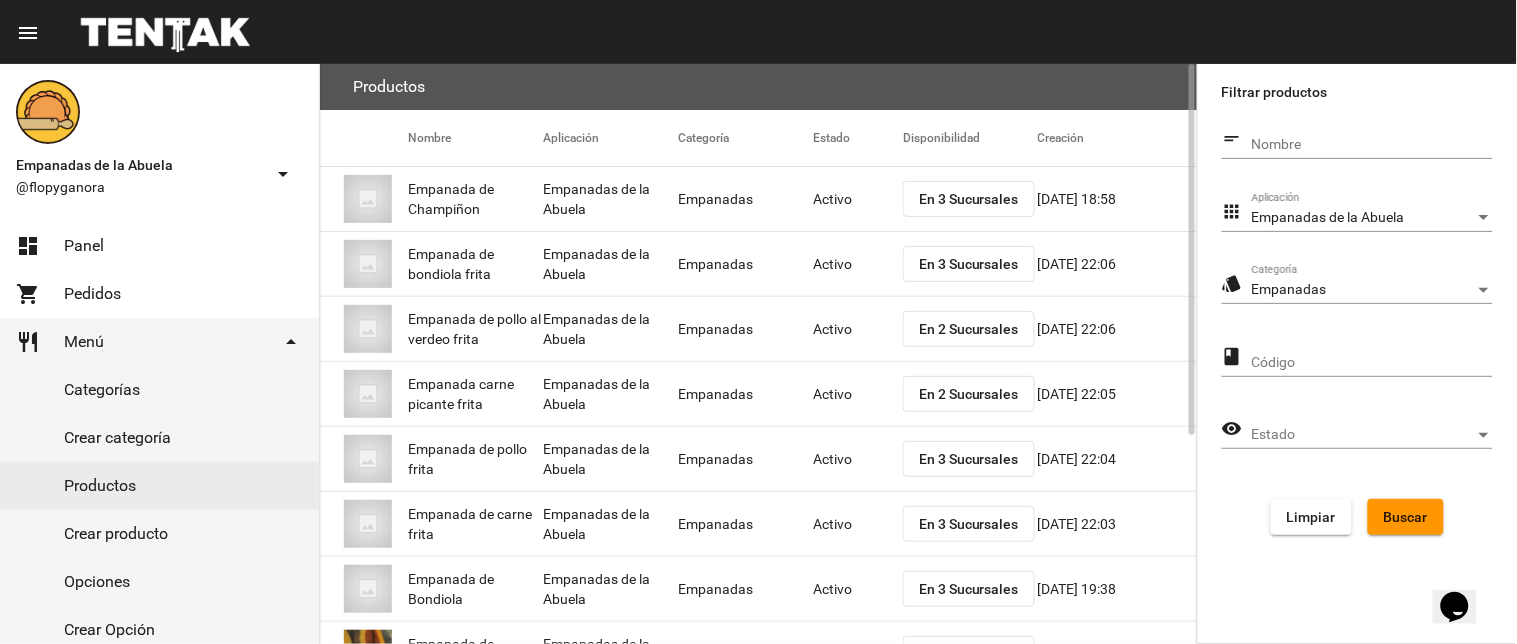 click on "En 3 Sucursales" 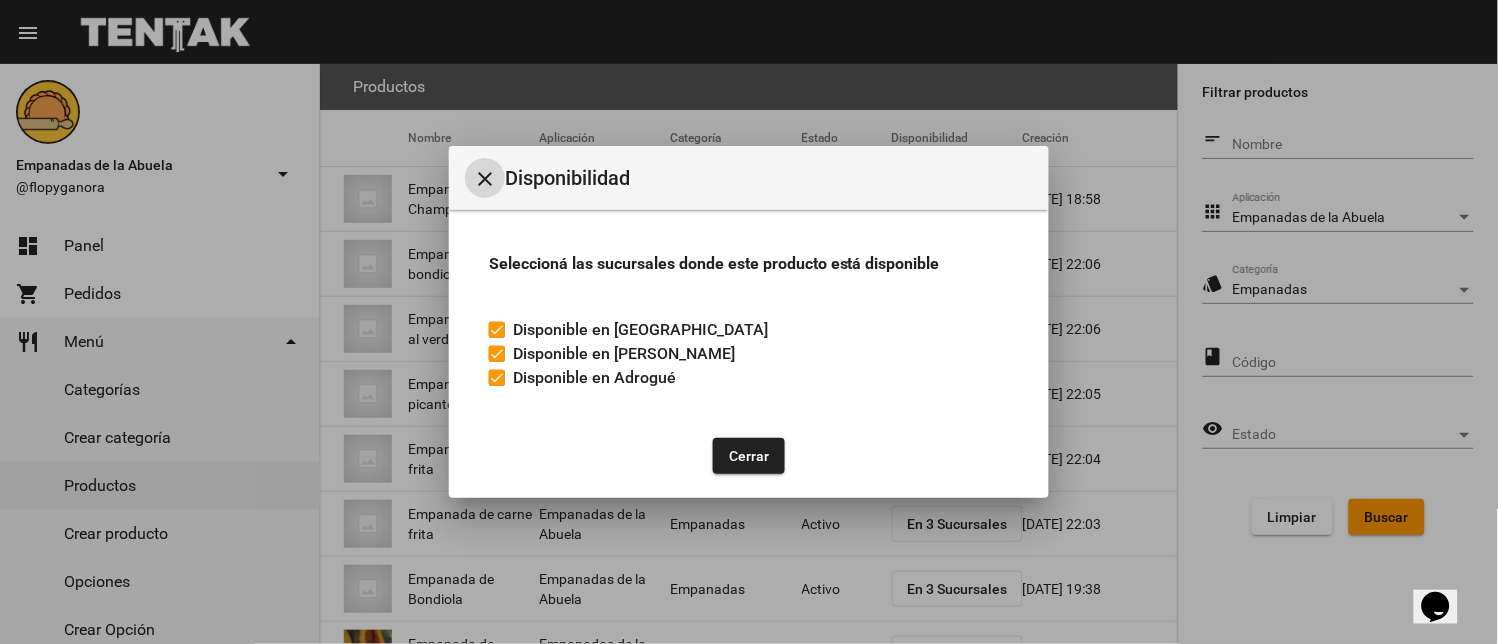 drag, startPoint x: 496, startPoint y: 375, endPoint x: 740, endPoint y: 444, distance: 253.56853 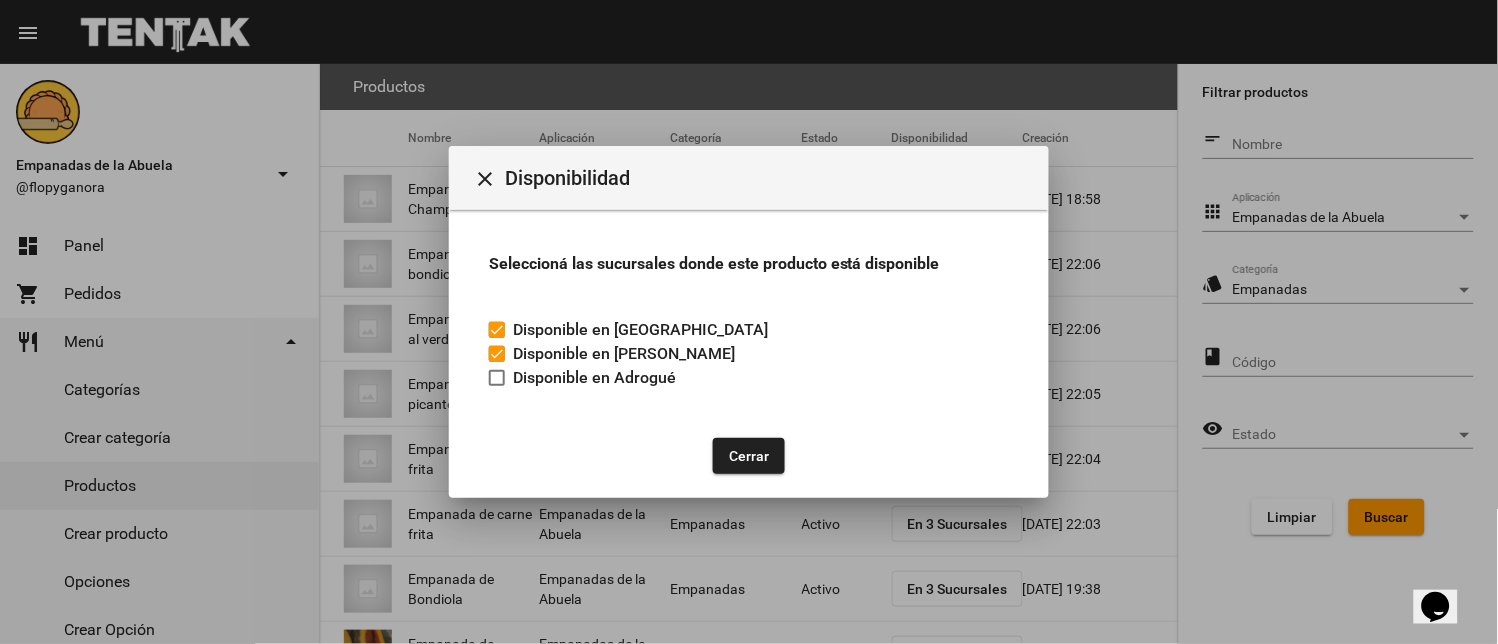 drag, startPoint x: 748, startPoint y: 454, endPoint x: 770, endPoint y: 391, distance: 66.730804 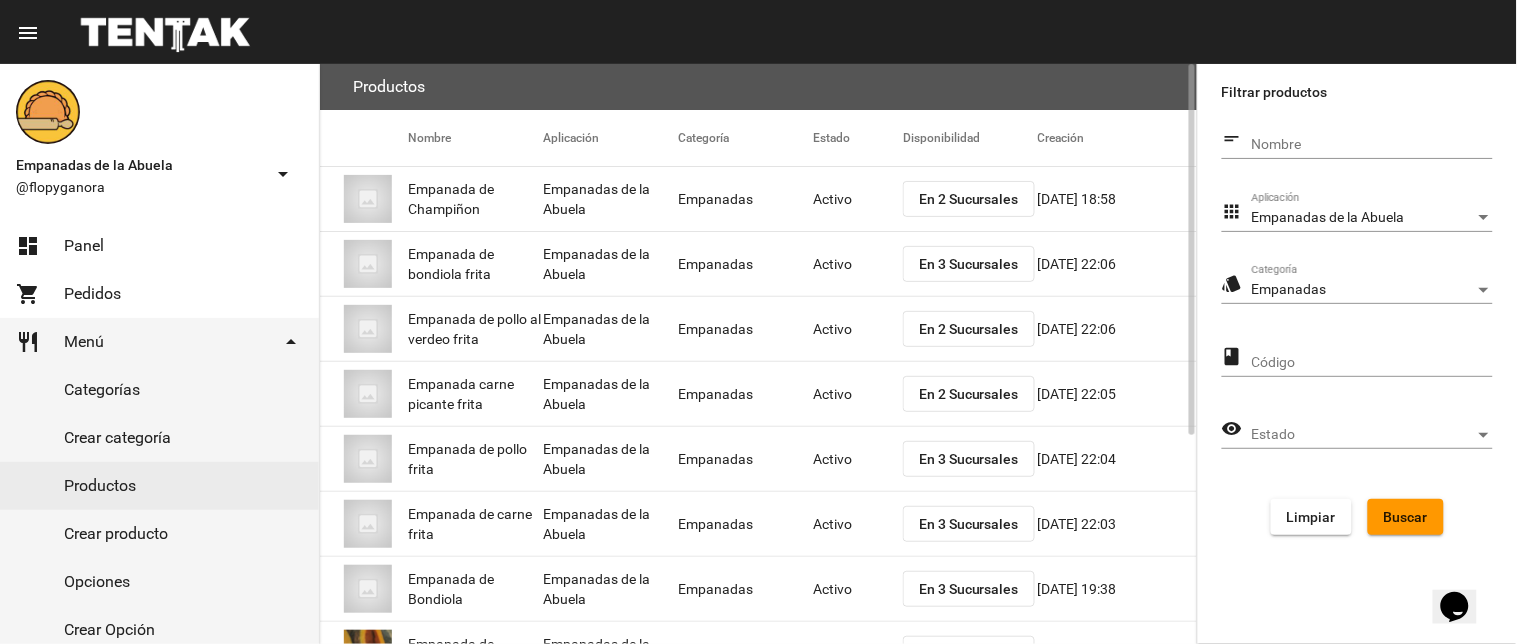 click on "Activo" 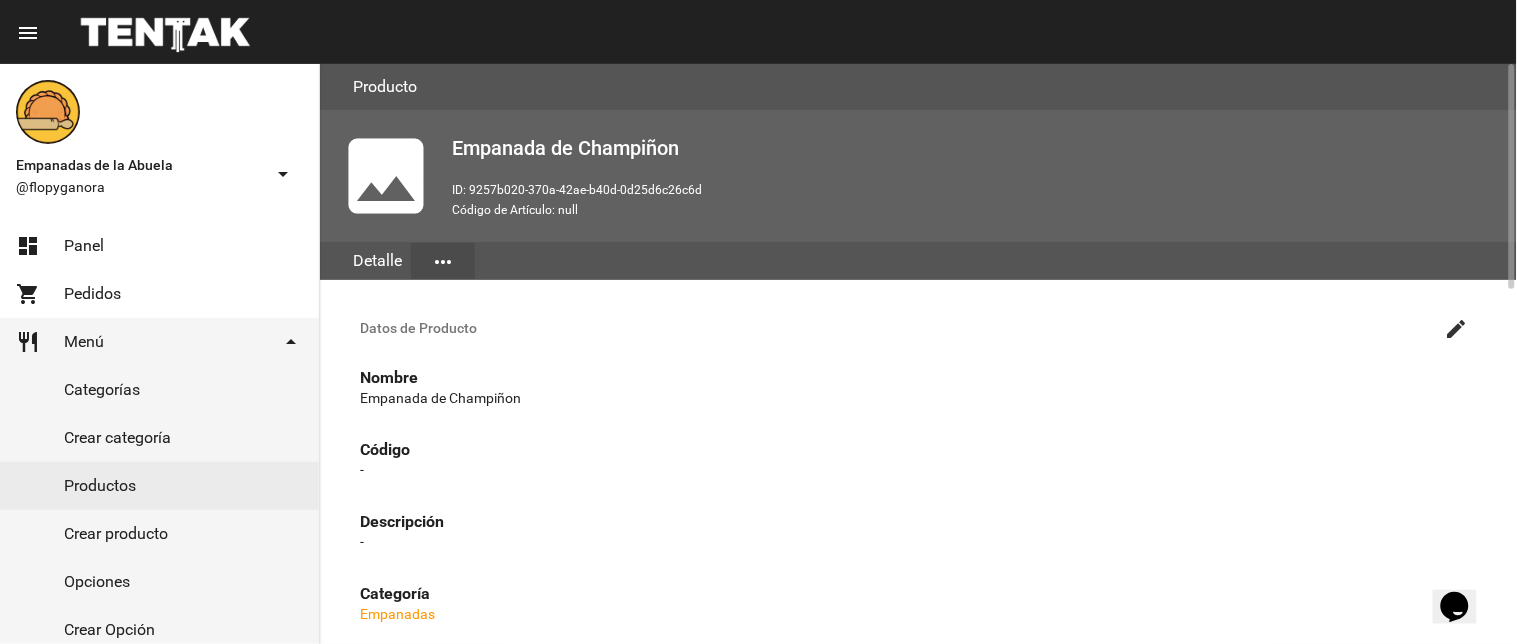 click on "create" 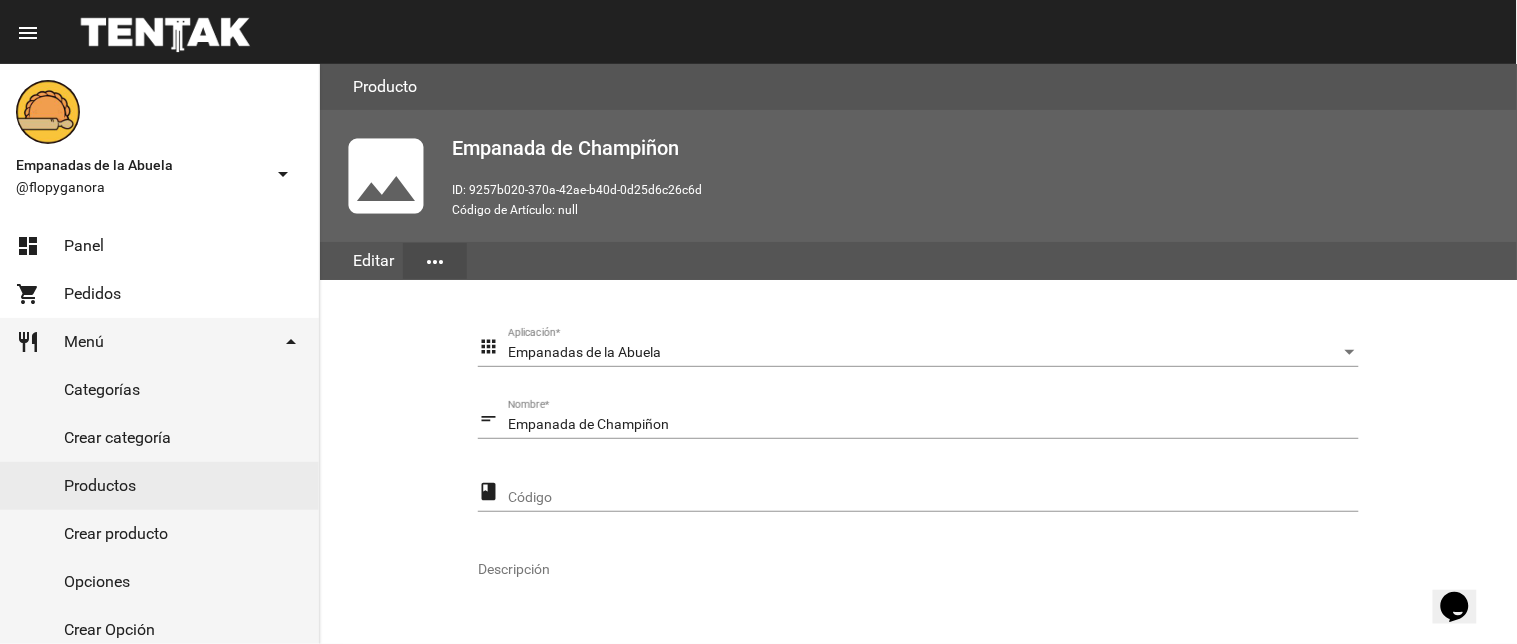 scroll, scrollTop: 408, scrollLeft: 0, axis: vertical 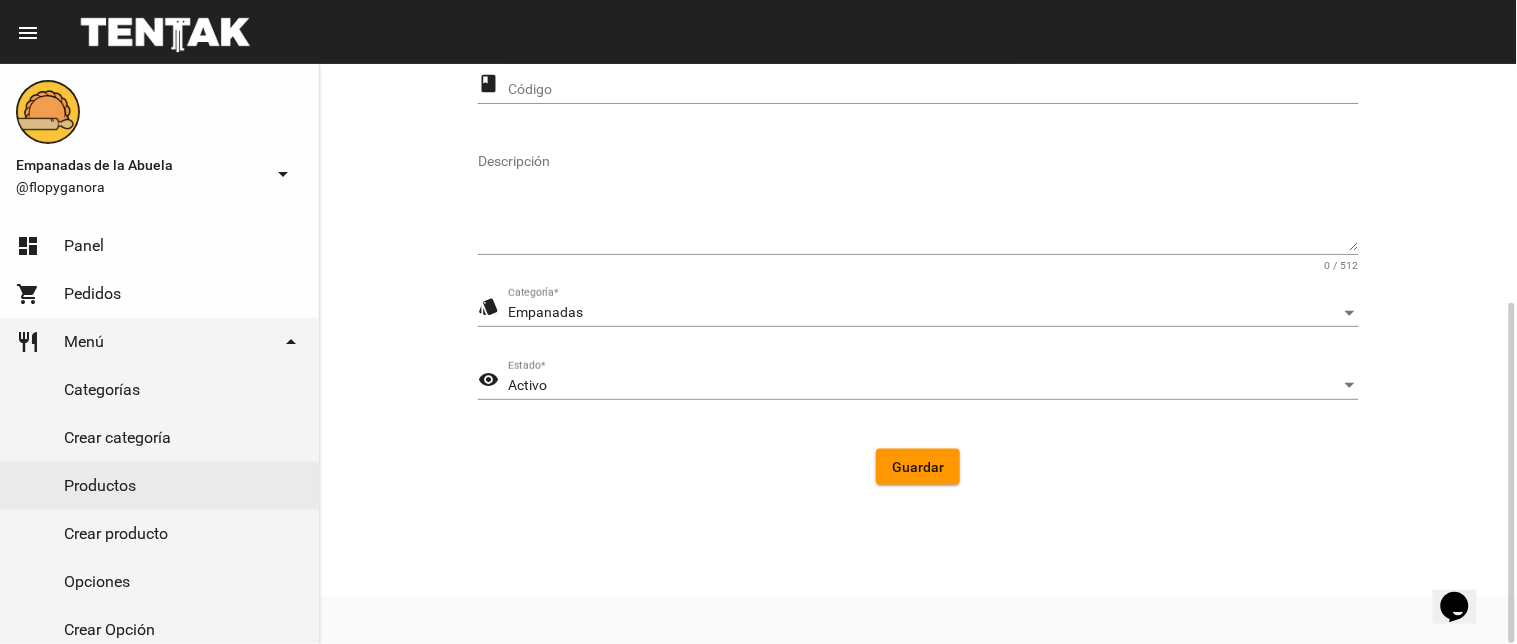 click on "Activo Estado  *" 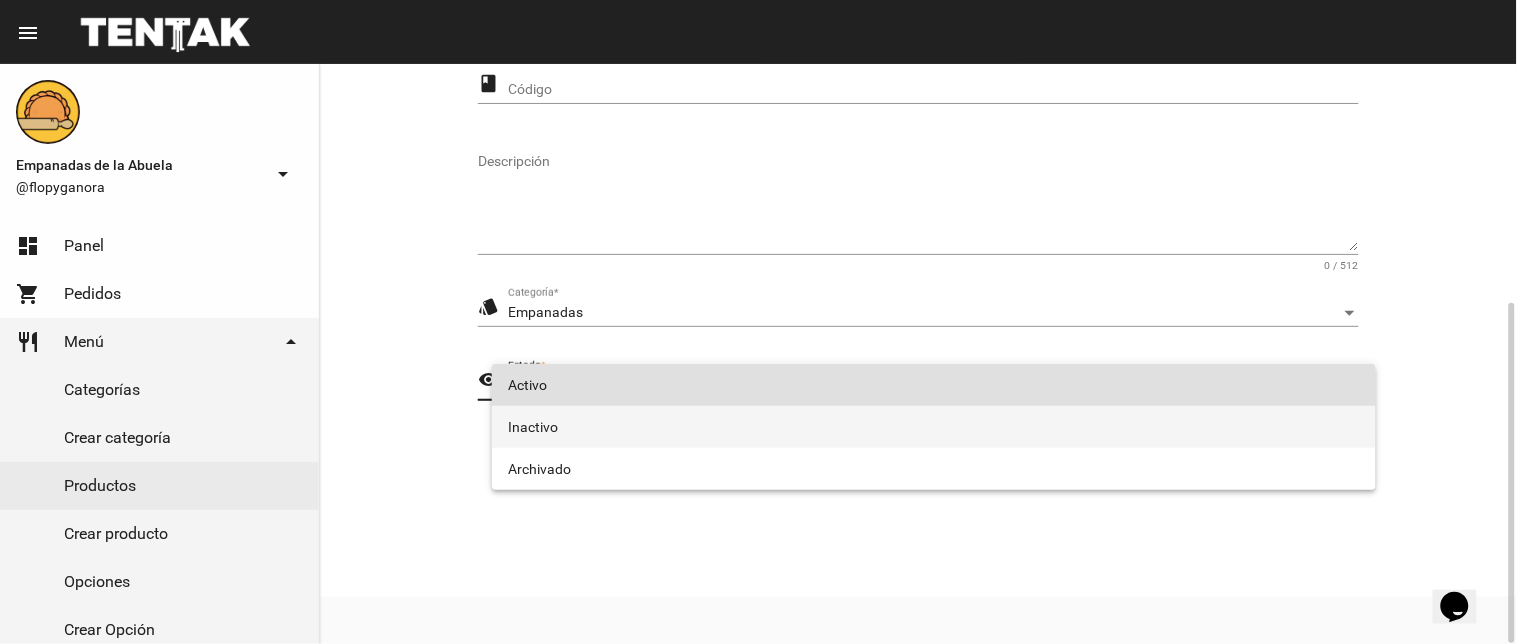 click on "Inactivo" at bounding box center (934, 427) 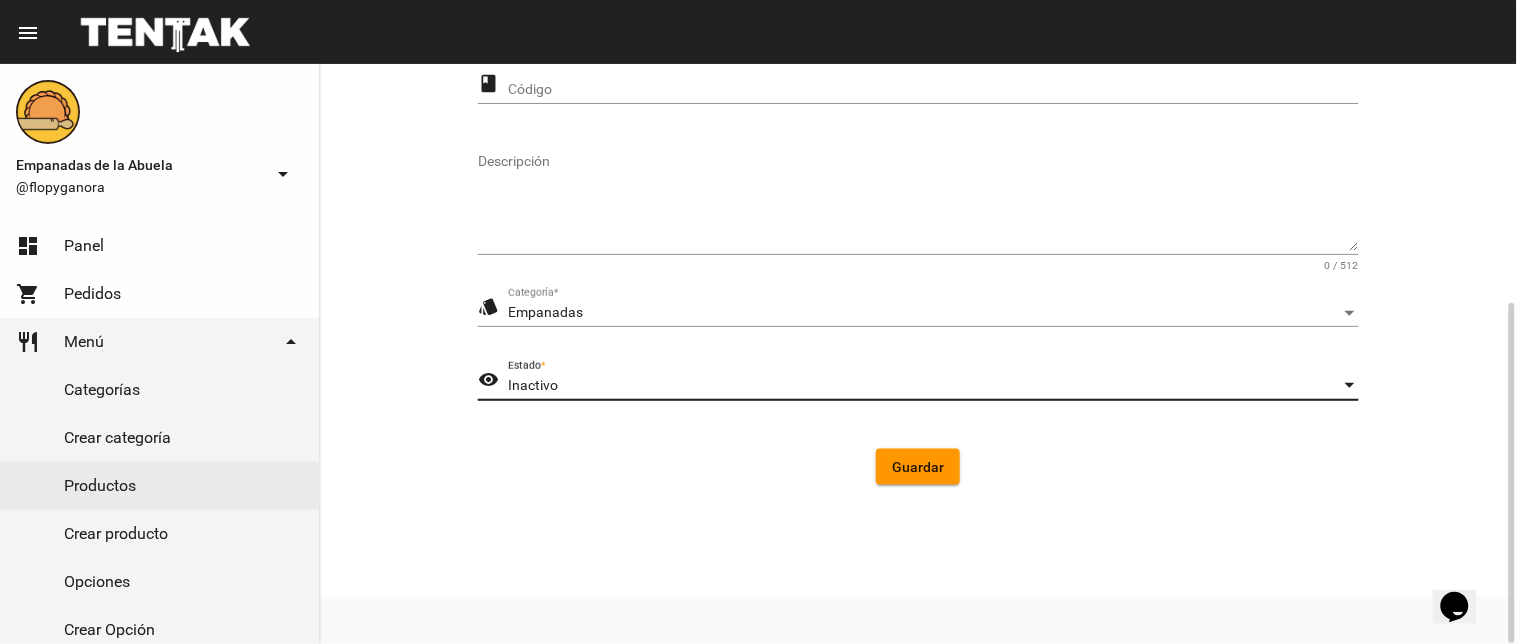 click on "Guardar" 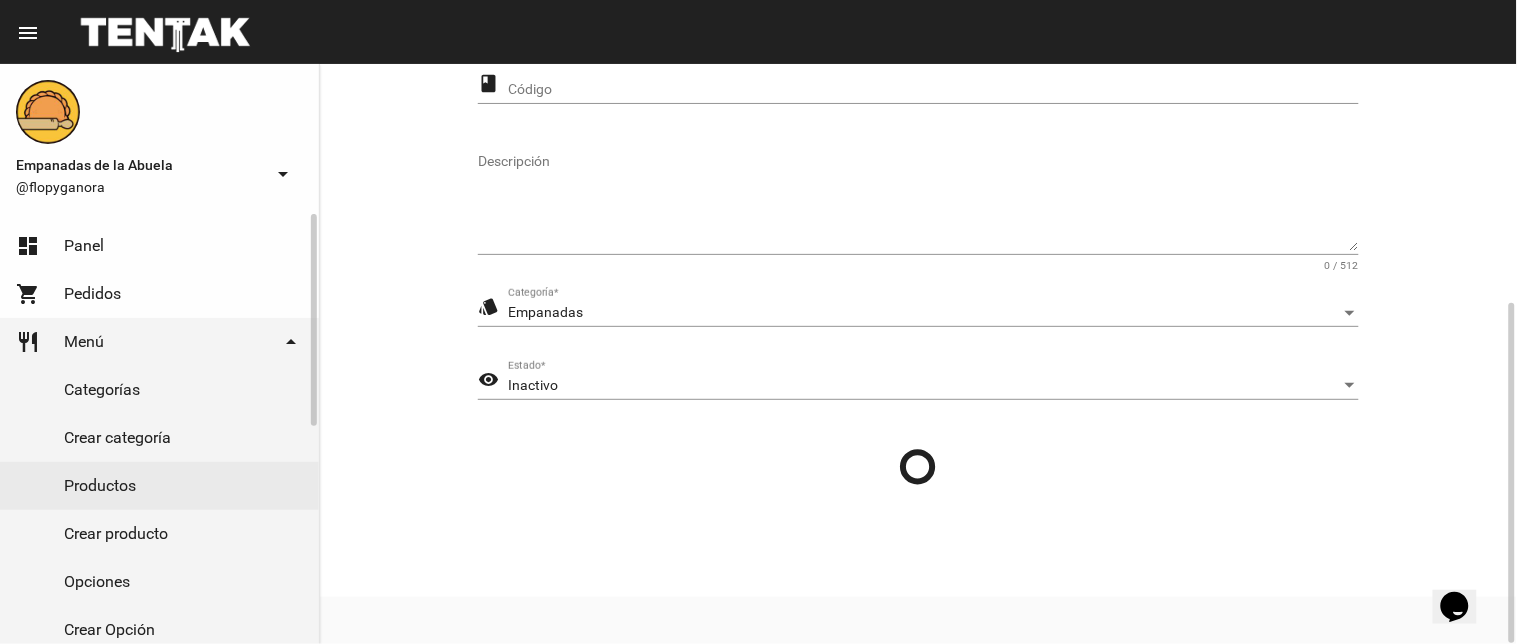 click on "dashboard Panel" 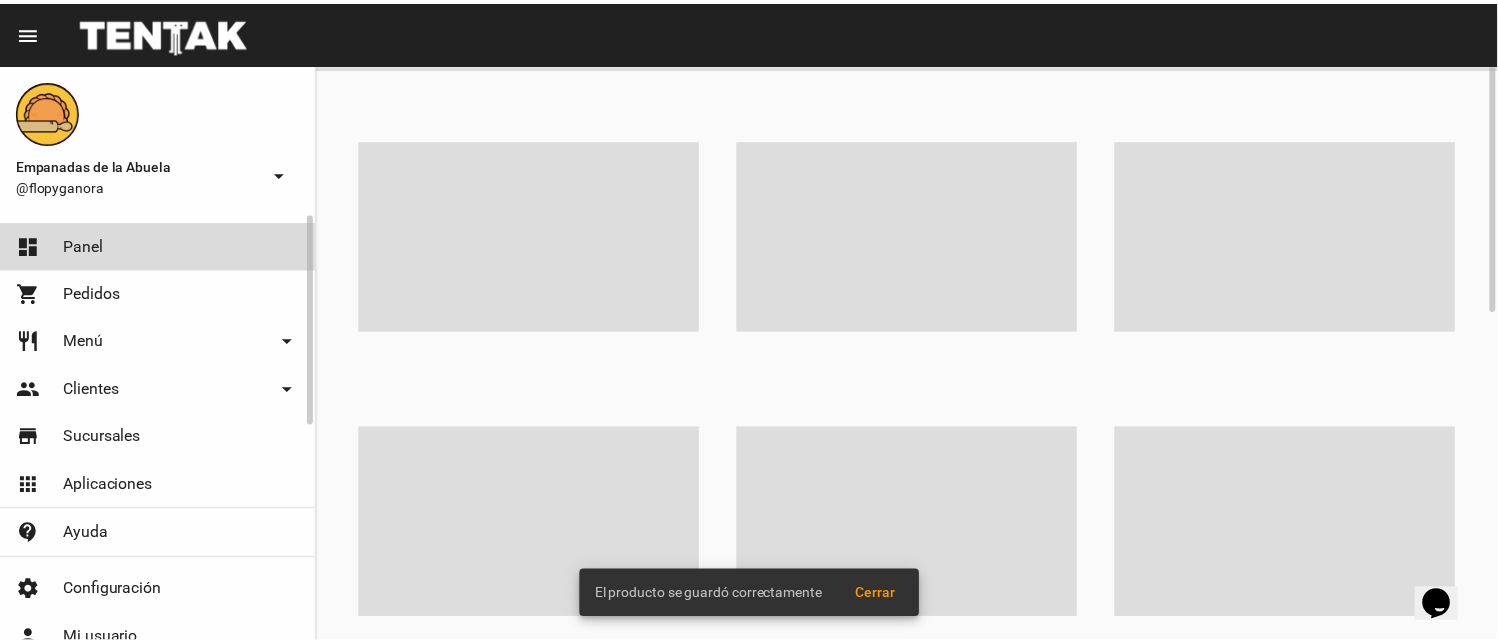 scroll, scrollTop: 0, scrollLeft: 0, axis: both 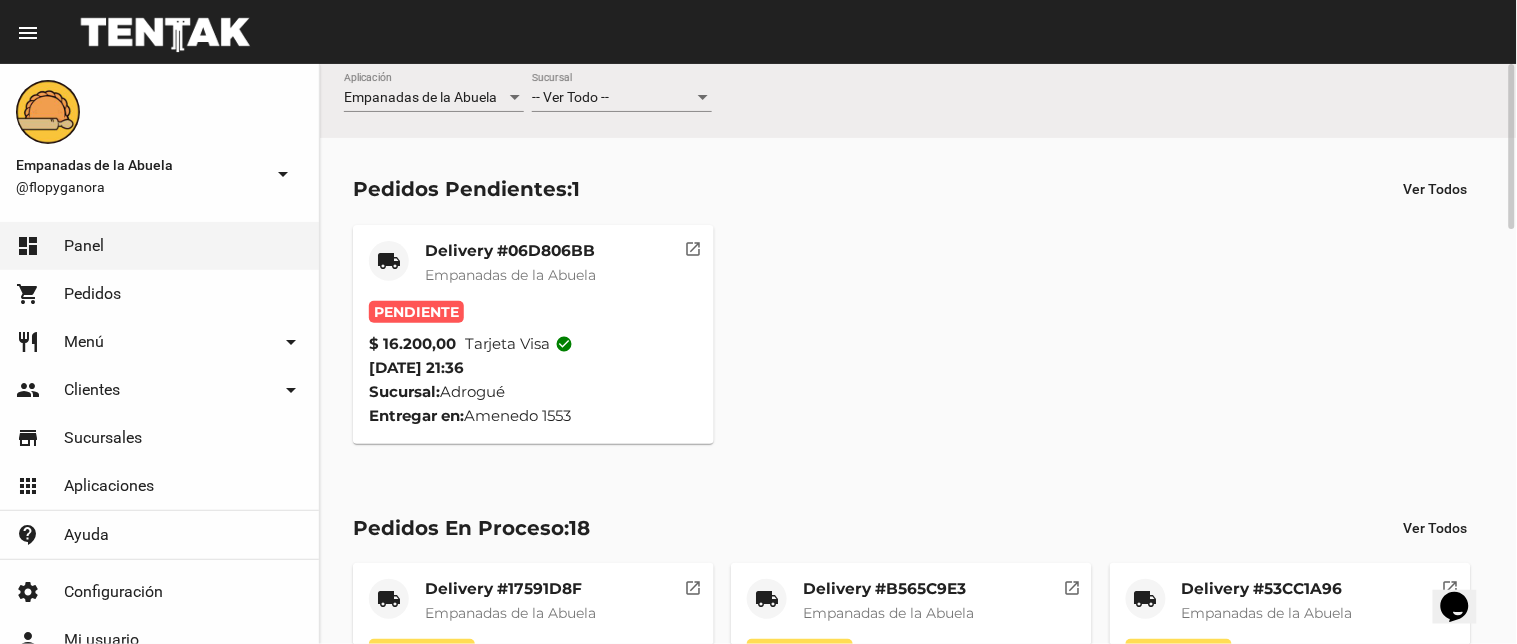 click on "Empanadas de la Abuela" 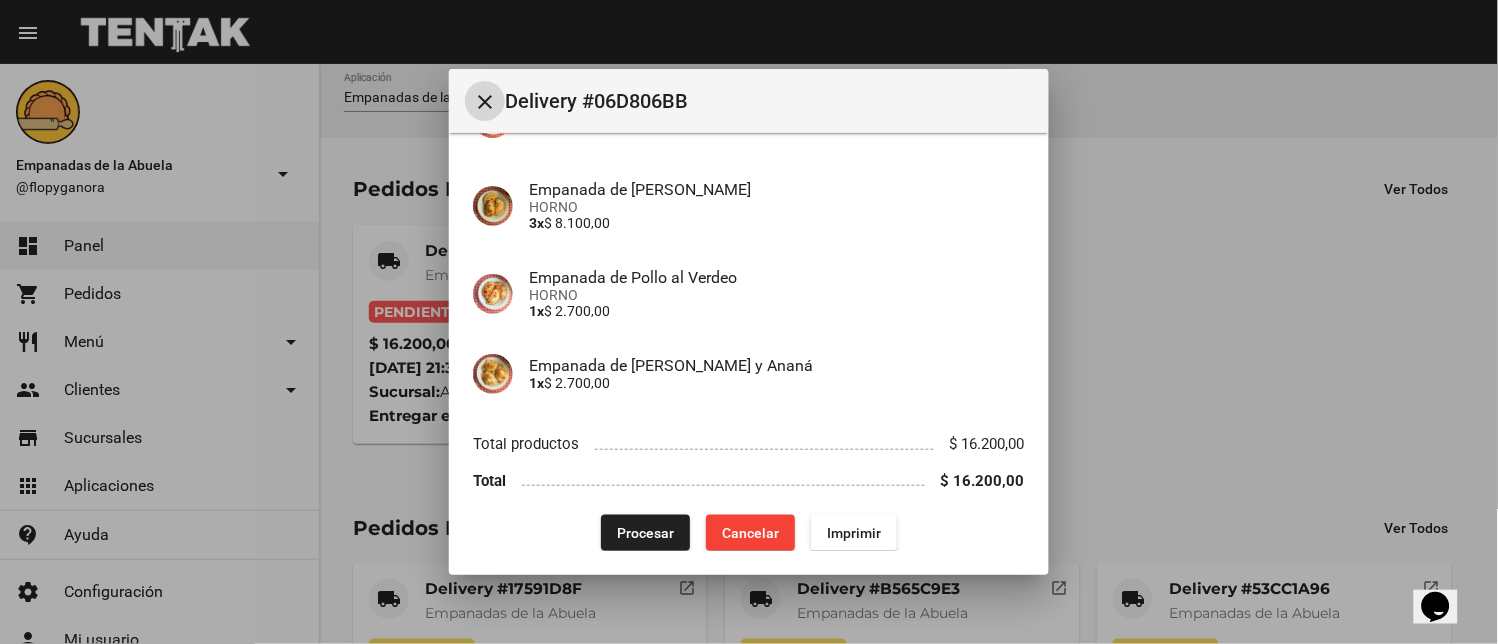 scroll, scrollTop: 282, scrollLeft: 0, axis: vertical 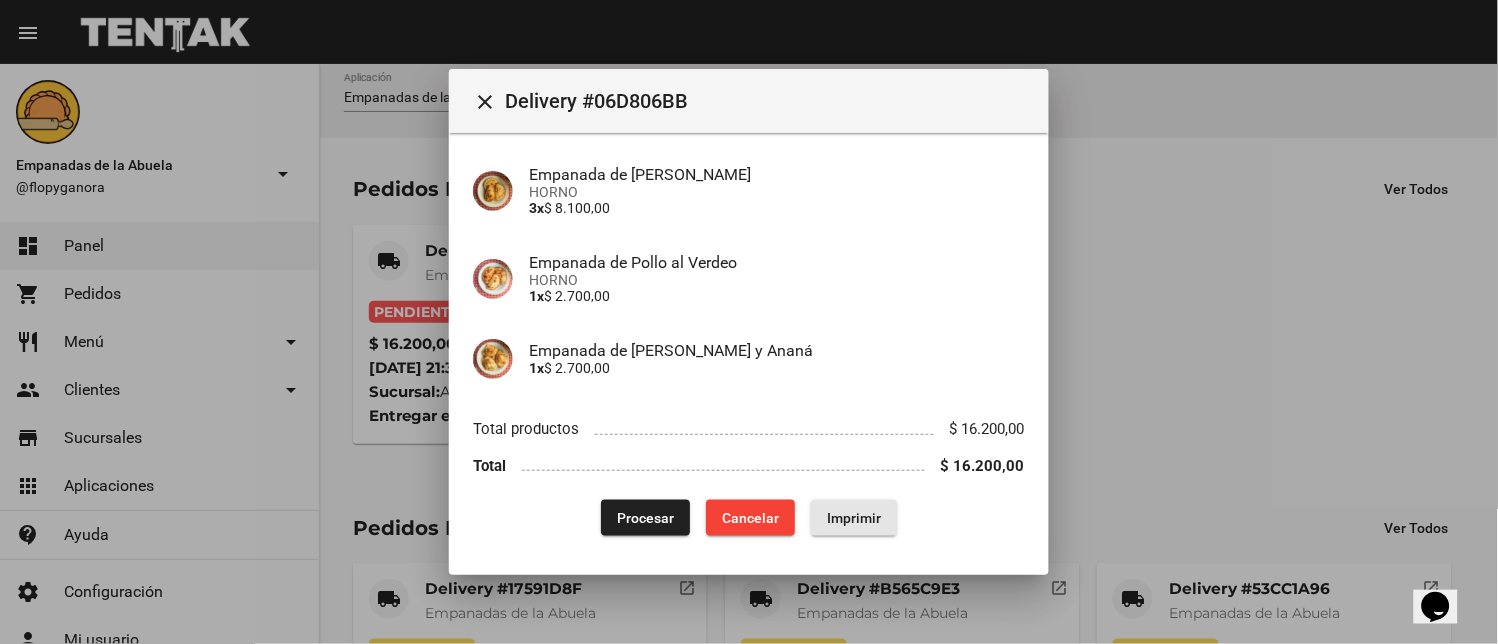 drag, startPoint x: 870, startPoint y: 512, endPoint x: 928, endPoint y: 464, distance: 75.28612 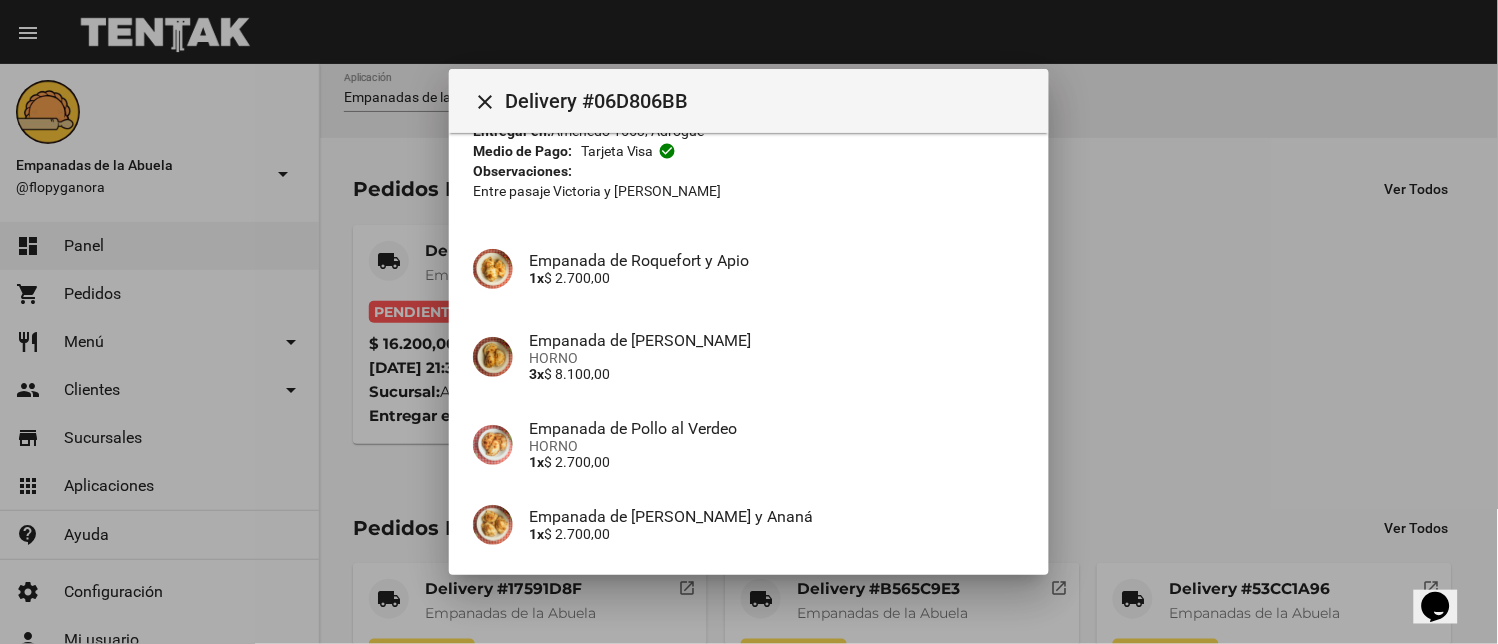 scroll, scrollTop: 282, scrollLeft: 0, axis: vertical 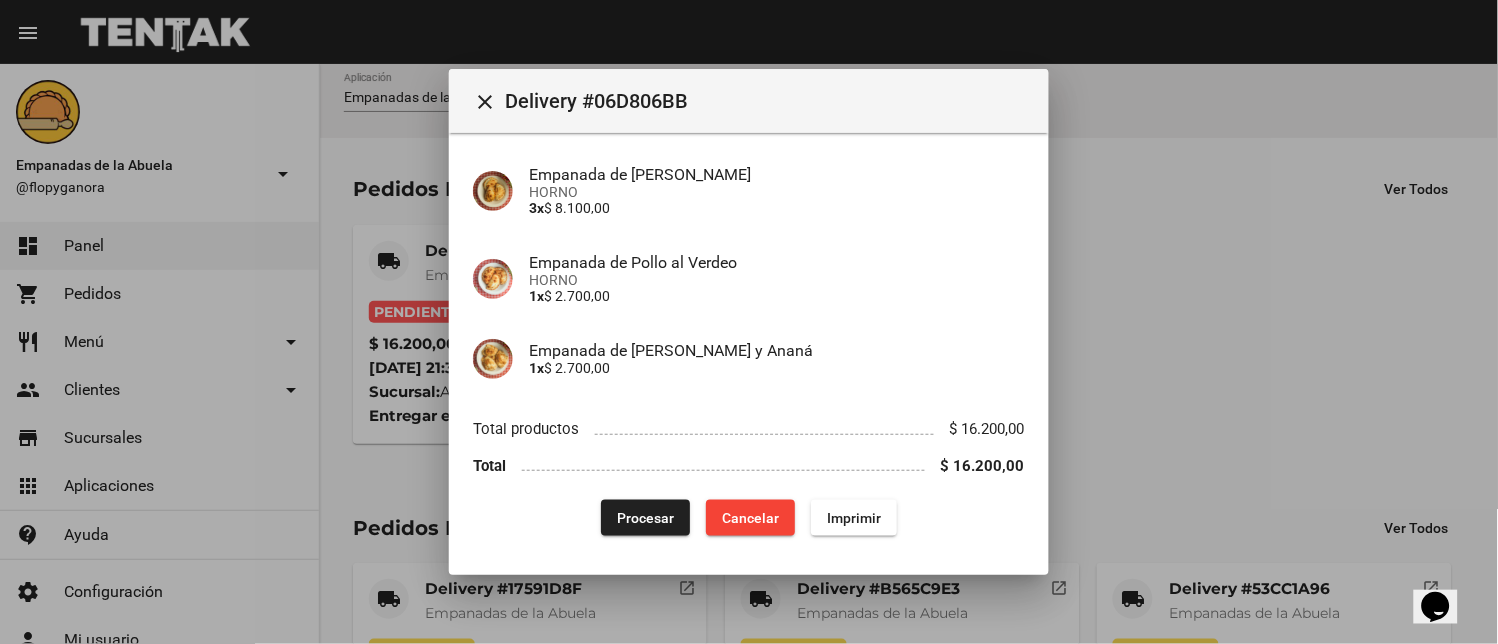 click on "Procesar" 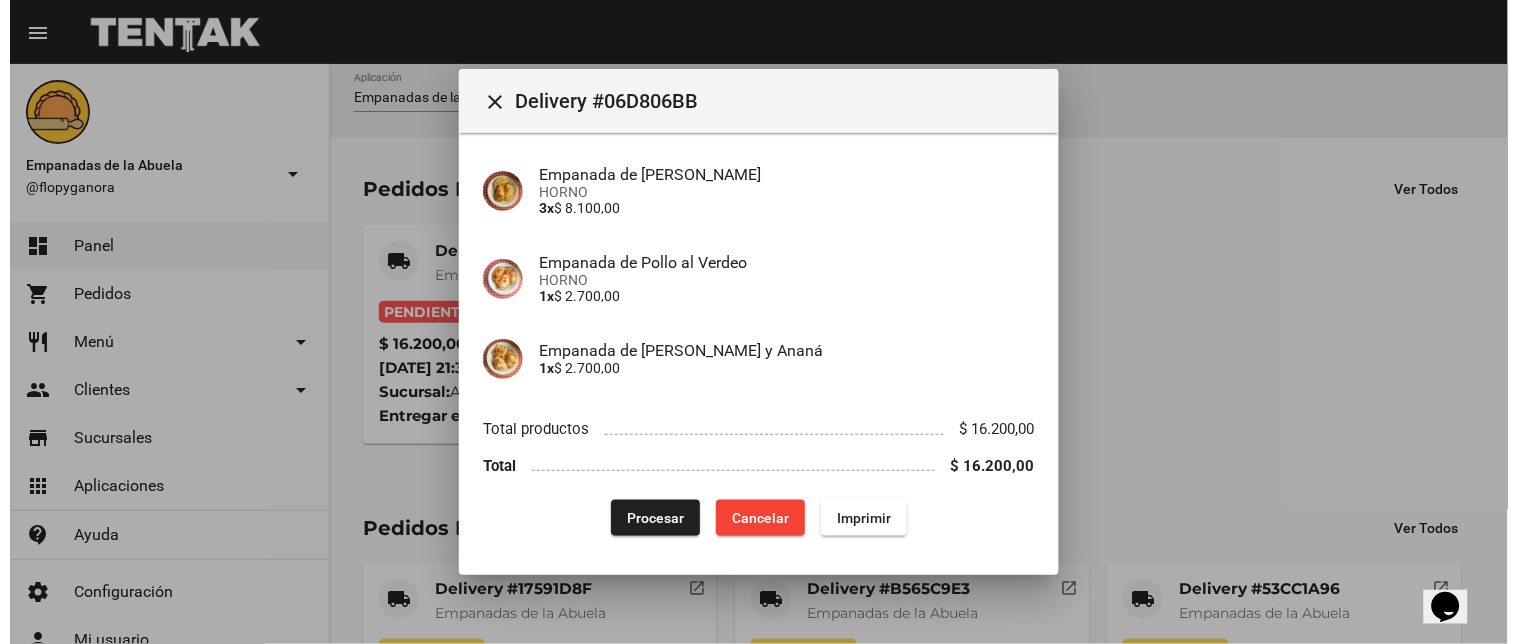 scroll, scrollTop: 0, scrollLeft: 0, axis: both 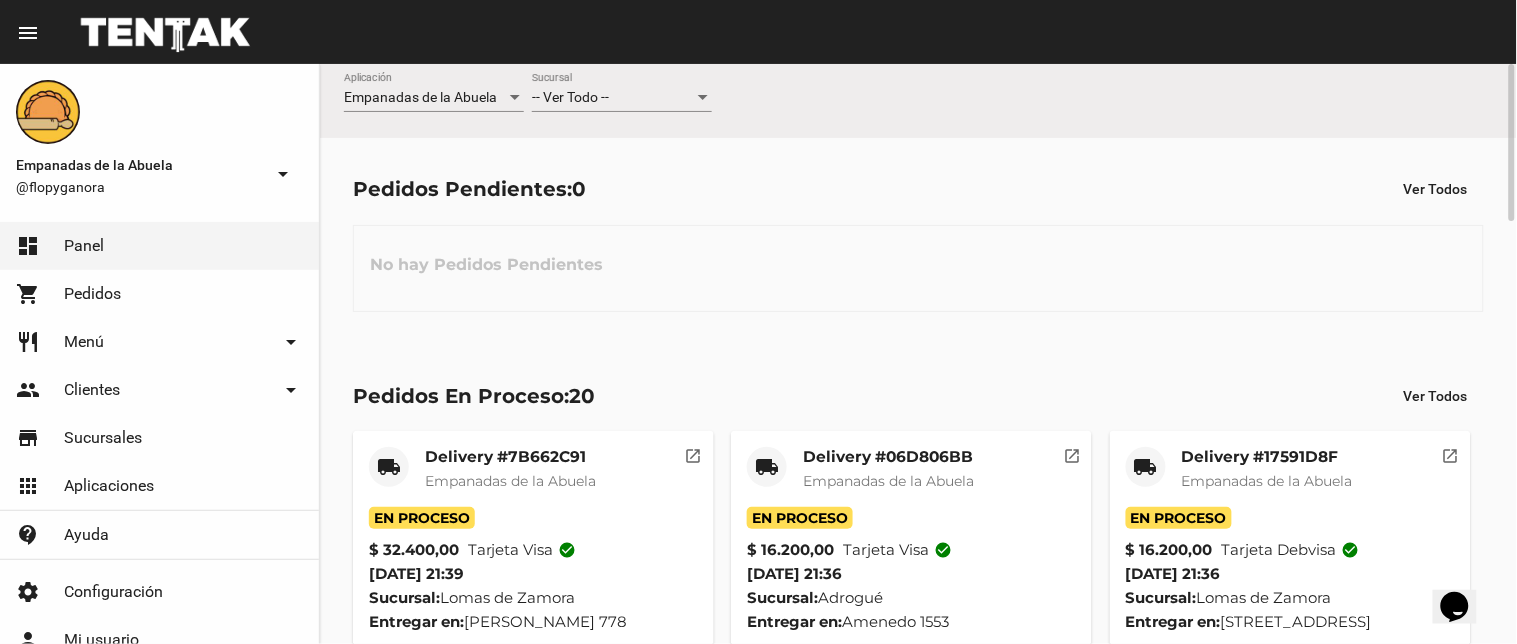 click on "-- Ver Todo -- Sucursal" 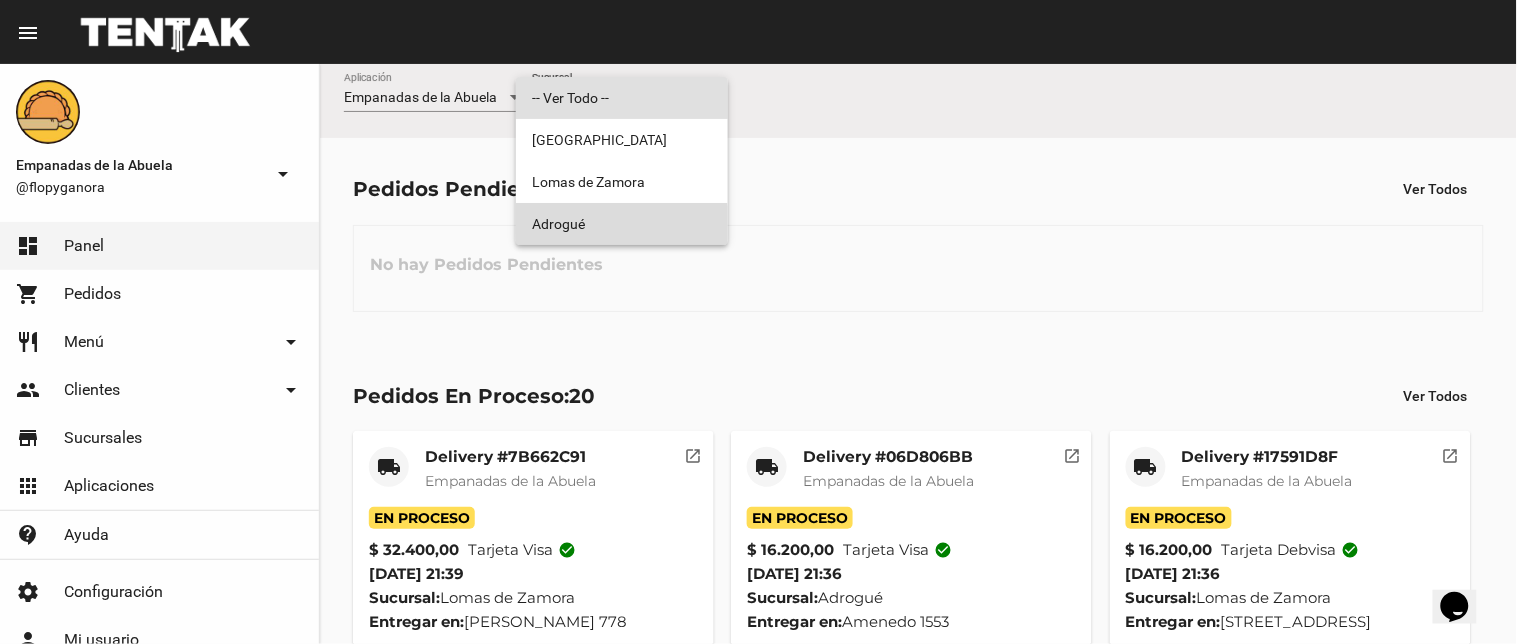 click on "Adrogué" at bounding box center (622, 224) 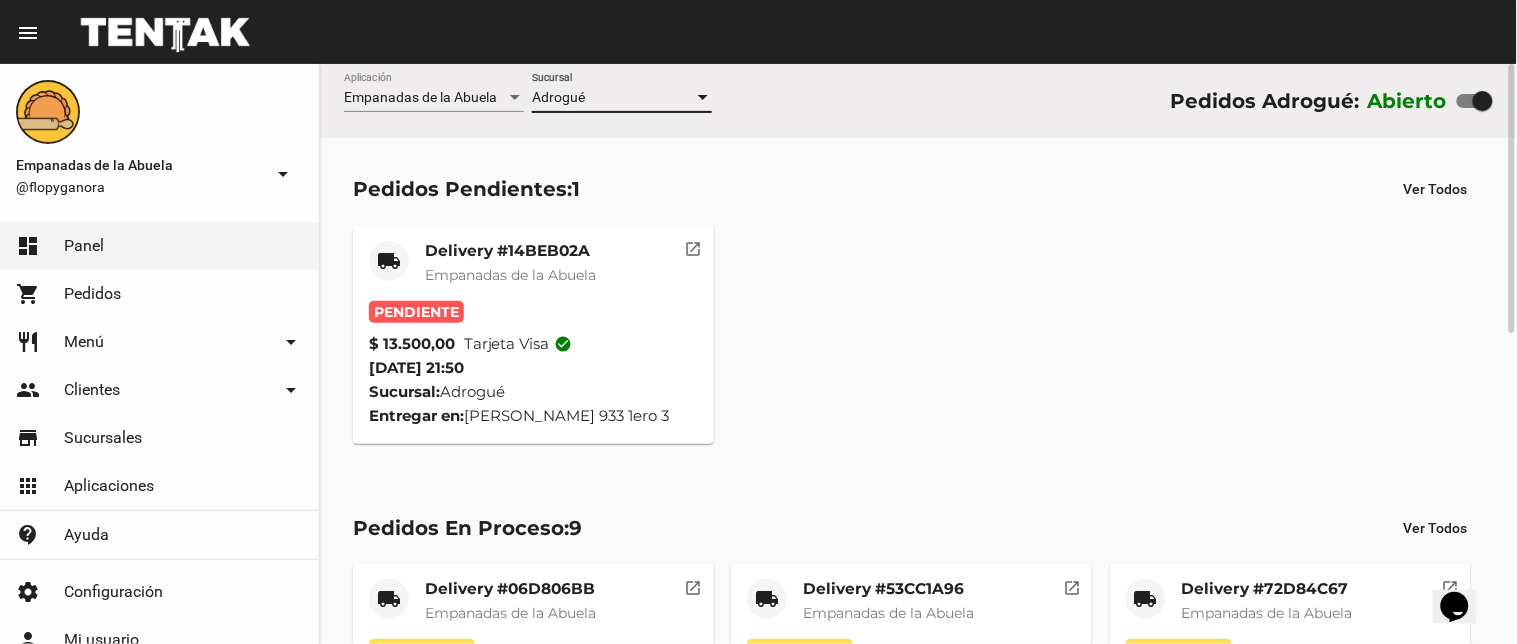 click on "Delivery #14BEB02A" 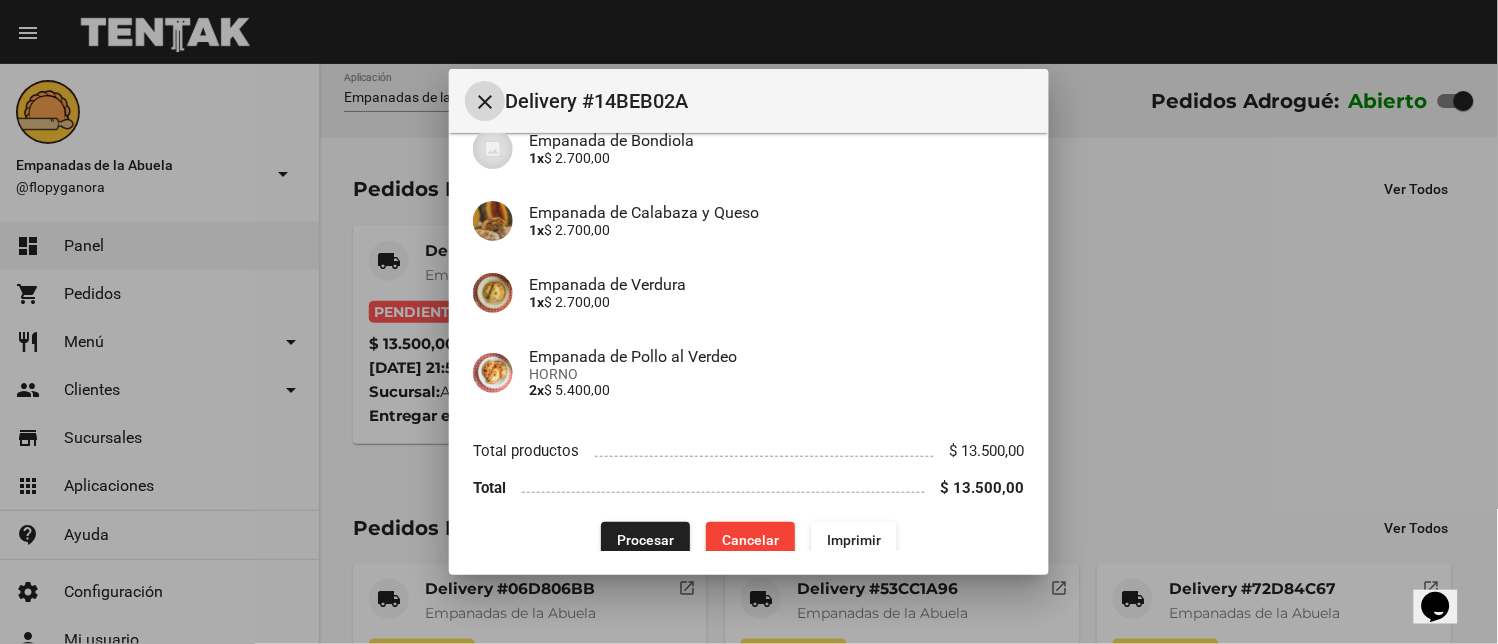 scroll, scrollTop: 210, scrollLeft: 0, axis: vertical 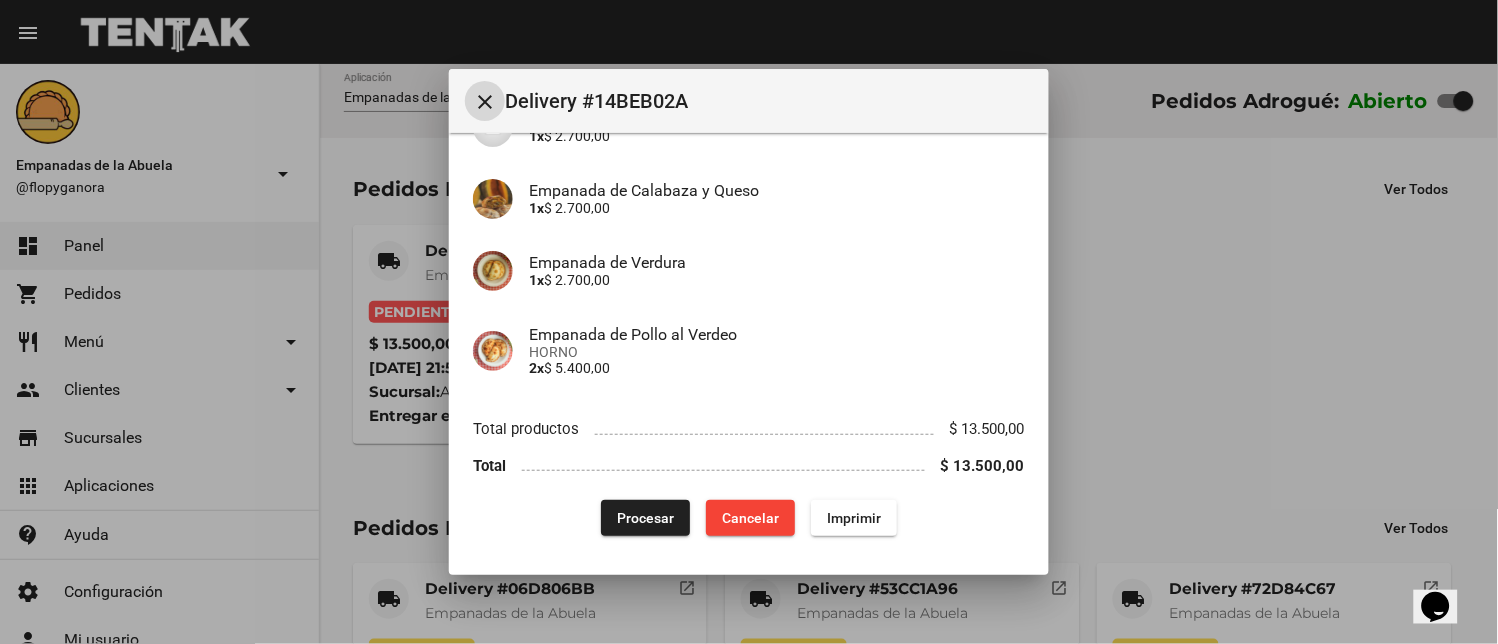 click on "Imprimir" 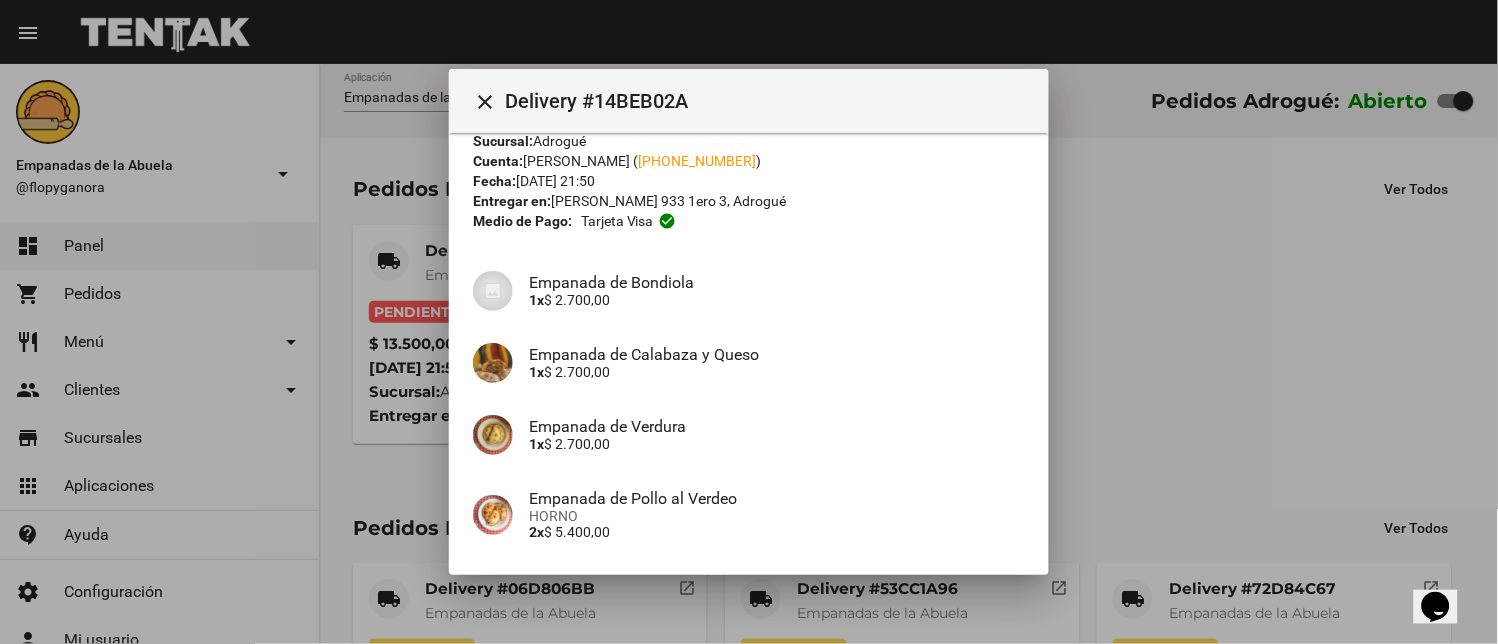 scroll, scrollTop: 210, scrollLeft: 0, axis: vertical 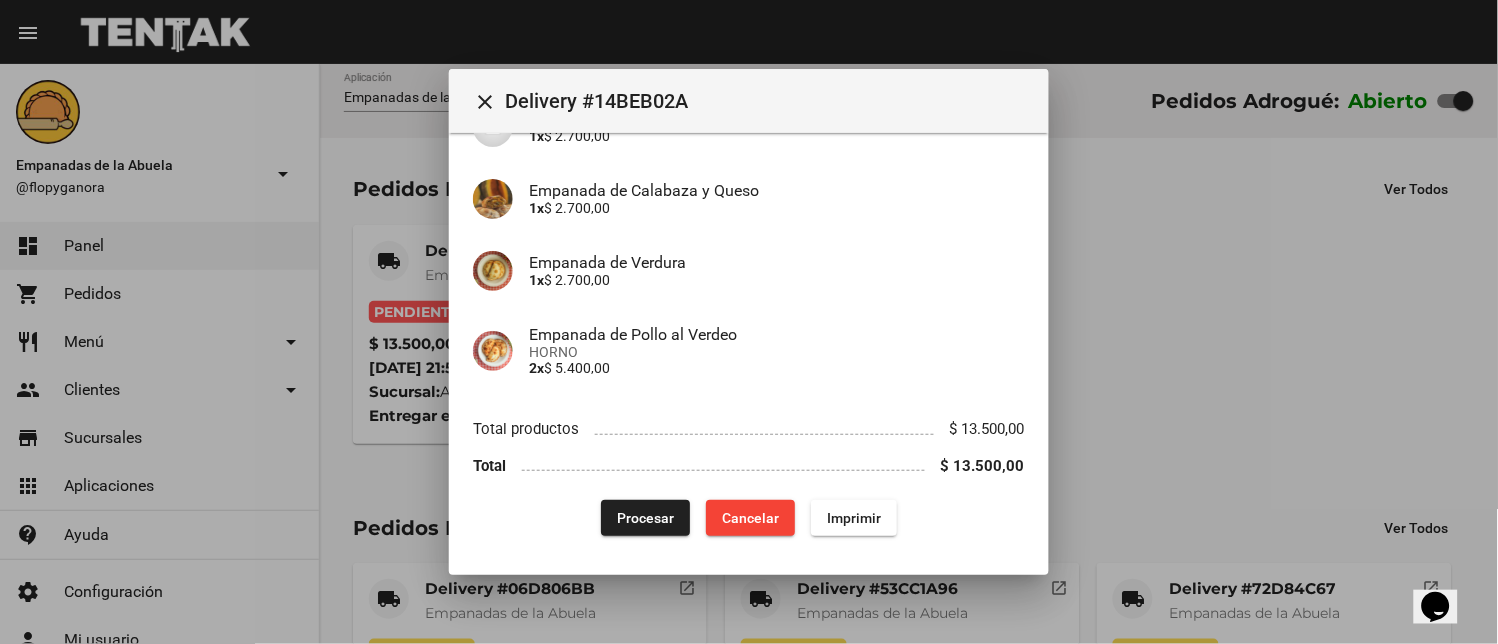 drag, startPoint x: 651, startPoint y: 522, endPoint x: 515, endPoint y: 632, distance: 174.91713 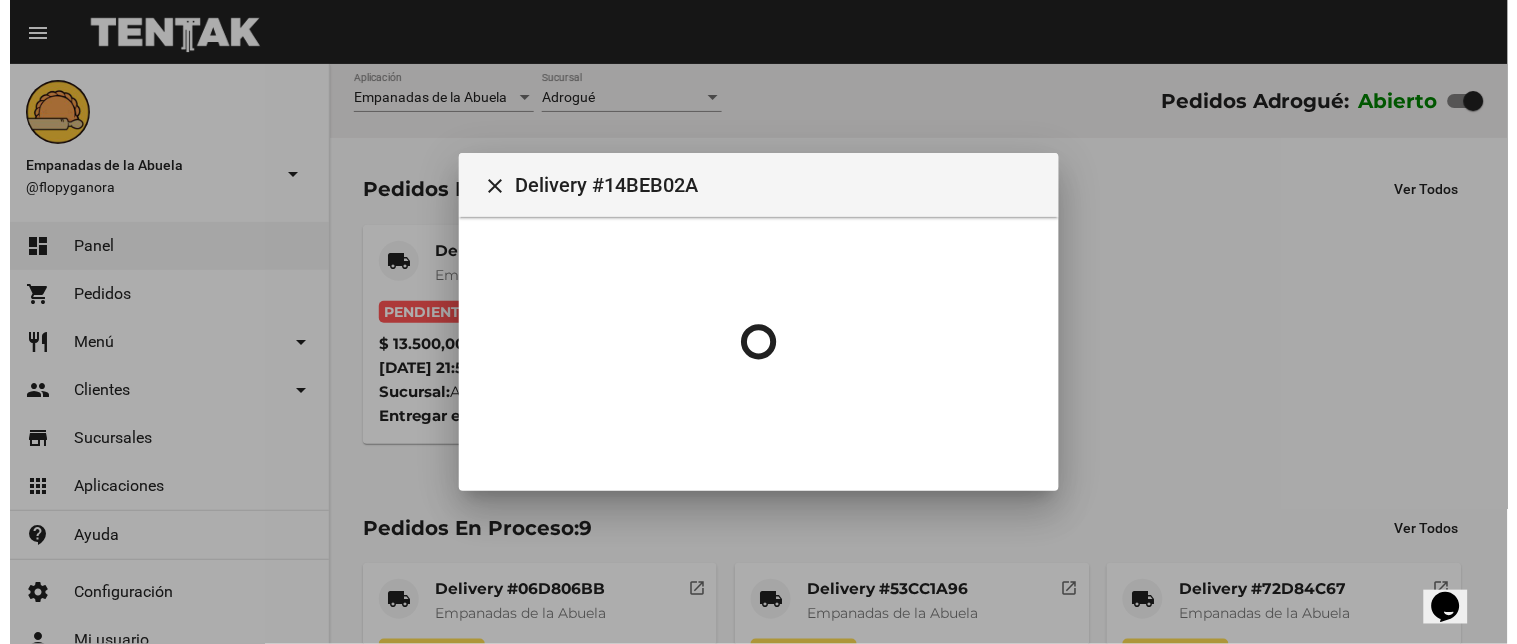 scroll, scrollTop: 0, scrollLeft: 0, axis: both 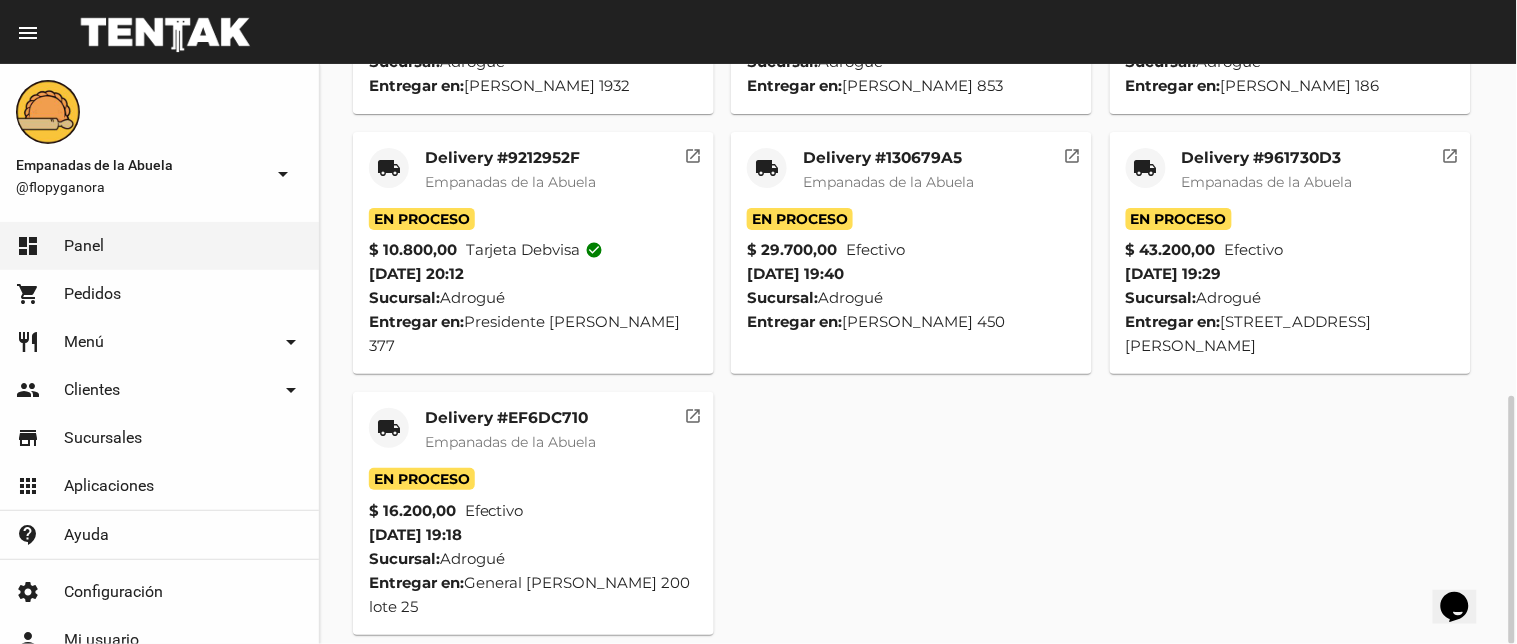 click on "local_shipping" 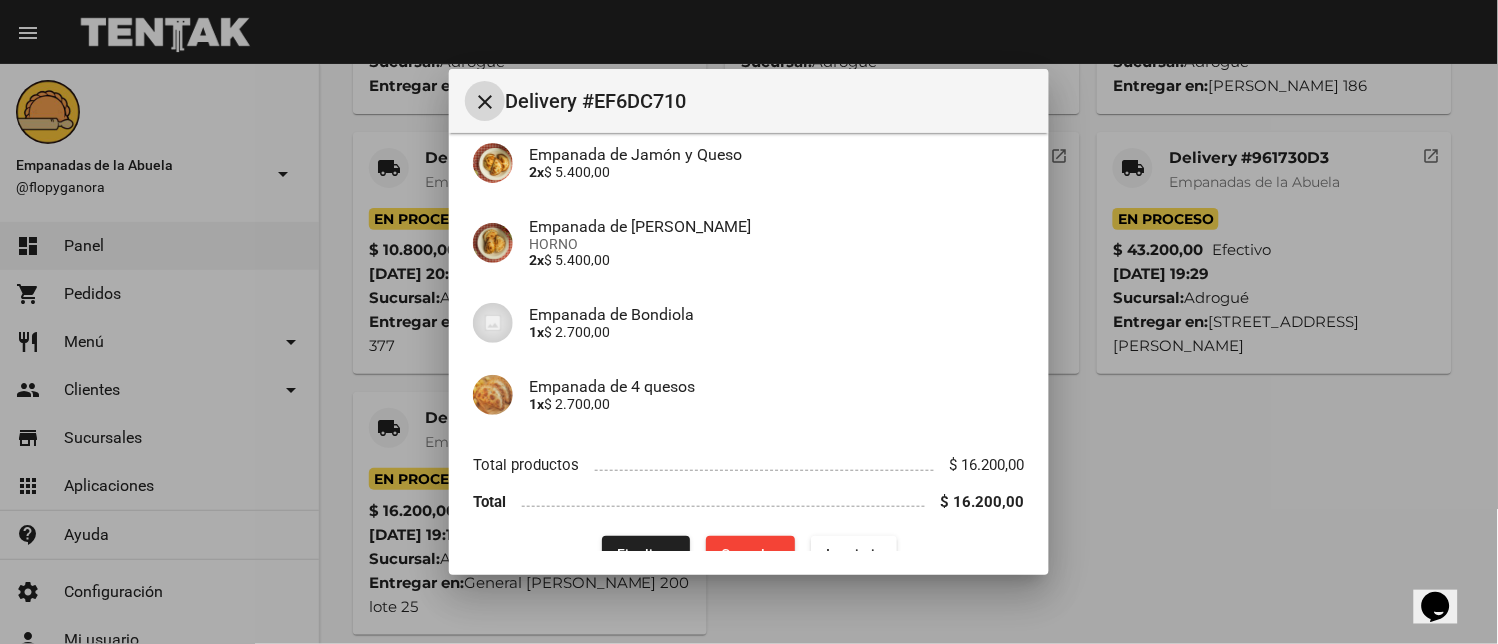 scroll, scrollTop: 250, scrollLeft: 0, axis: vertical 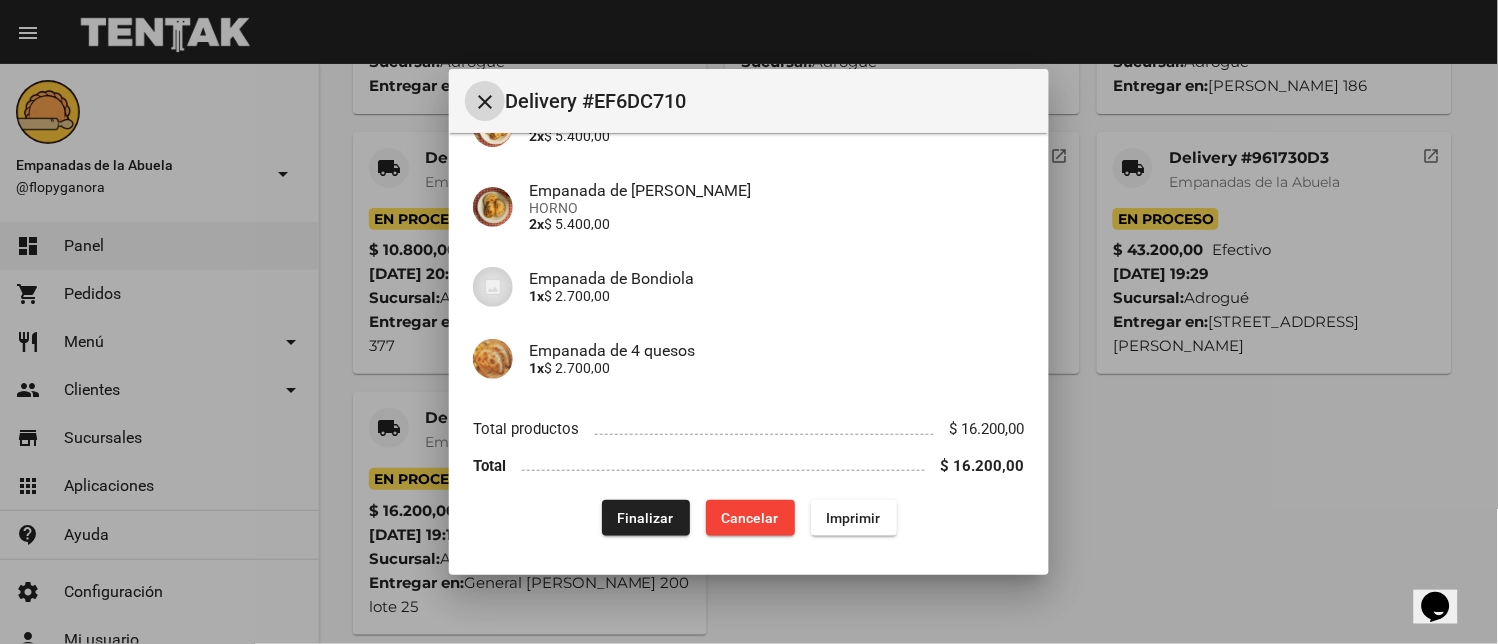 click on "Finalizar" 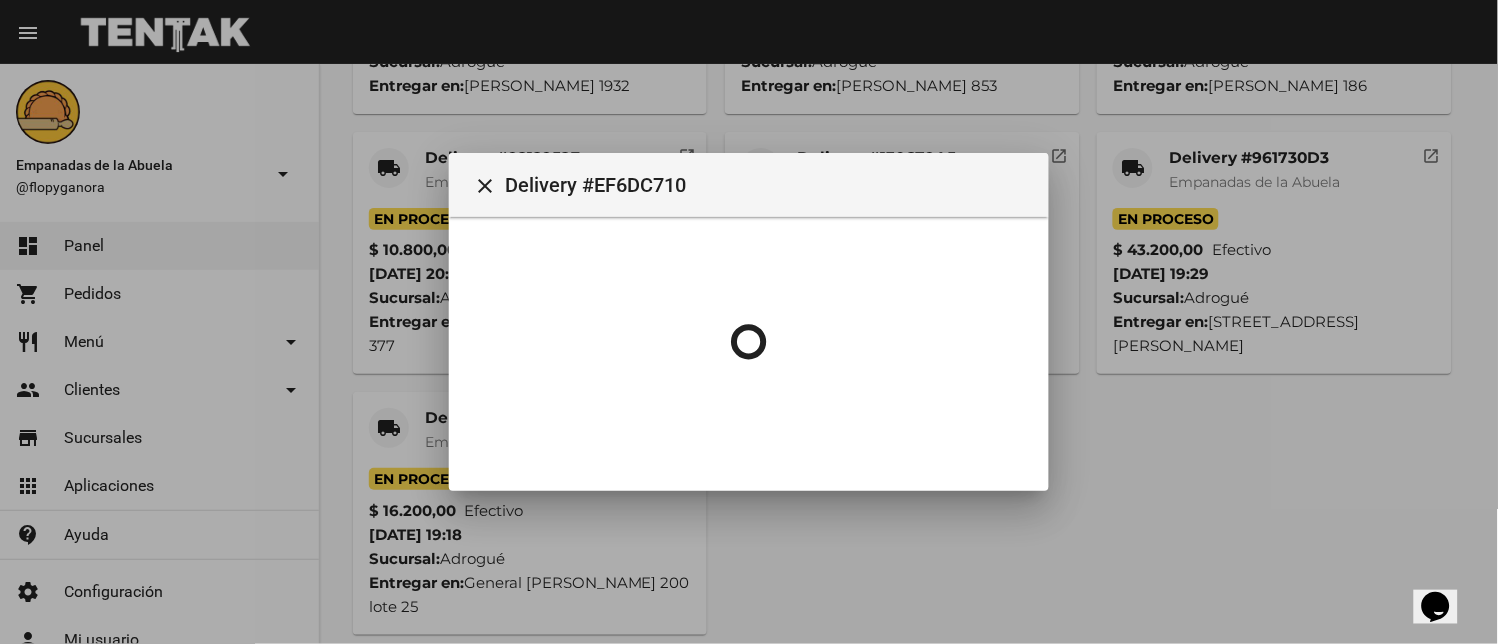 scroll, scrollTop: 0, scrollLeft: 0, axis: both 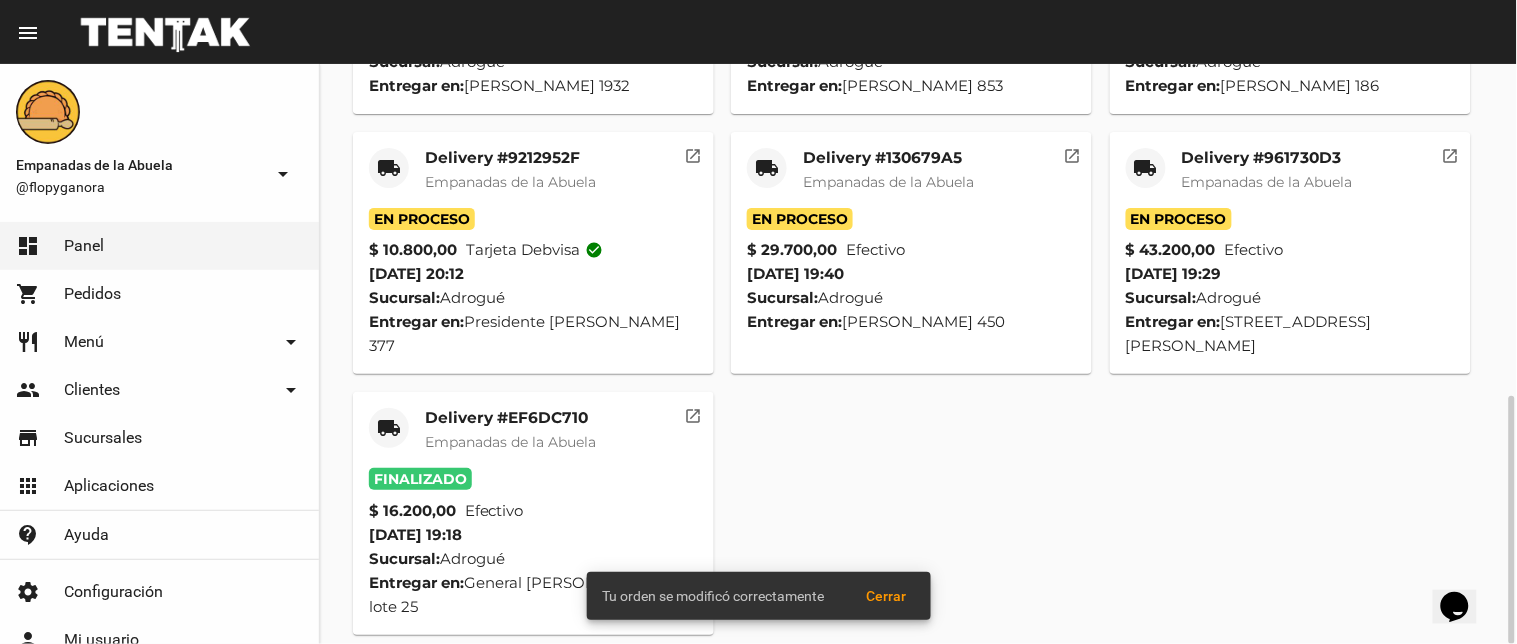 click on "local_shipping Delivery #14BEB02A Empanadas de la Abuela En Proceso $ 13.500,00 Tarjeta visa check_circle 19/7/25 21:50 Sucursal:  Adrogué  Entregar en:  José Murature 933 1ero 3  open_in_new local_shipping Delivery #06D806BB Empanadas de la Abuela En Proceso $ 16.200,00 Tarjeta visa check_circle 19/7/25 21:36 Sucursal:  Adrogué  Entregar en:  Amenedo 1553   open_in_new local_shipping Delivery #53CC1A96 Empanadas de la Abuela En Proceso $ 27.000,00 Tarjeta visa check_circle 19/7/25 21:18 Sucursal:  Adrogué  Entregar en:  José Sánchez 1896   open_in_new local_shipping Delivery #72D84C67 Empanadas de la Abuela En Proceso $ 18.900,00 Tarjeta visa check_circle 19/7/25 21:18 Sucursal:  Adrogué  Entregar en:  Leonardo Rosales 1932   open_in_new local_shipping Delivery #4A1649FB Empanadas de la Abuela En Proceso $ 10.800,00 Efectivo  19/7/25 21:00 Sucursal:  Adrogué  Entregar en:  Carlos Pellegrini 853   open_in_new local_shipping Delivery #9C20F0F2 Empanadas de la Abuela En Proceso $ 27.000,00" 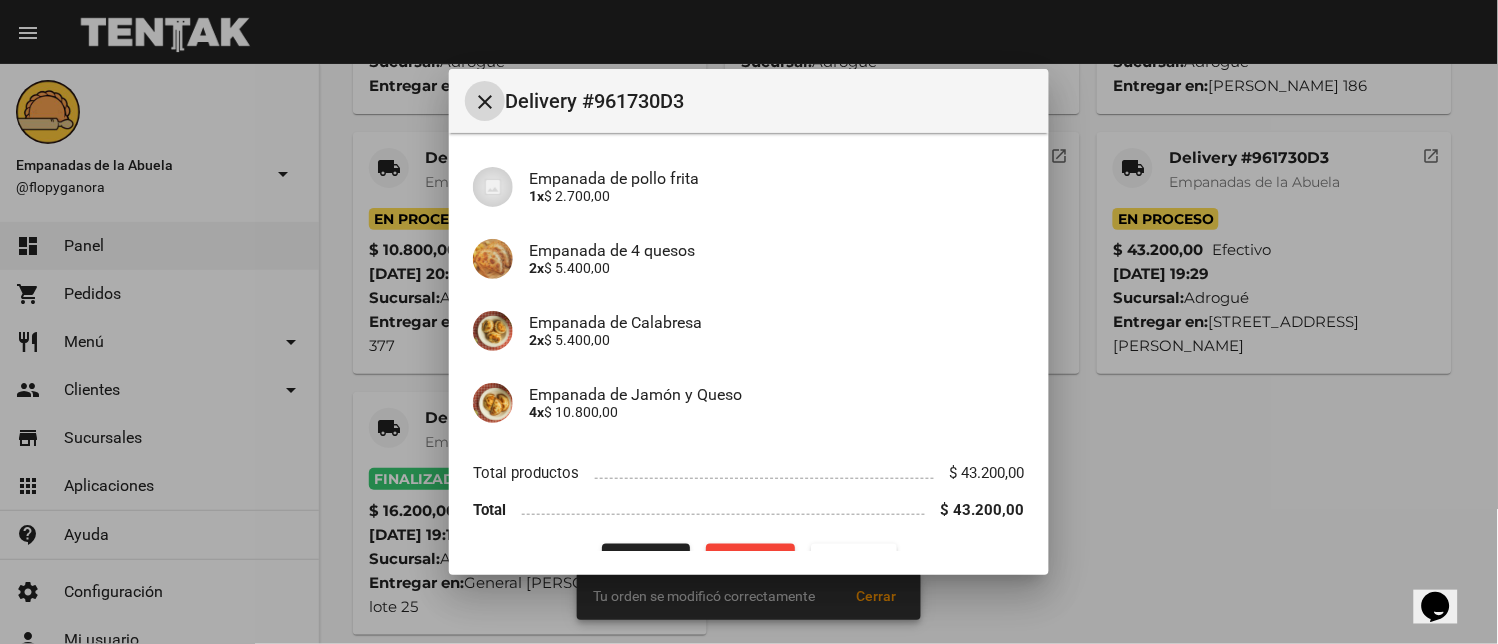 scroll, scrollTop: 425, scrollLeft: 0, axis: vertical 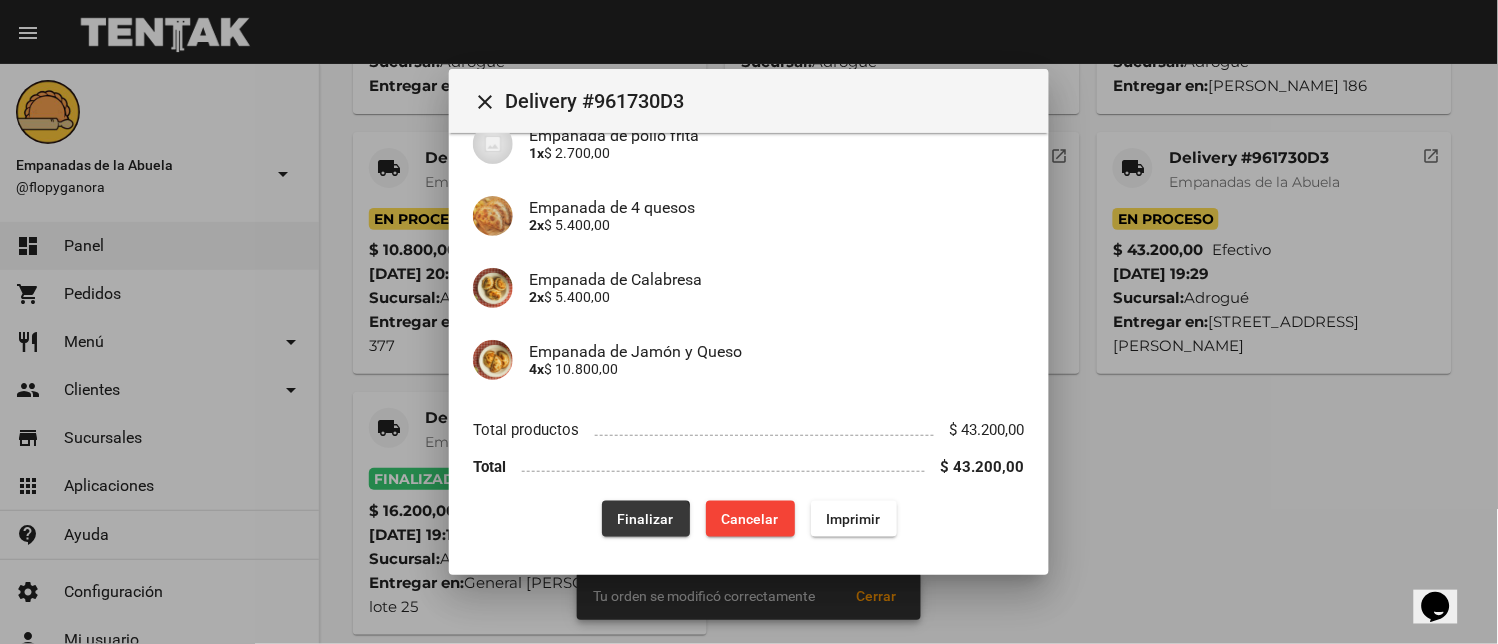 click on "Finalizar" 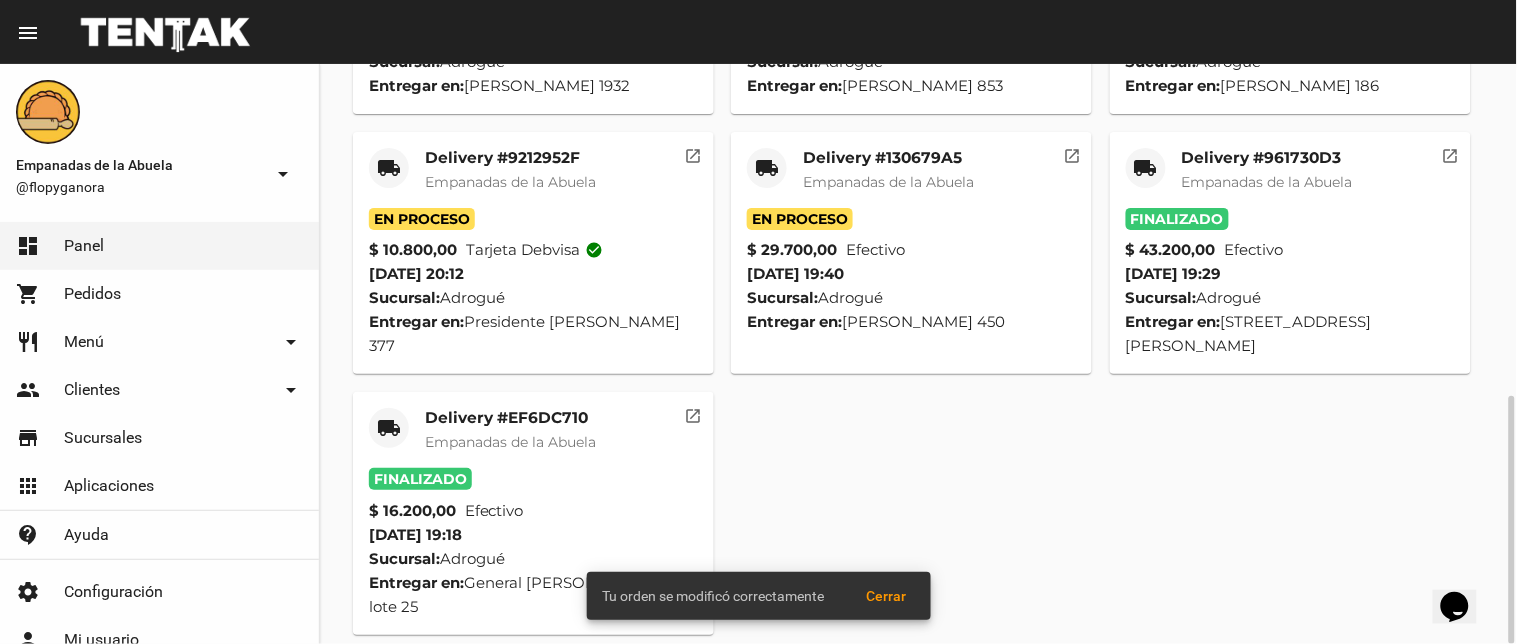click on "local_shipping" 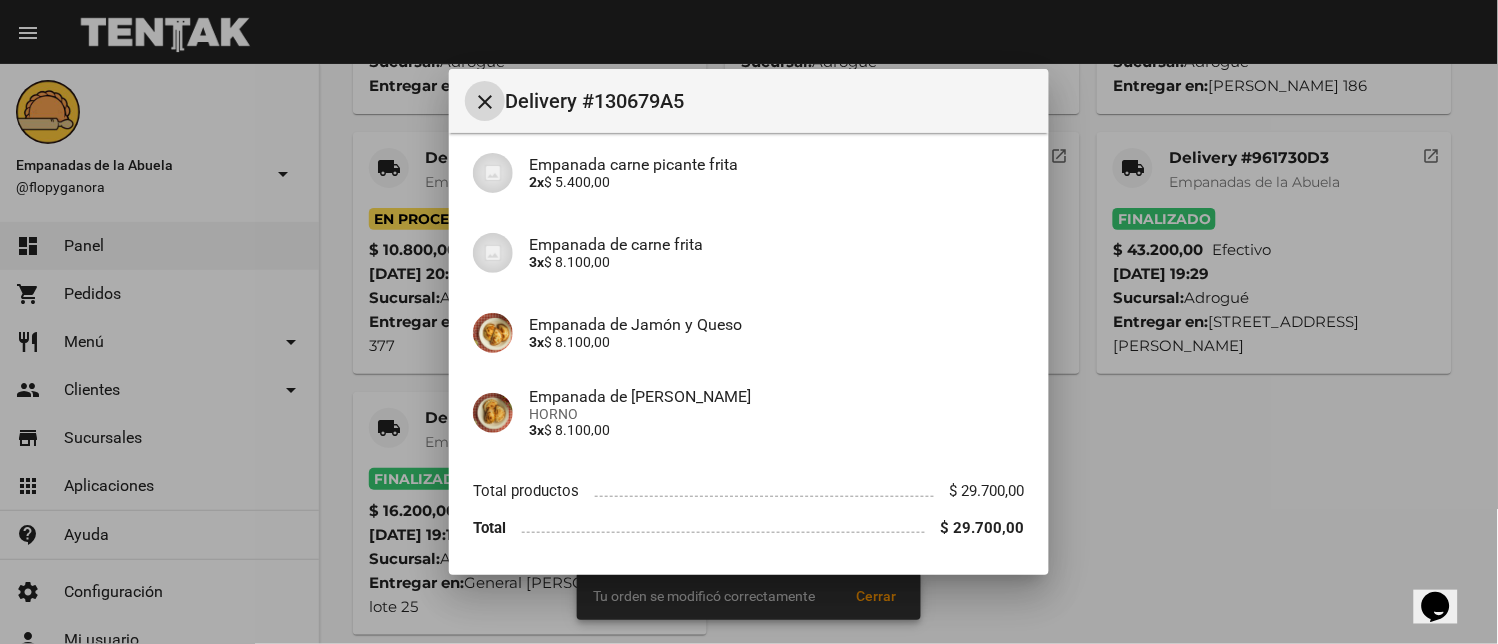 scroll, scrollTop: 225, scrollLeft: 0, axis: vertical 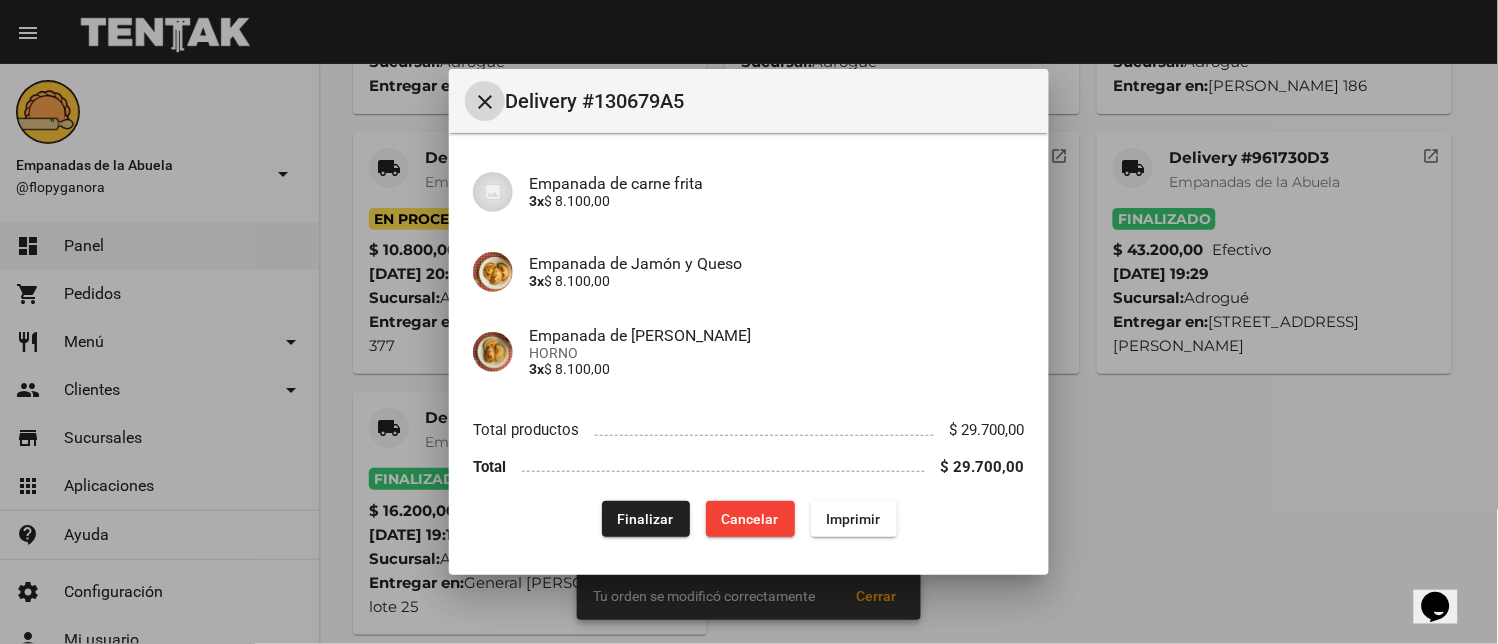 drag, startPoint x: 600, startPoint y: 516, endPoint x: 598, endPoint y: 468, distance: 48.04165 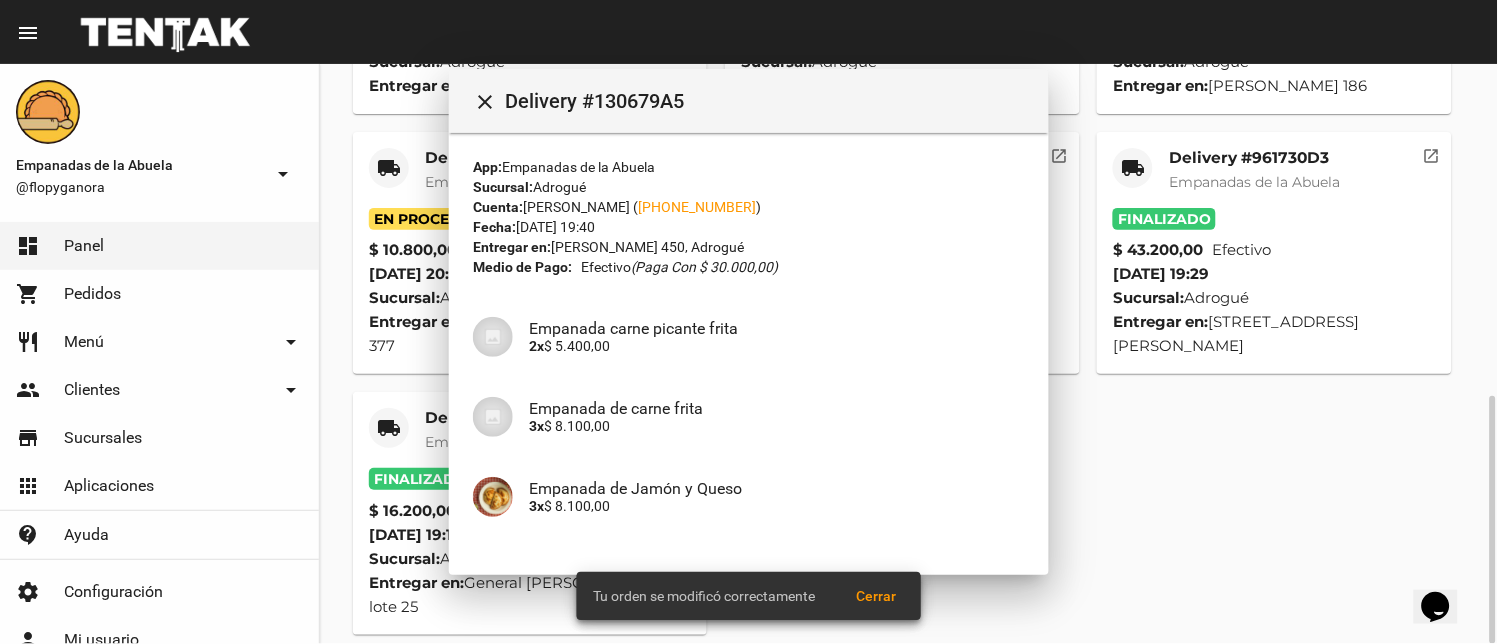 click on "local_shipping" 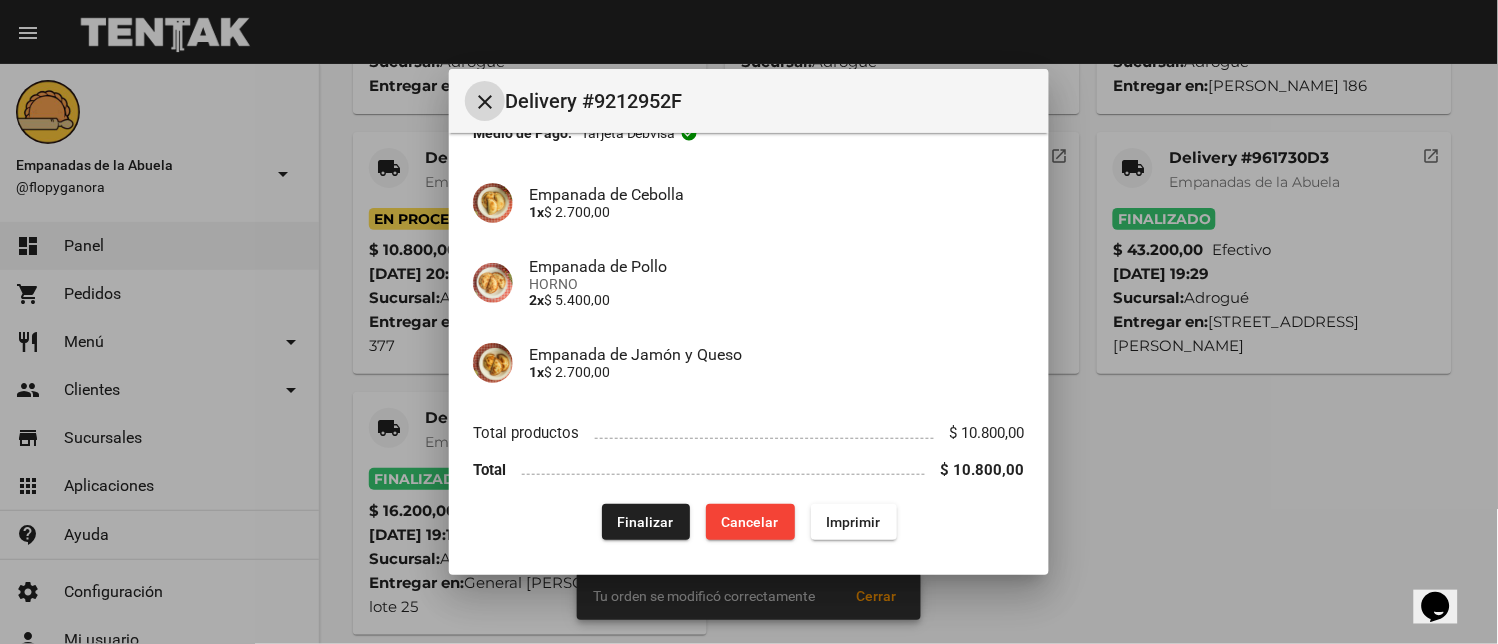 scroll, scrollTop: 137, scrollLeft: 0, axis: vertical 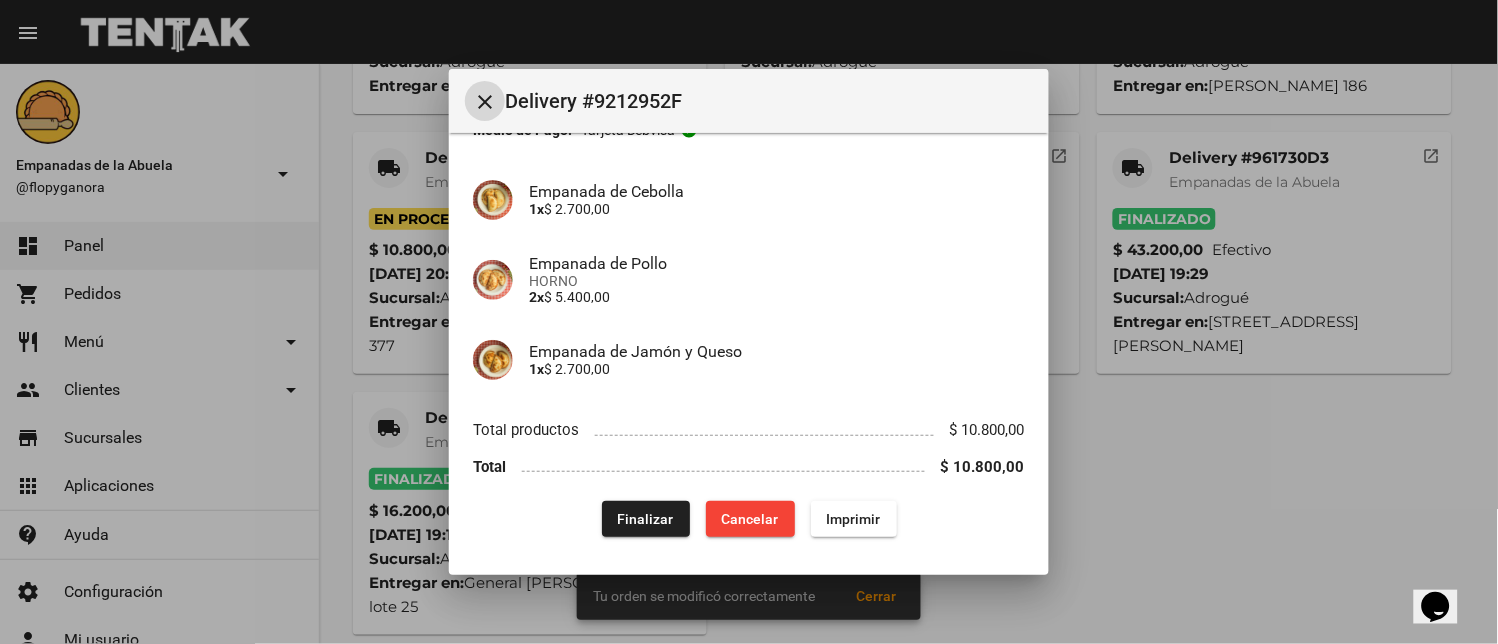 click on "Finalizar" 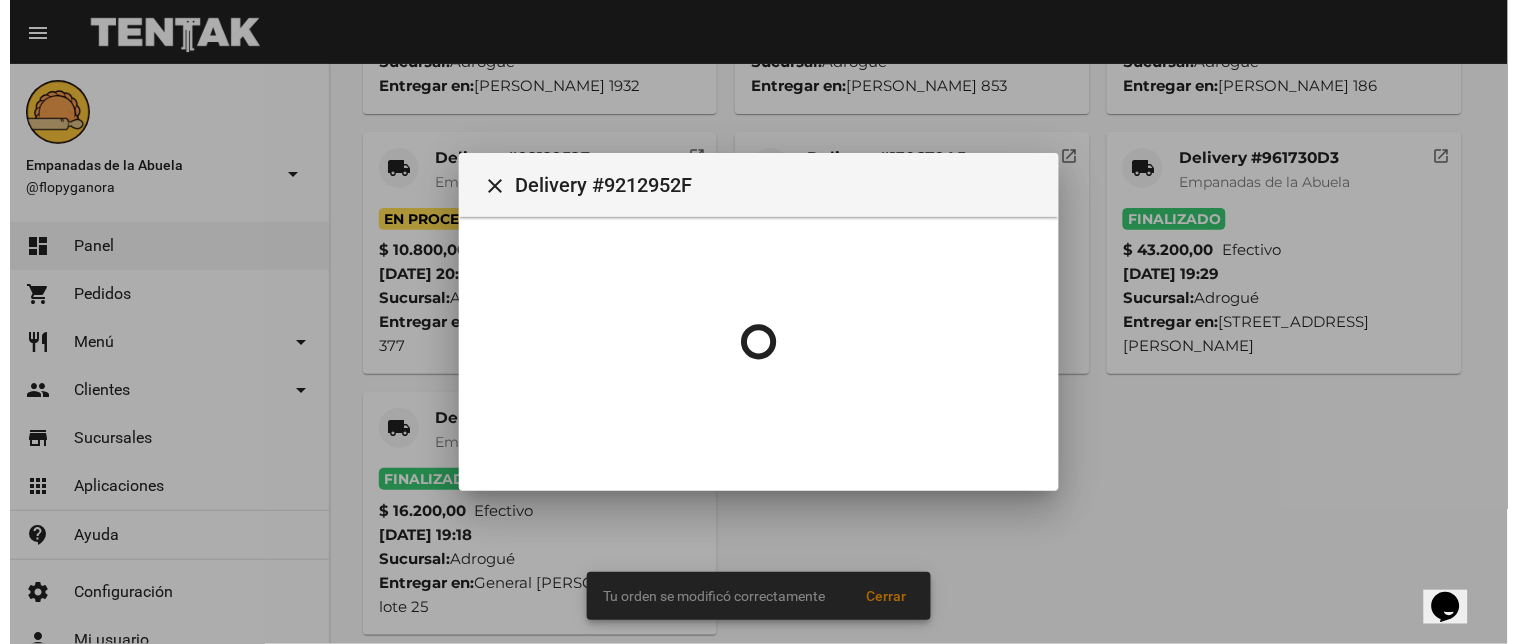 scroll, scrollTop: 0, scrollLeft: 0, axis: both 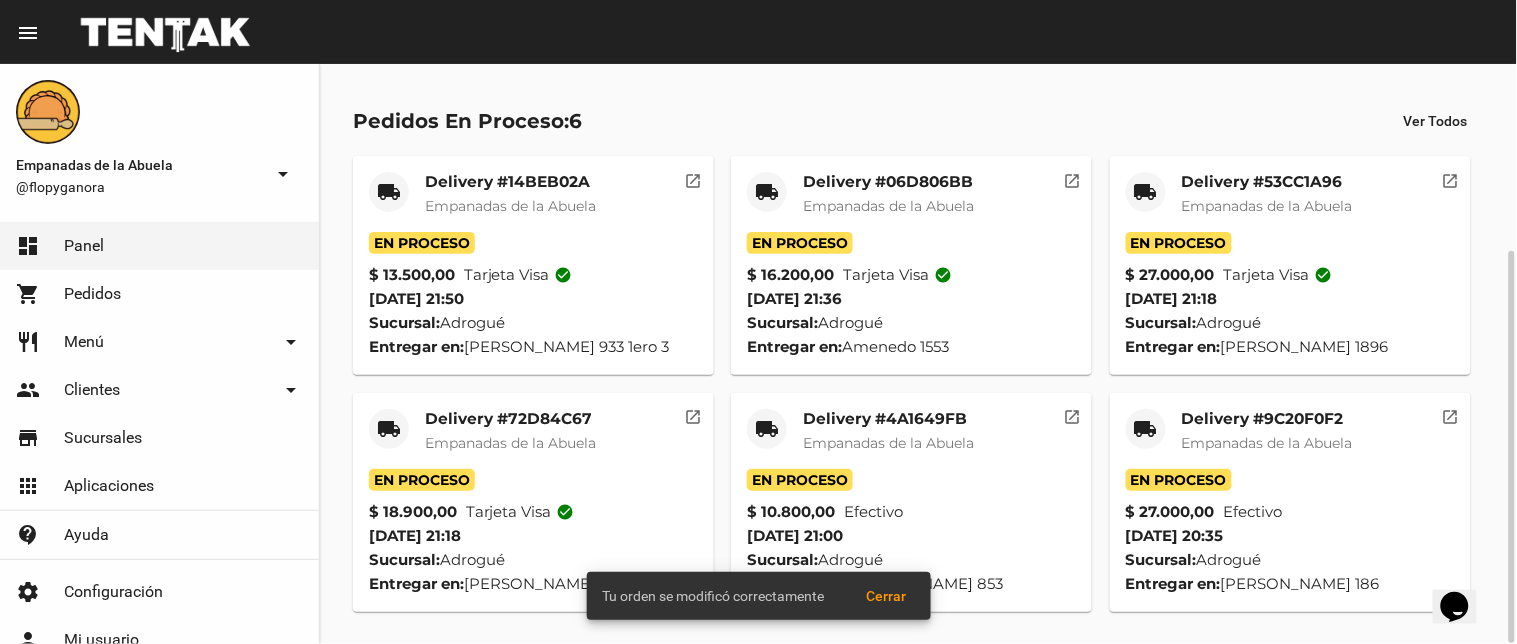click on "Pedidos En Proceso:  6 Ver Todos" 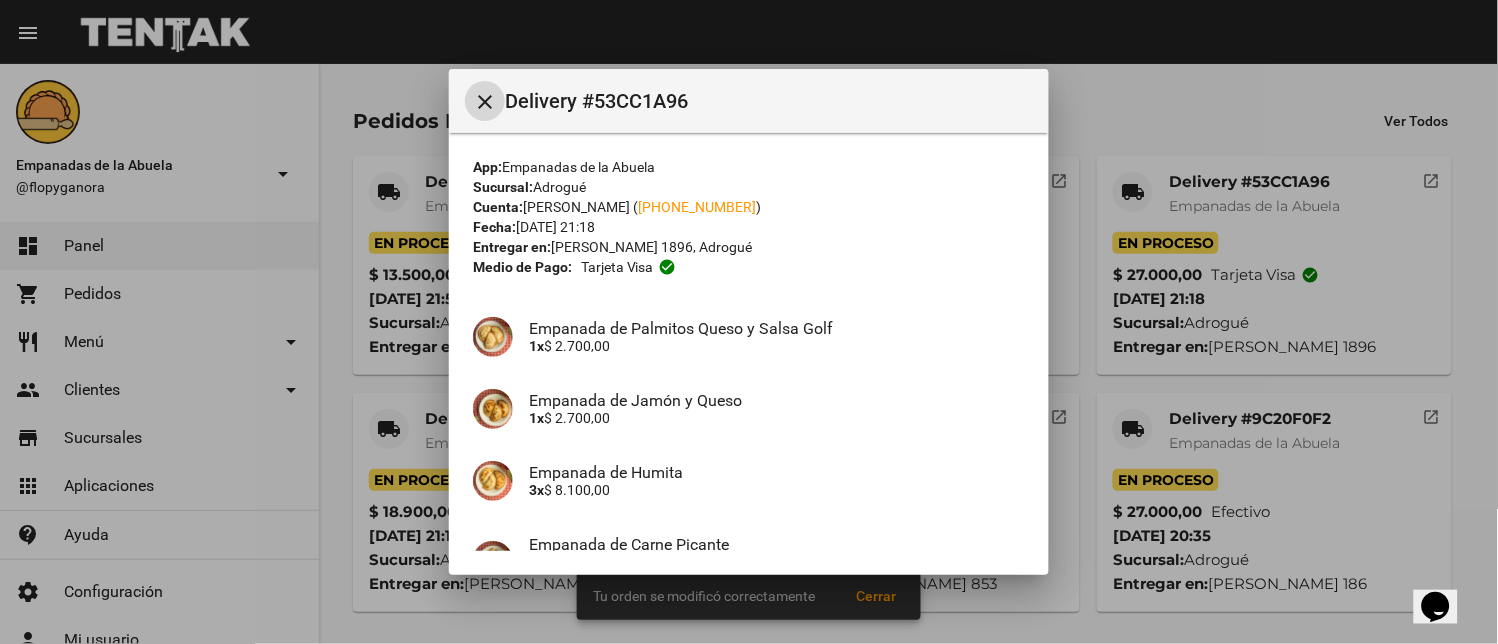 scroll, scrollTop: 297, scrollLeft: 0, axis: vertical 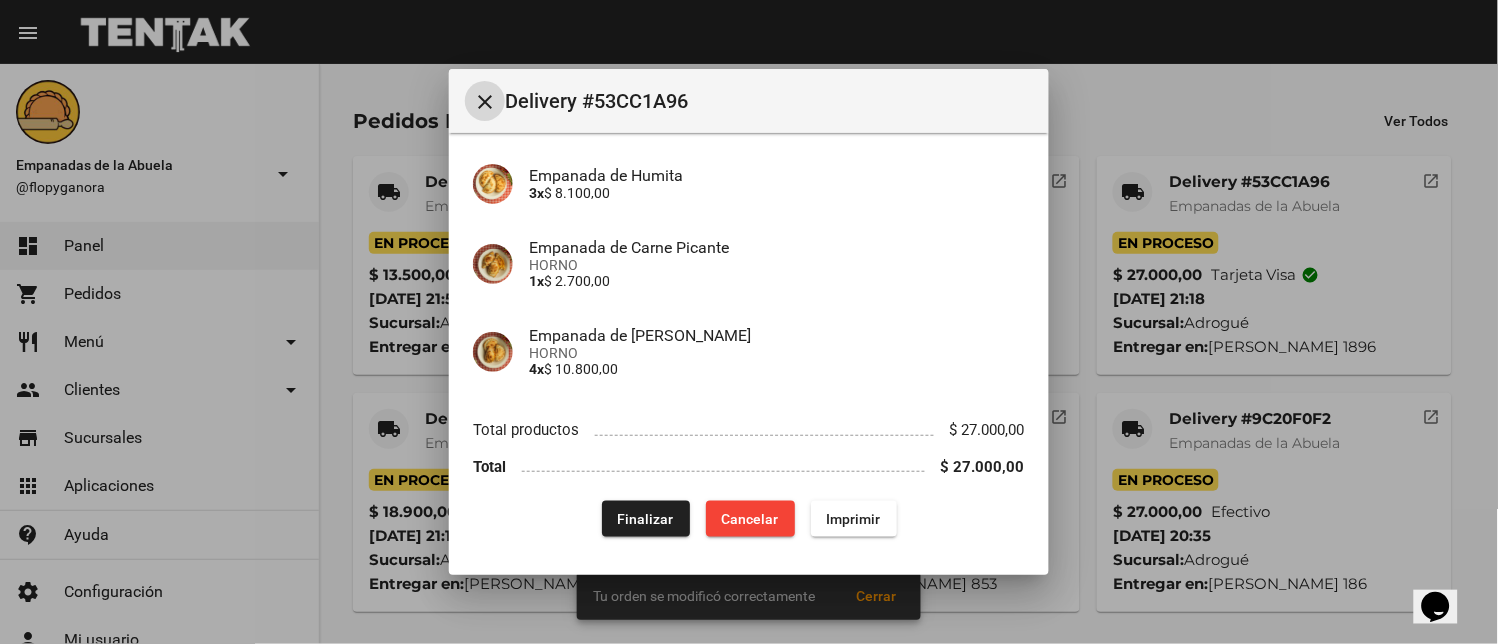 click on "Finalizar" 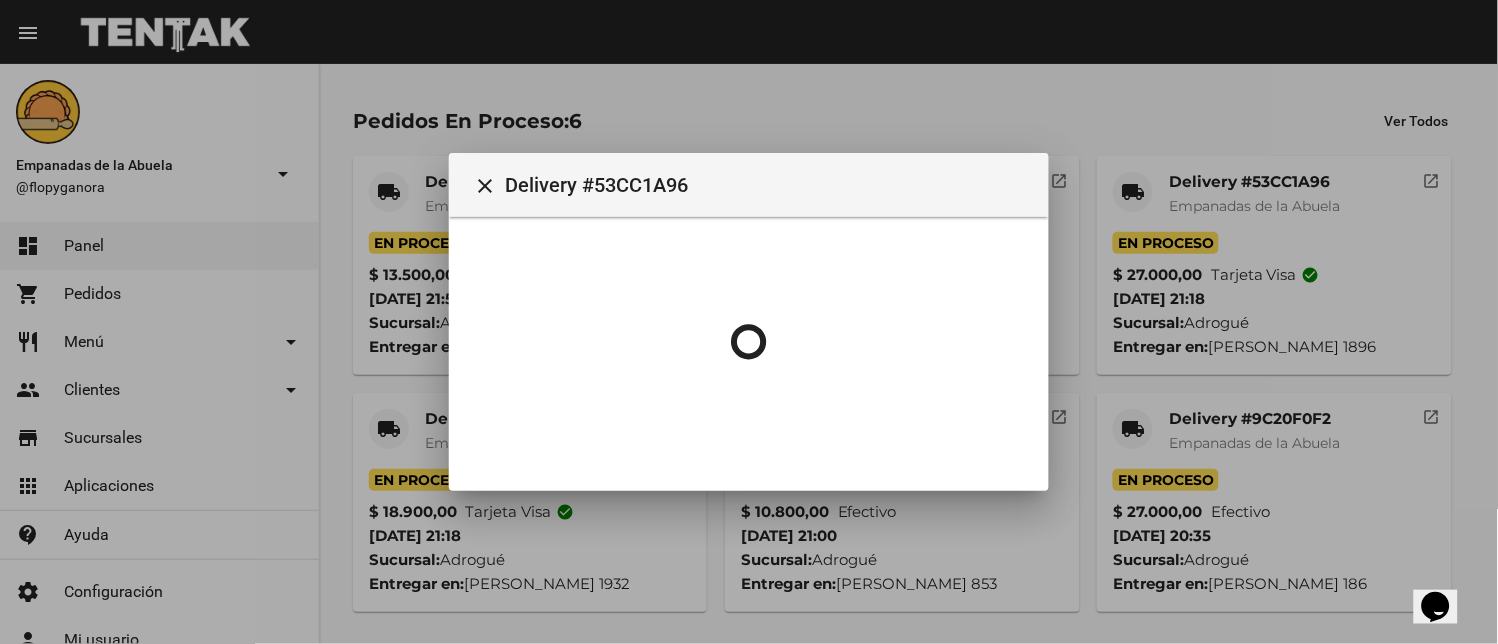 scroll, scrollTop: 0, scrollLeft: 0, axis: both 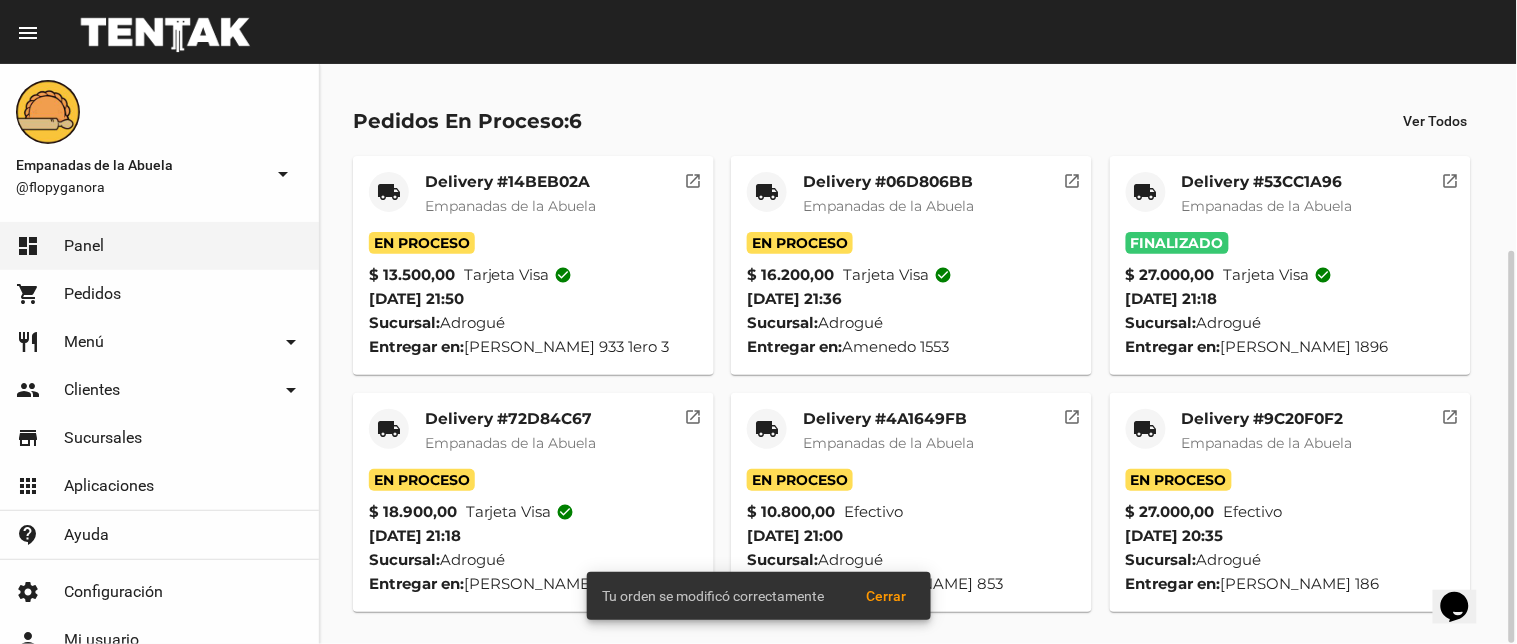 click on "local_shipping" 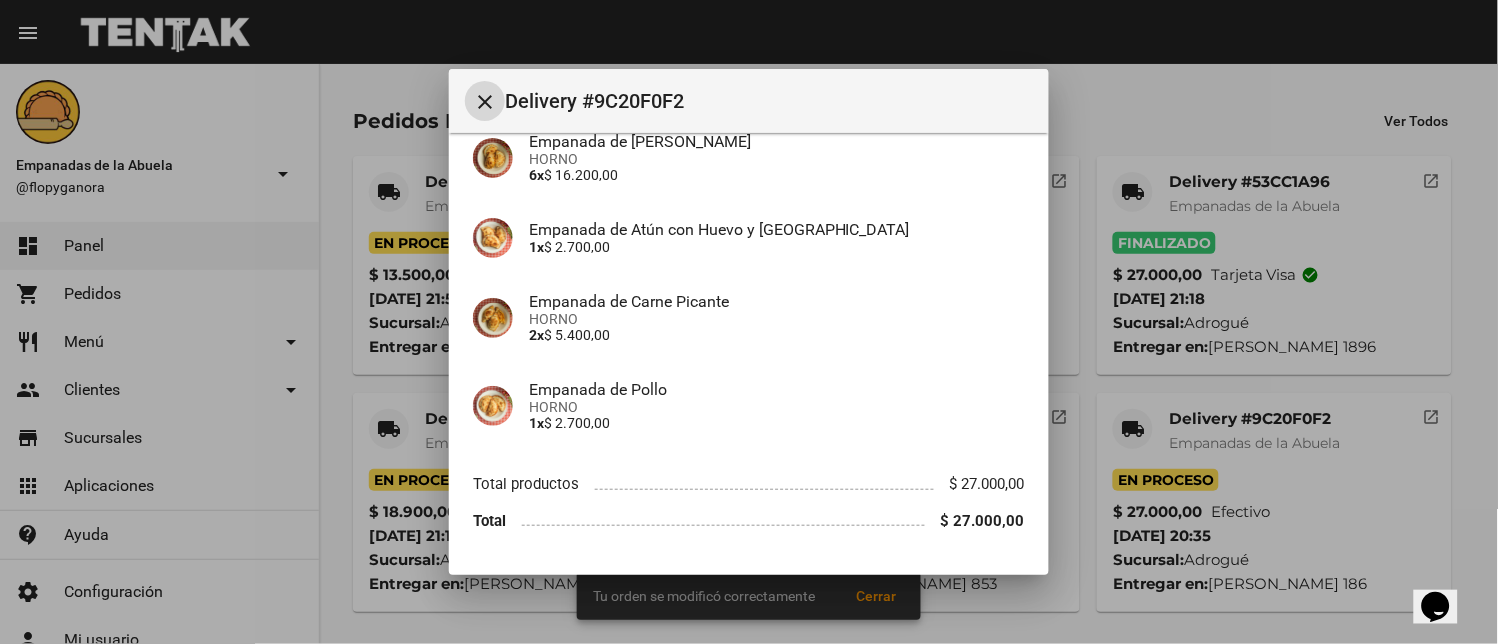 scroll, scrollTop: 242, scrollLeft: 0, axis: vertical 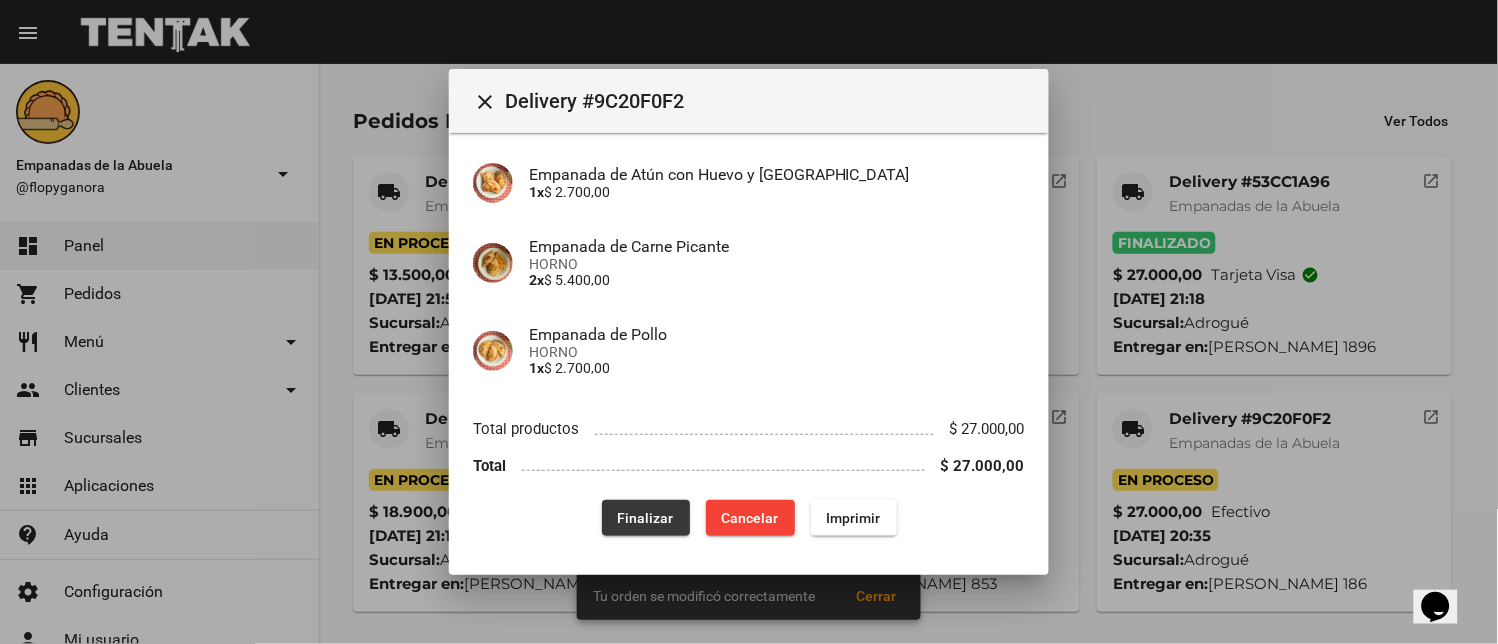 click on "Finalizar" 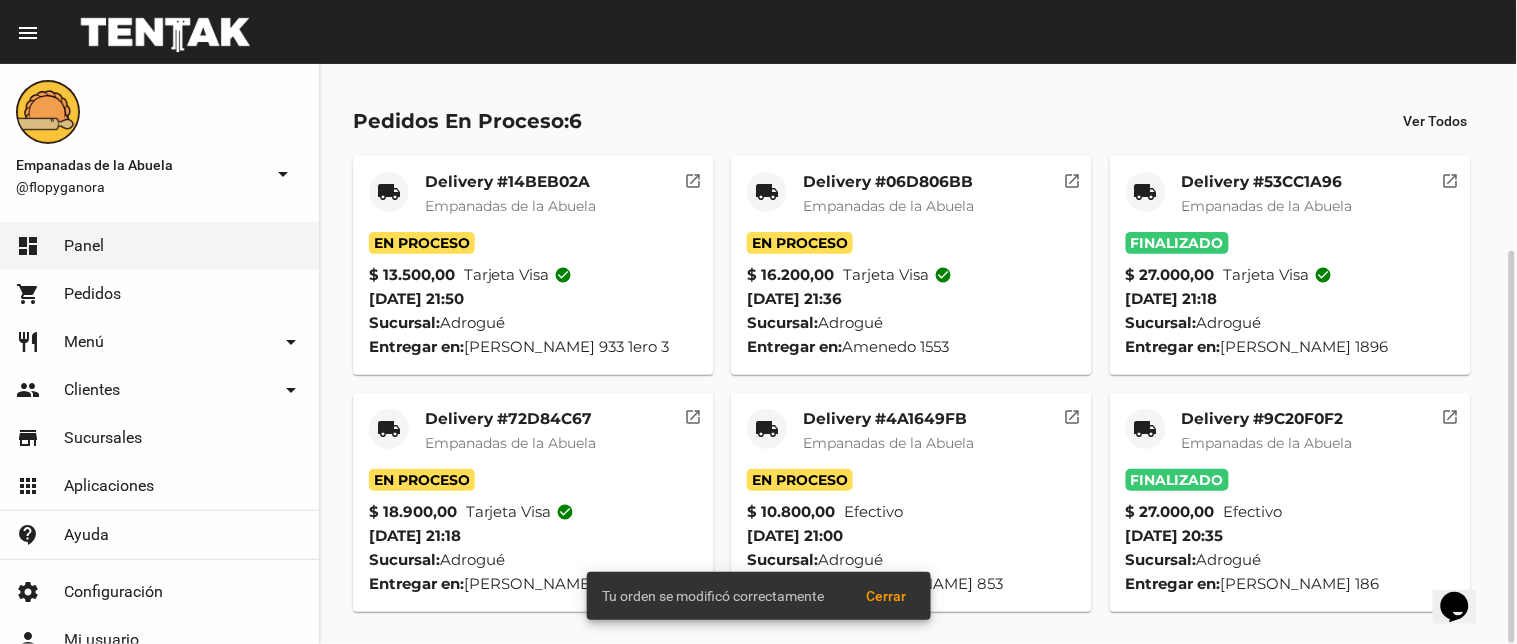 click on "local_shipping" 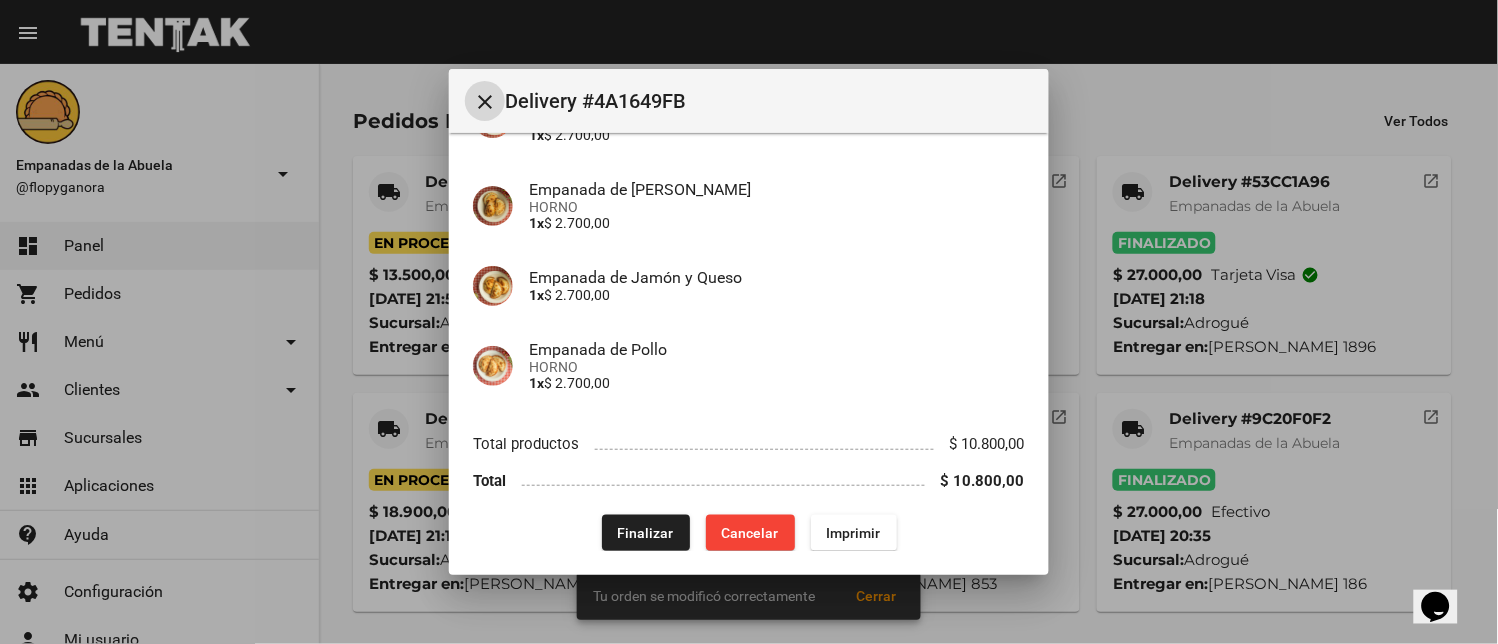 scroll, scrollTop: 282, scrollLeft: 0, axis: vertical 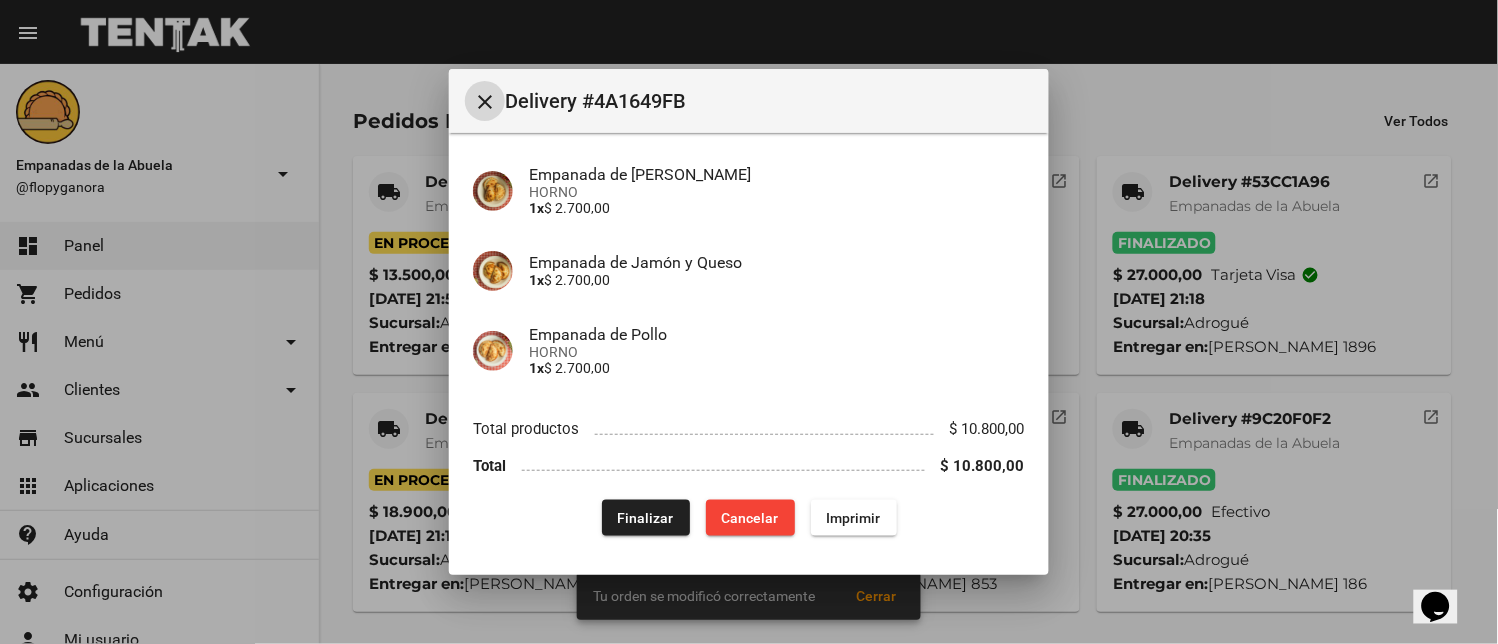 drag, startPoint x: 602, startPoint y: 512, endPoint x: 596, endPoint y: 631, distance: 119.15116 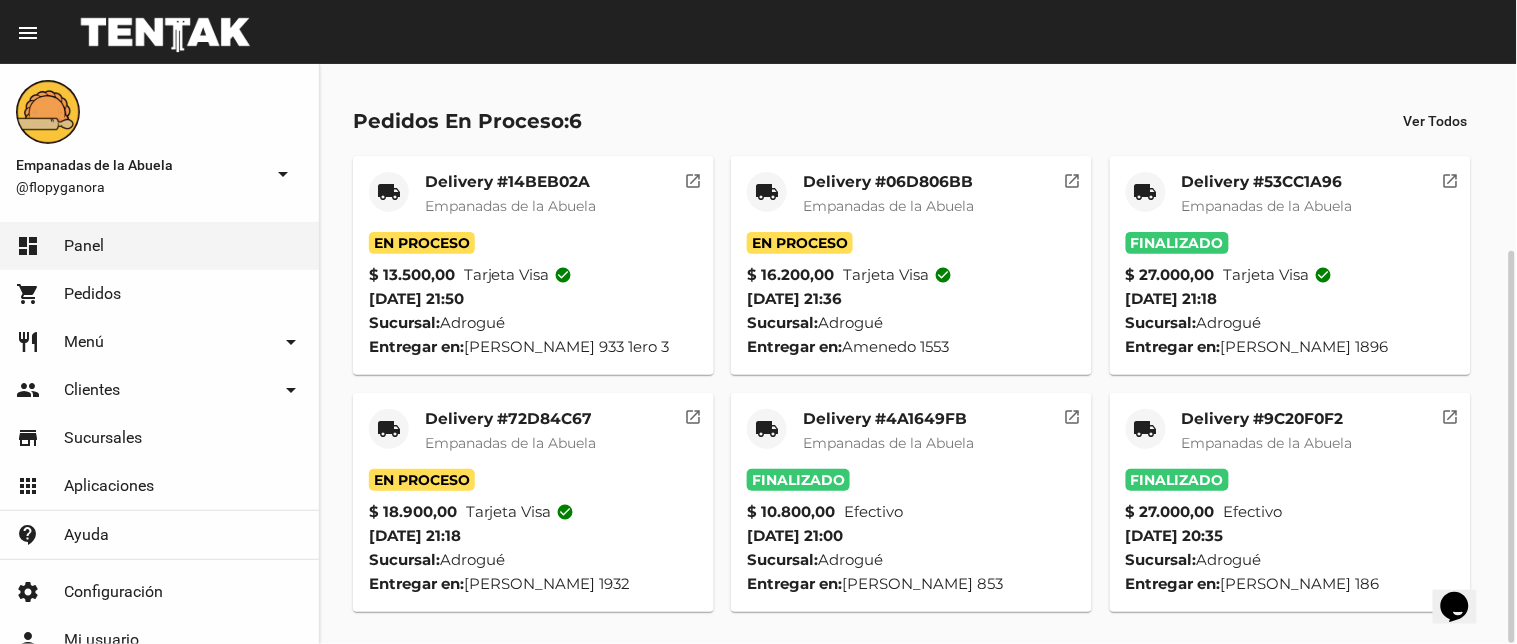 click on "local_shipping" 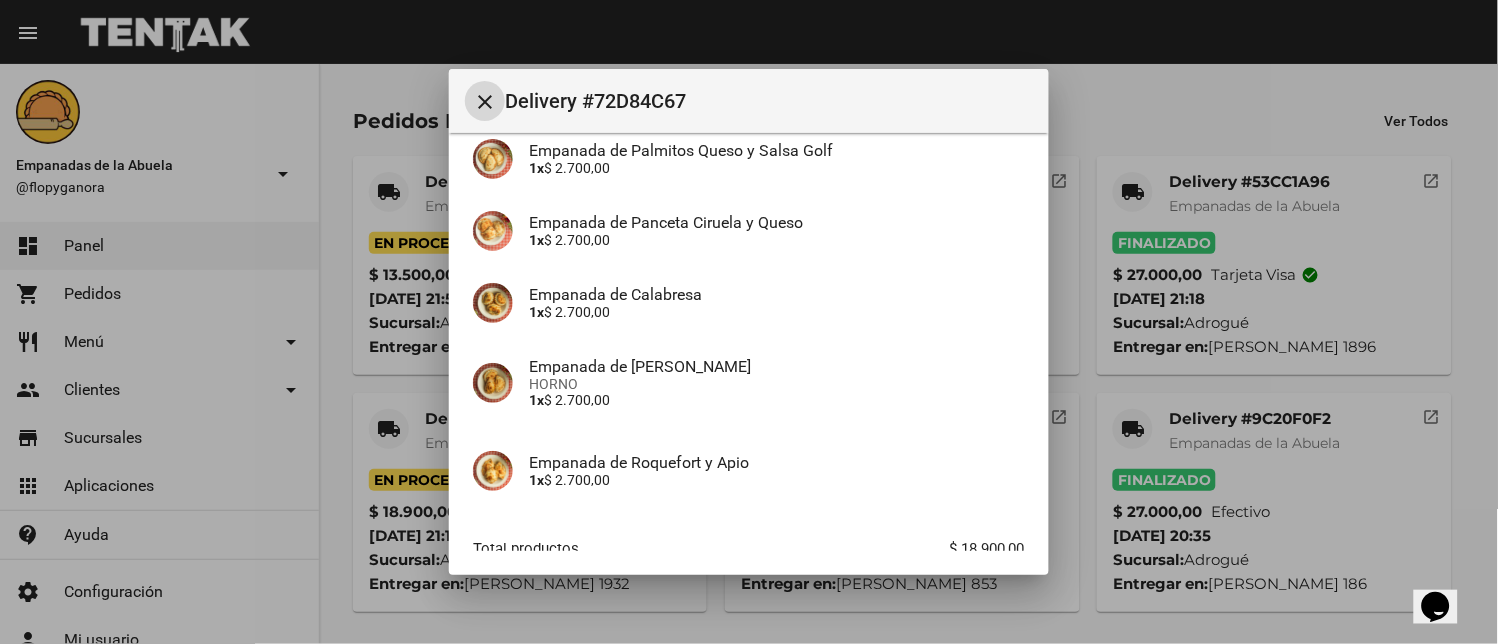 scroll, scrollTop: 442, scrollLeft: 0, axis: vertical 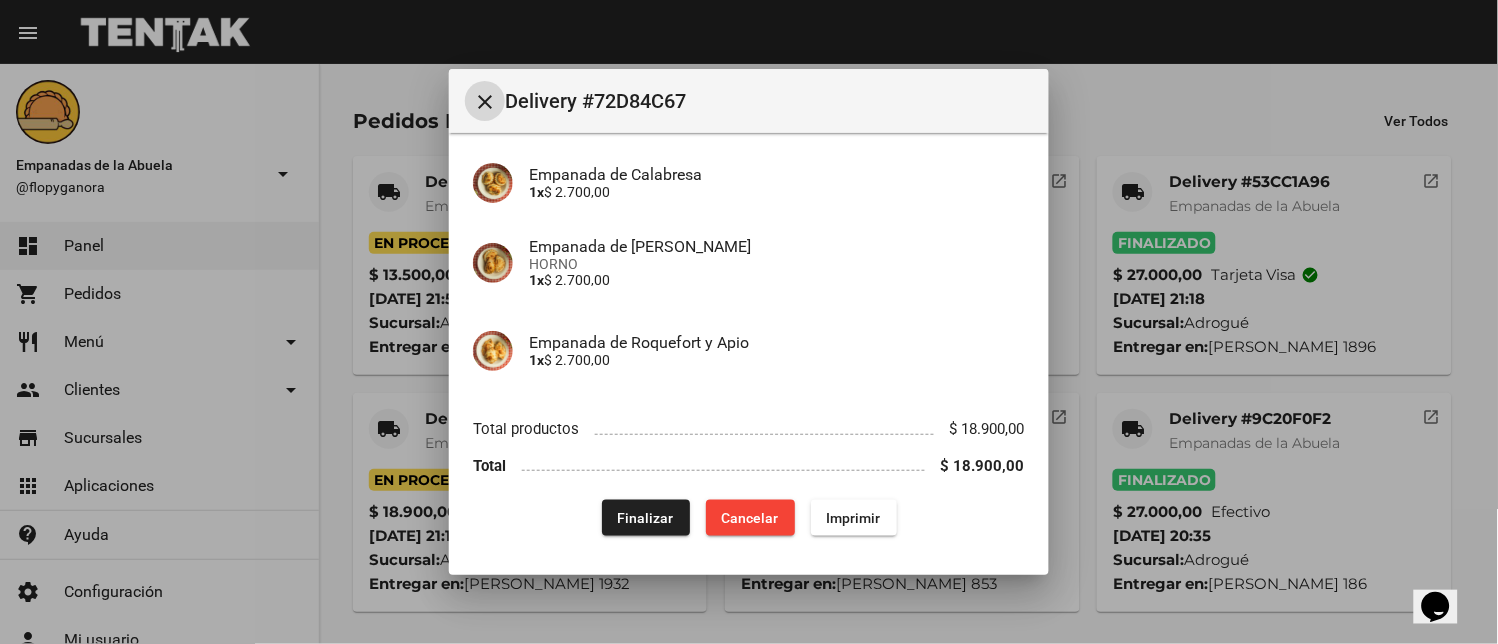 click on "Finalizar" 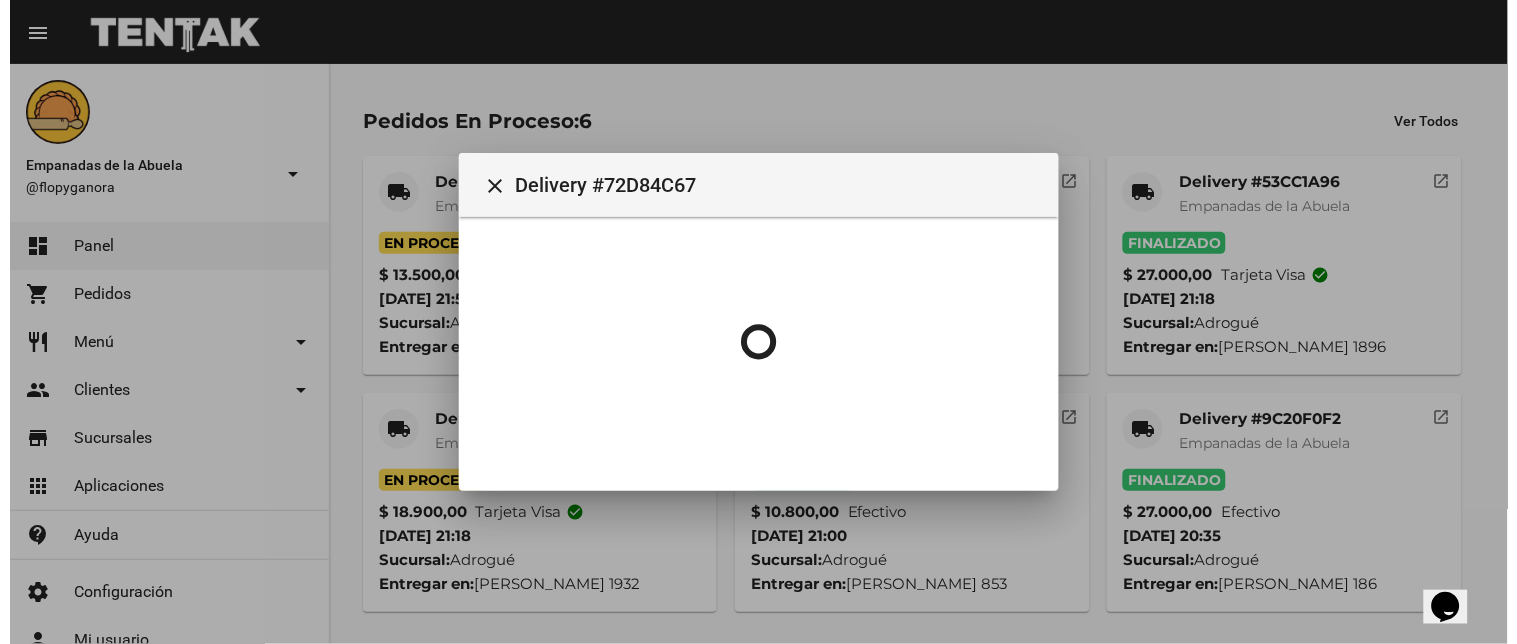 scroll, scrollTop: 0, scrollLeft: 0, axis: both 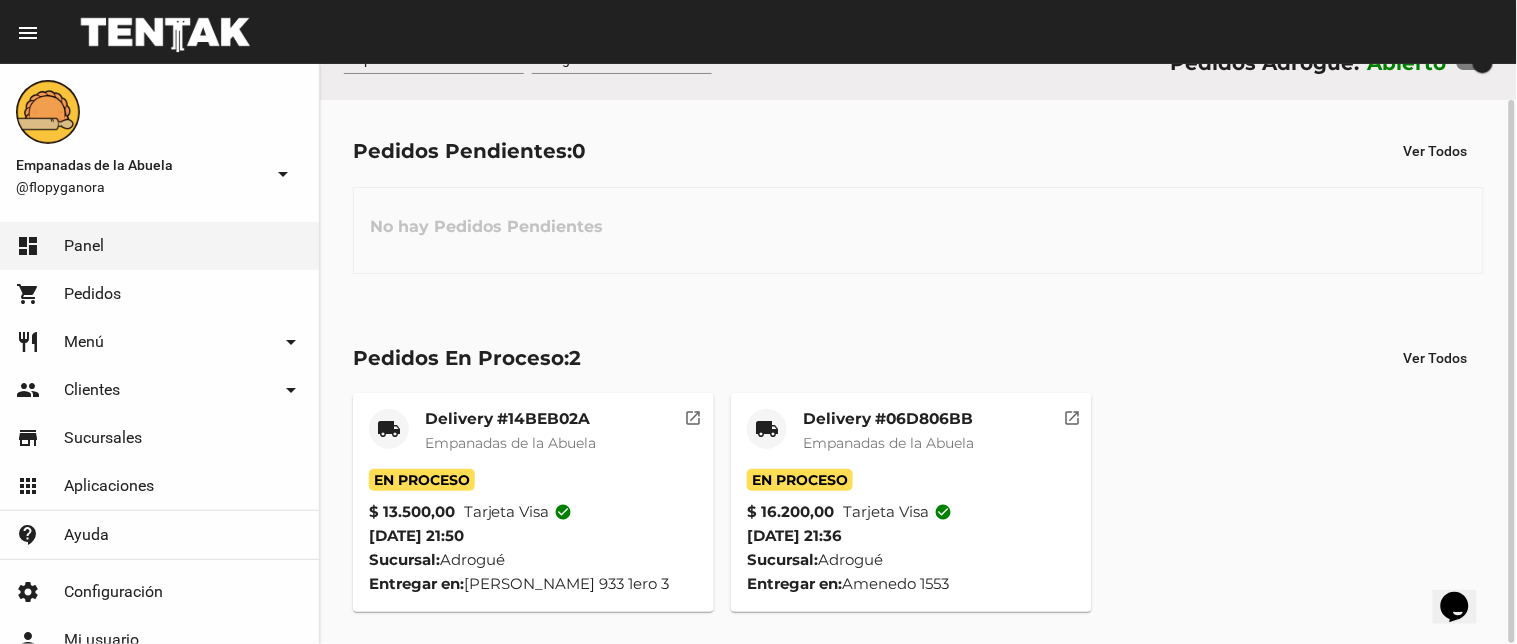 click on "local_shipping" 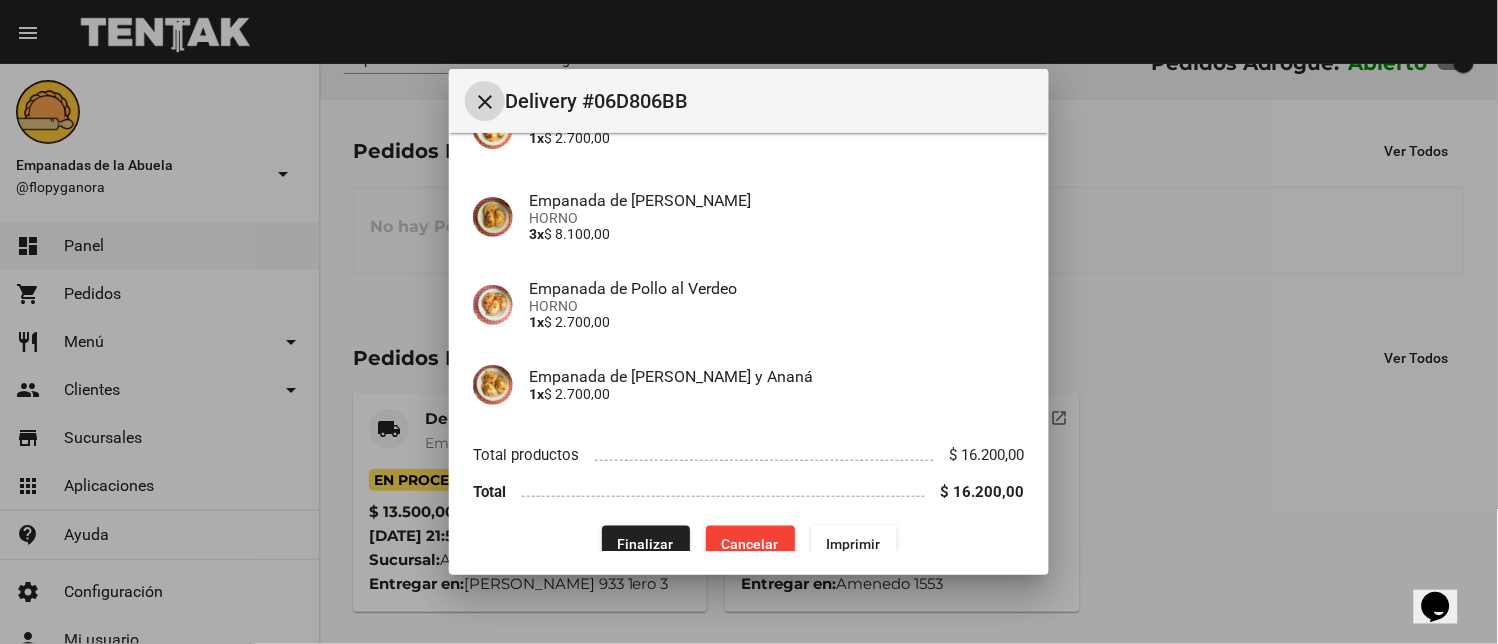 scroll, scrollTop: 282, scrollLeft: 0, axis: vertical 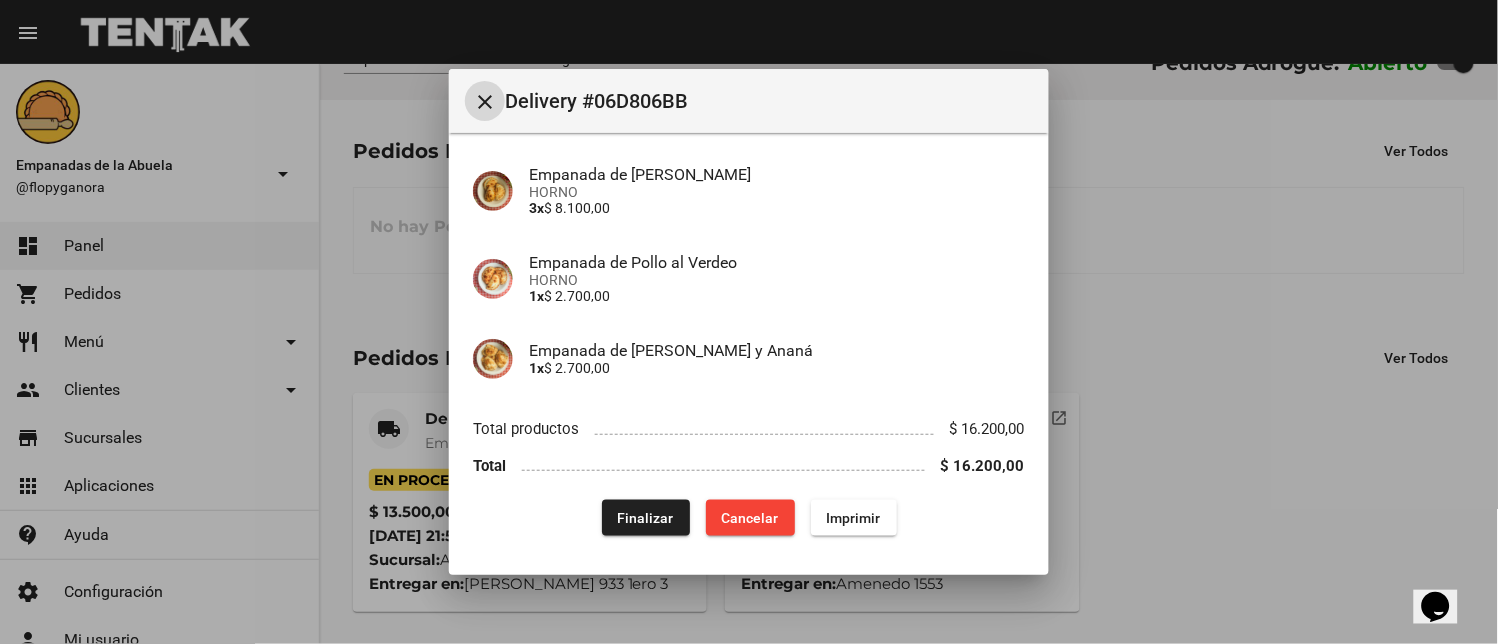 click on "Finalizar" 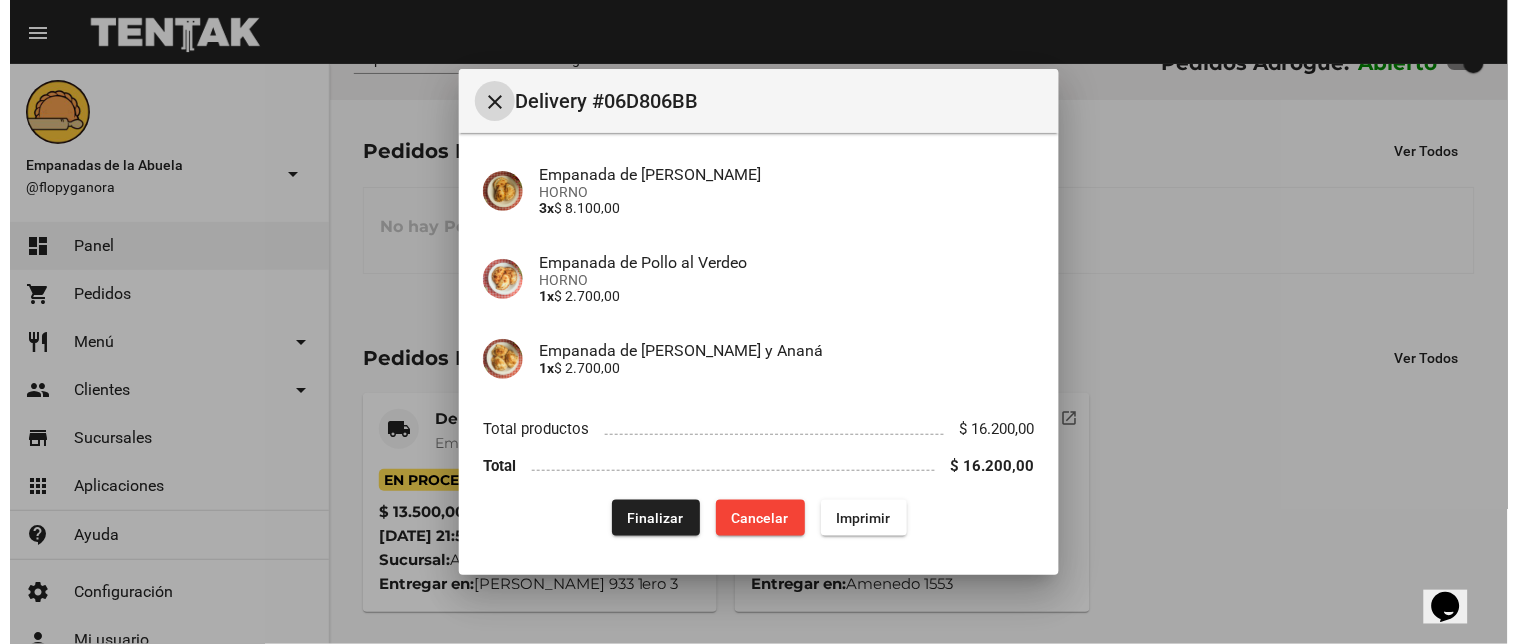 scroll, scrollTop: 0, scrollLeft: 0, axis: both 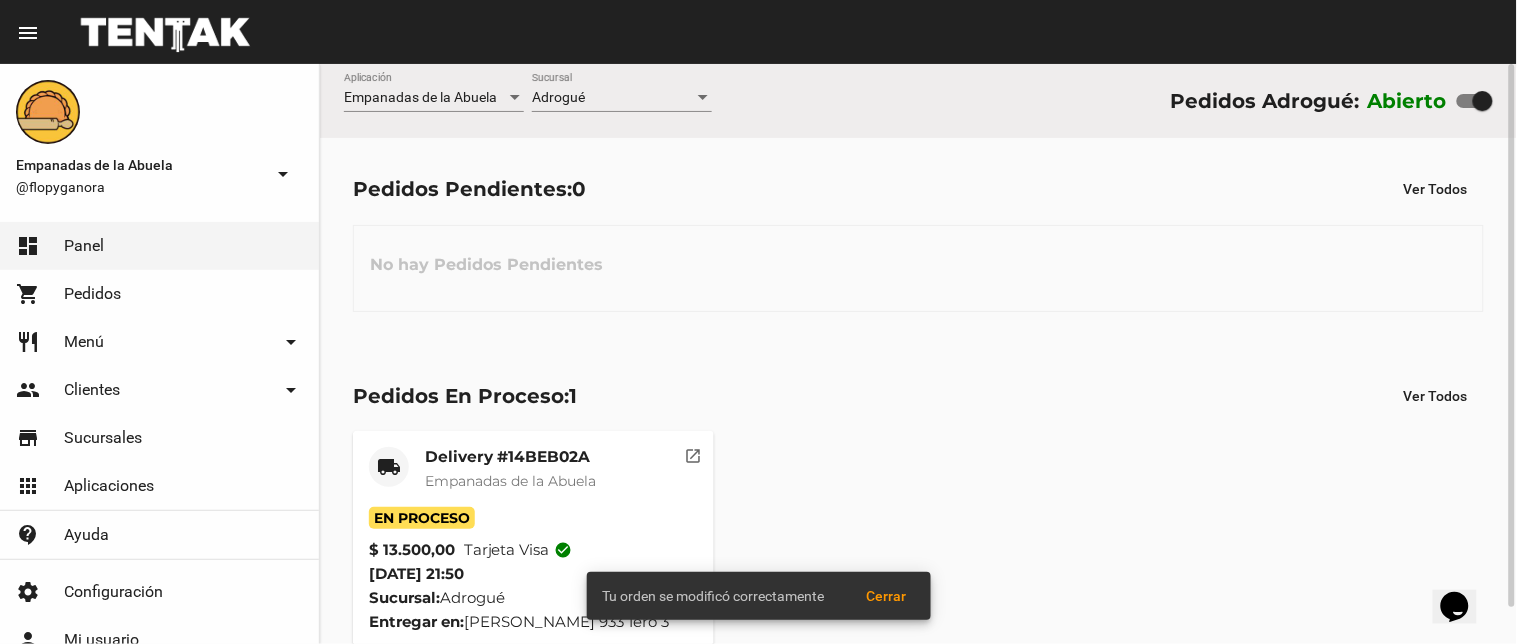 click on "Adrogué Sucursal" 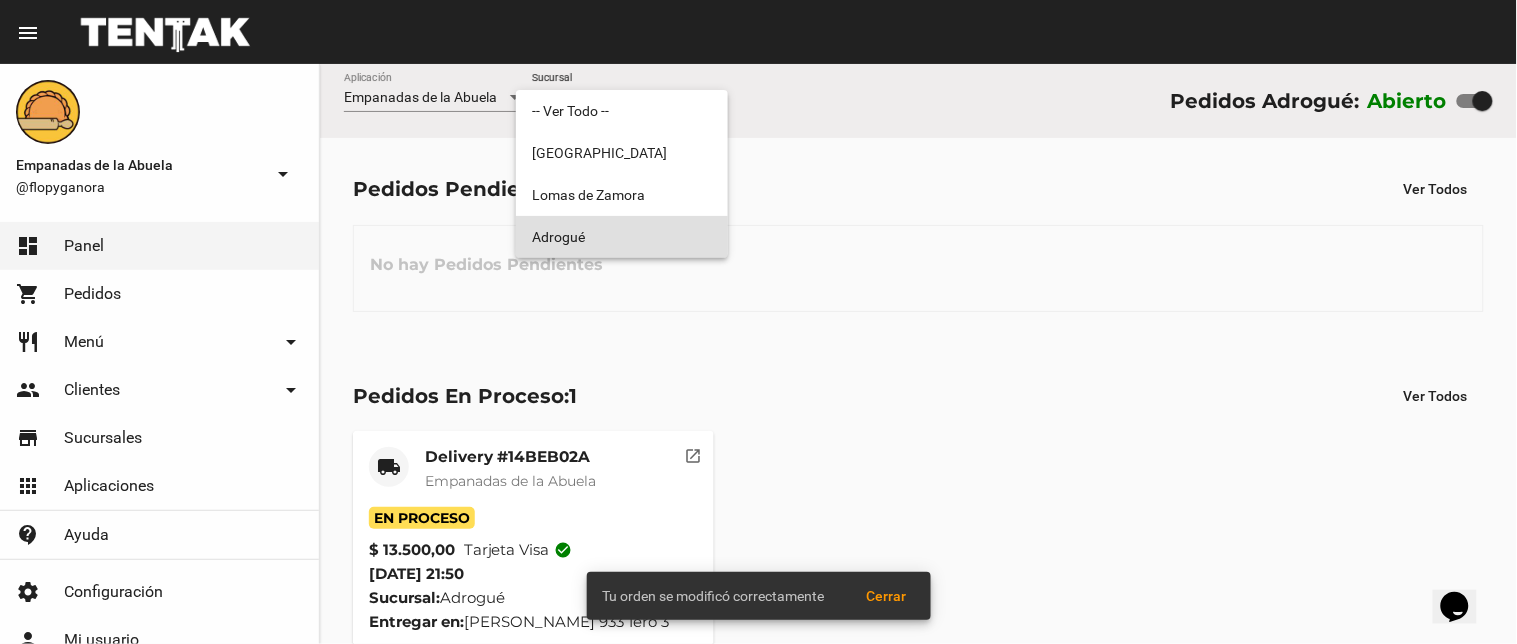 click on "Adrogué" at bounding box center (622, 237) 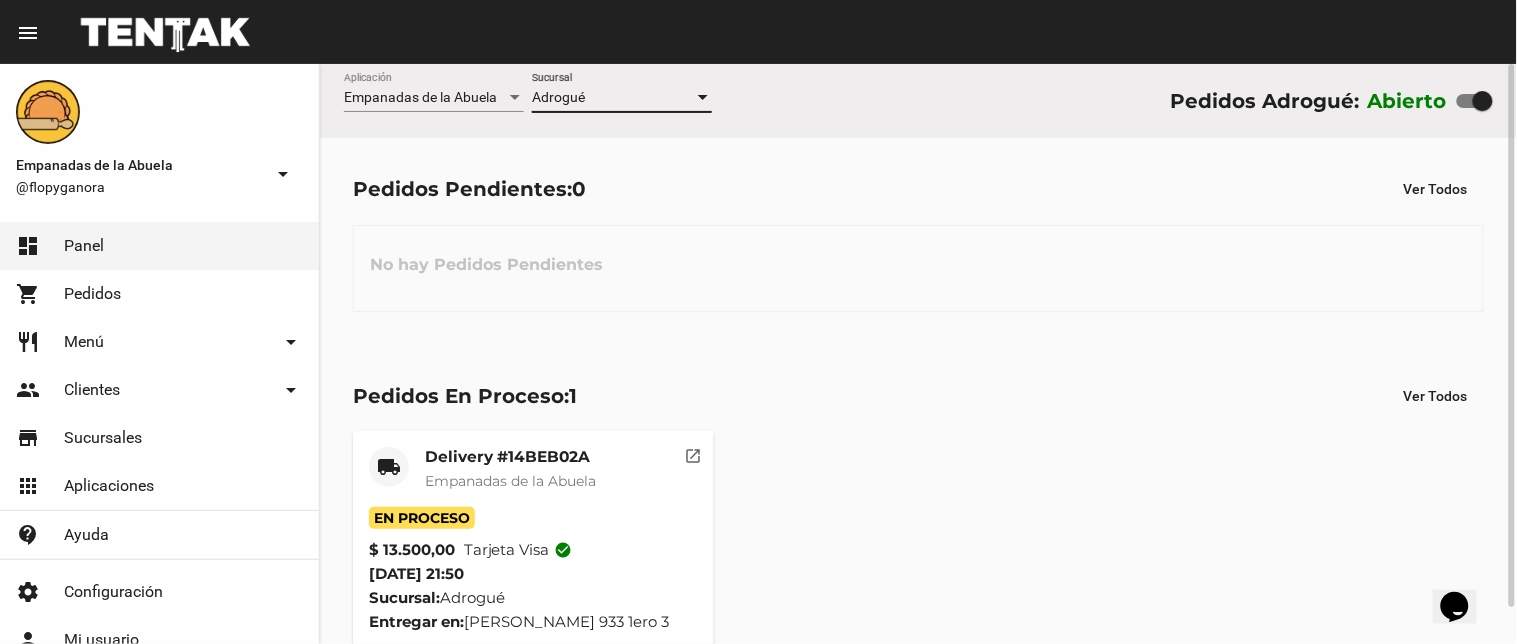 scroll, scrollTop: 38, scrollLeft: 0, axis: vertical 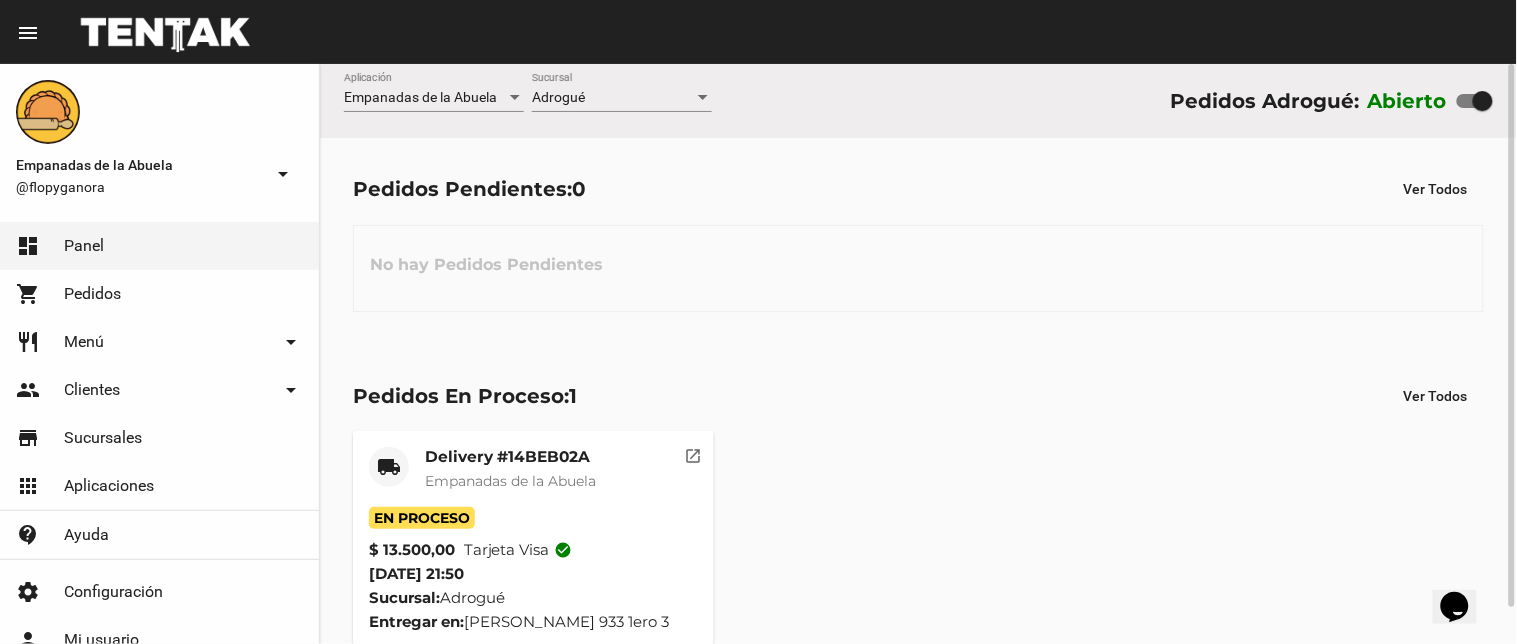 click on "local_shipping" 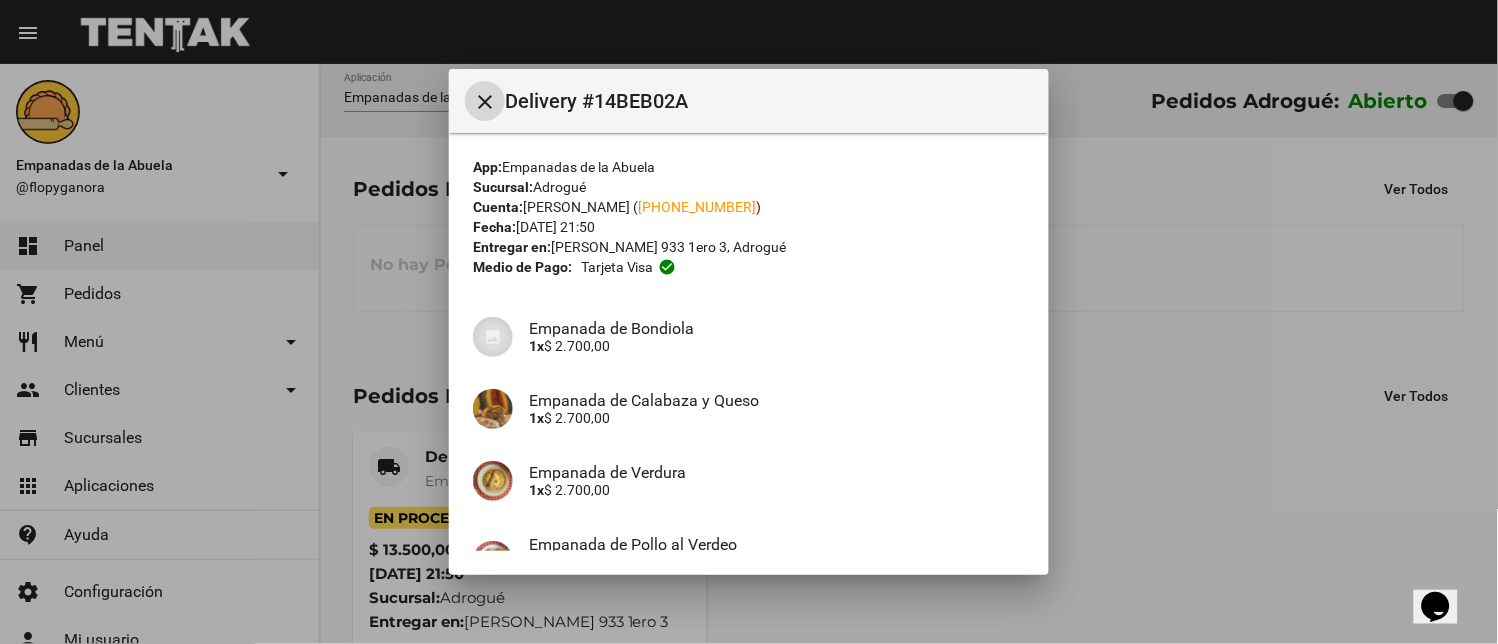 scroll, scrollTop: 210, scrollLeft: 0, axis: vertical 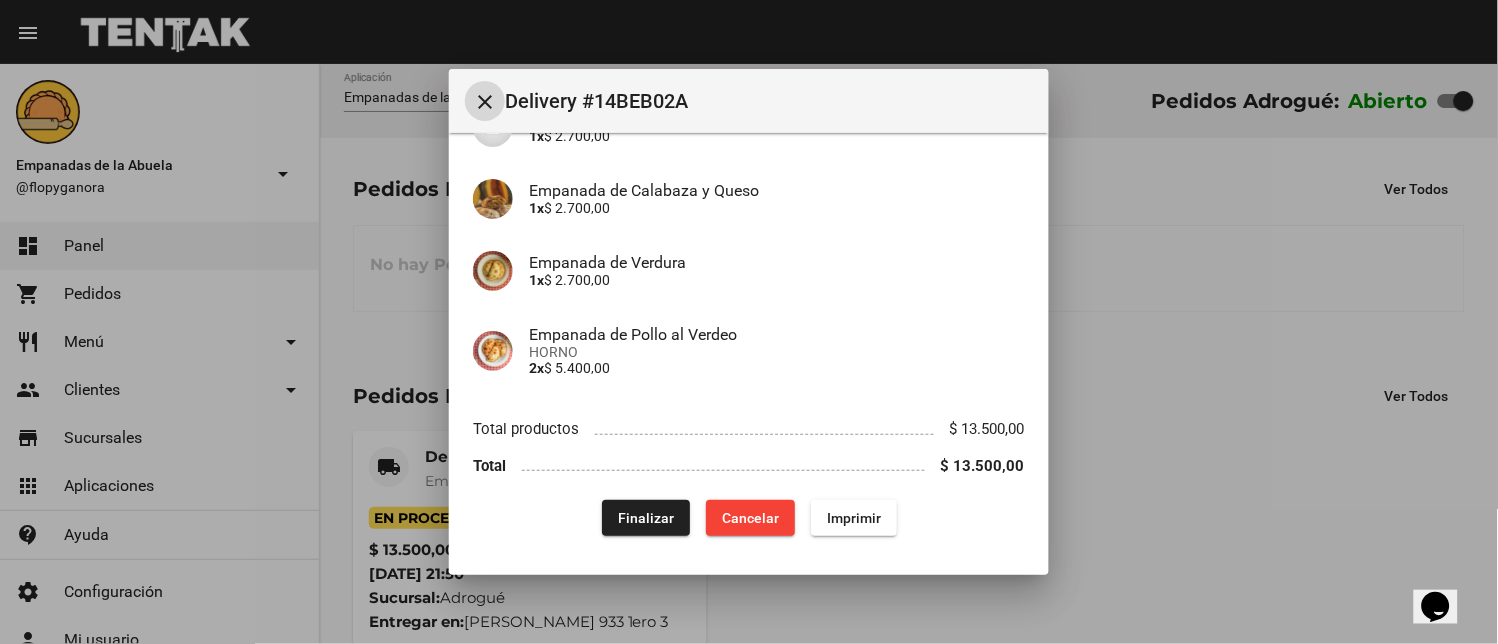 click on "Finalizar" 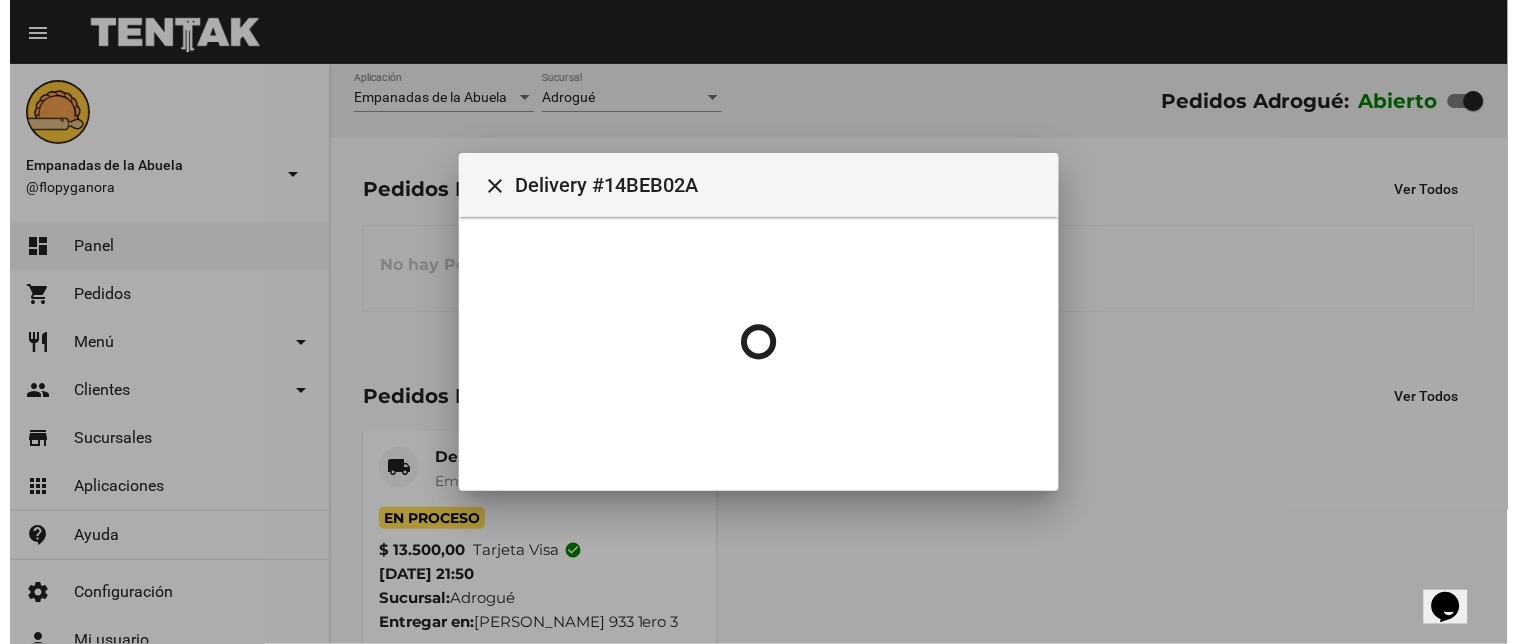 scroll, scrollTop: 0, scrollLeft: 0, axis: both 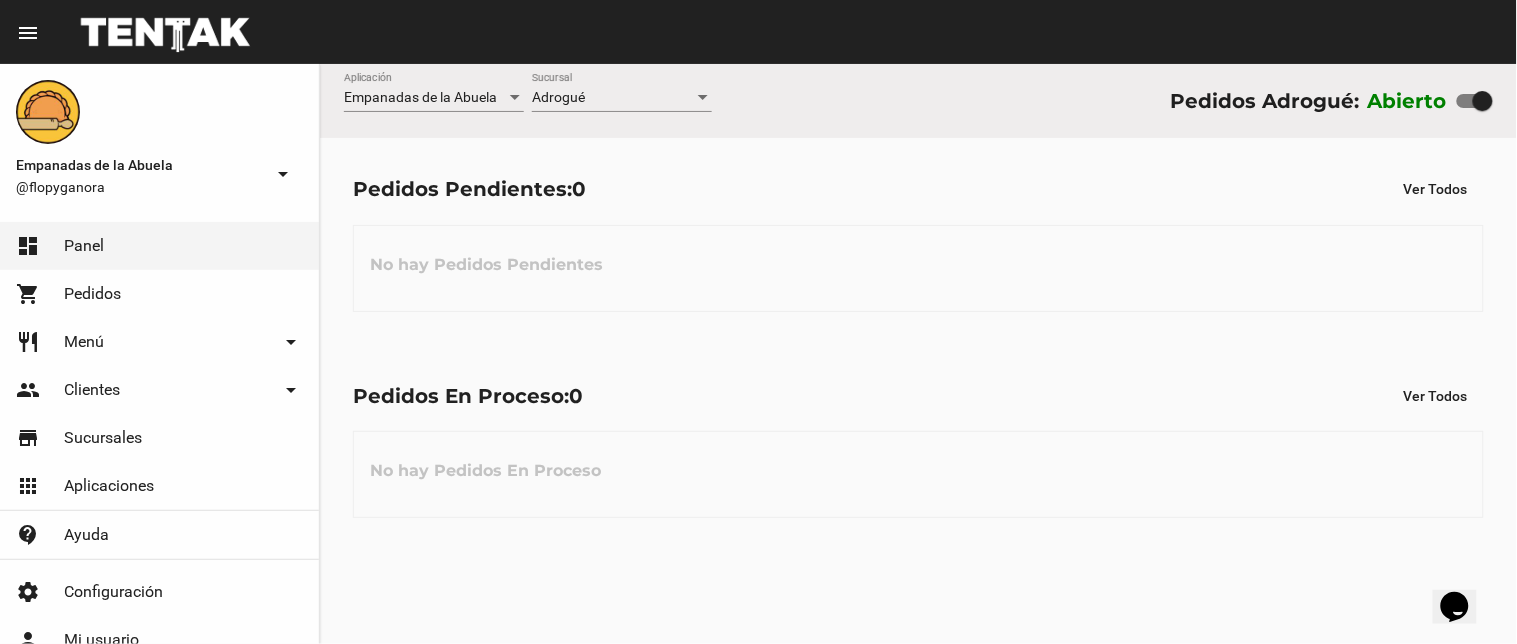 click on "Adrogué" at bounding box center [558, 97] 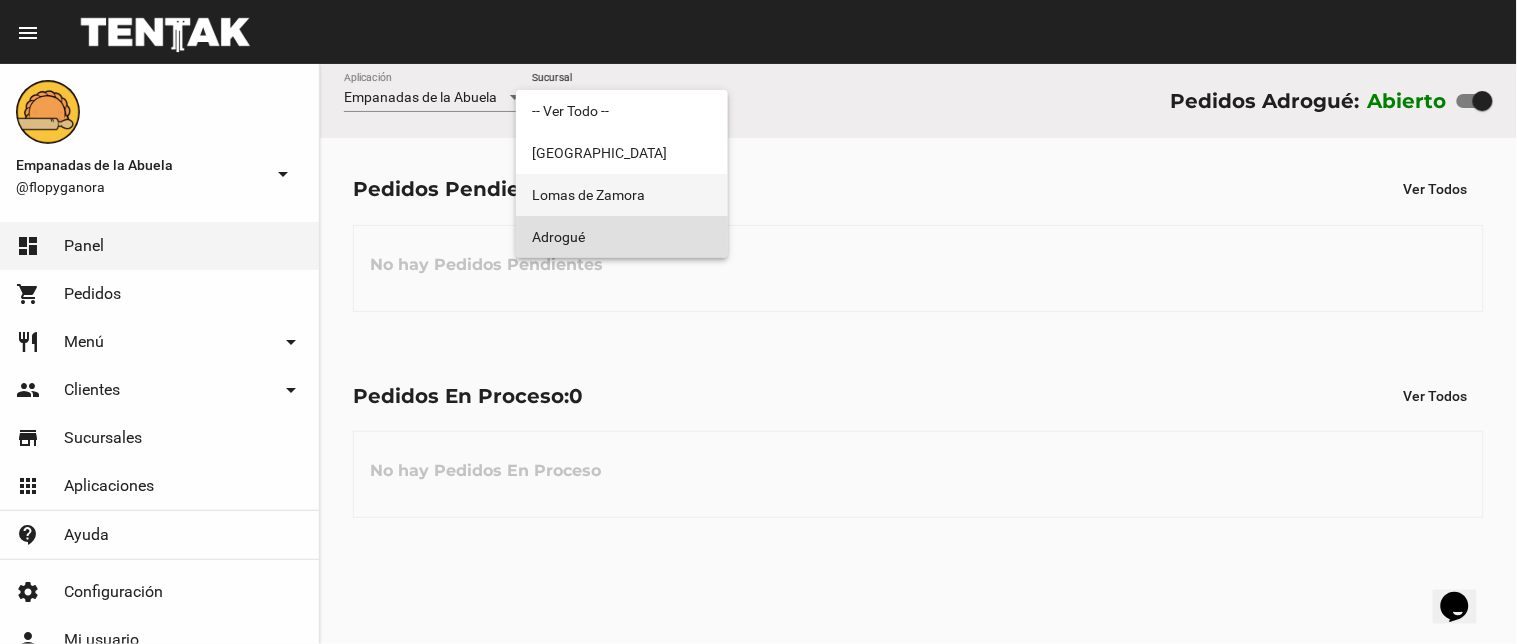 drag, startPoint x: 604, startPoint y: 191, endPoint x: 610, endPoint y: 140, distance: 51.351727 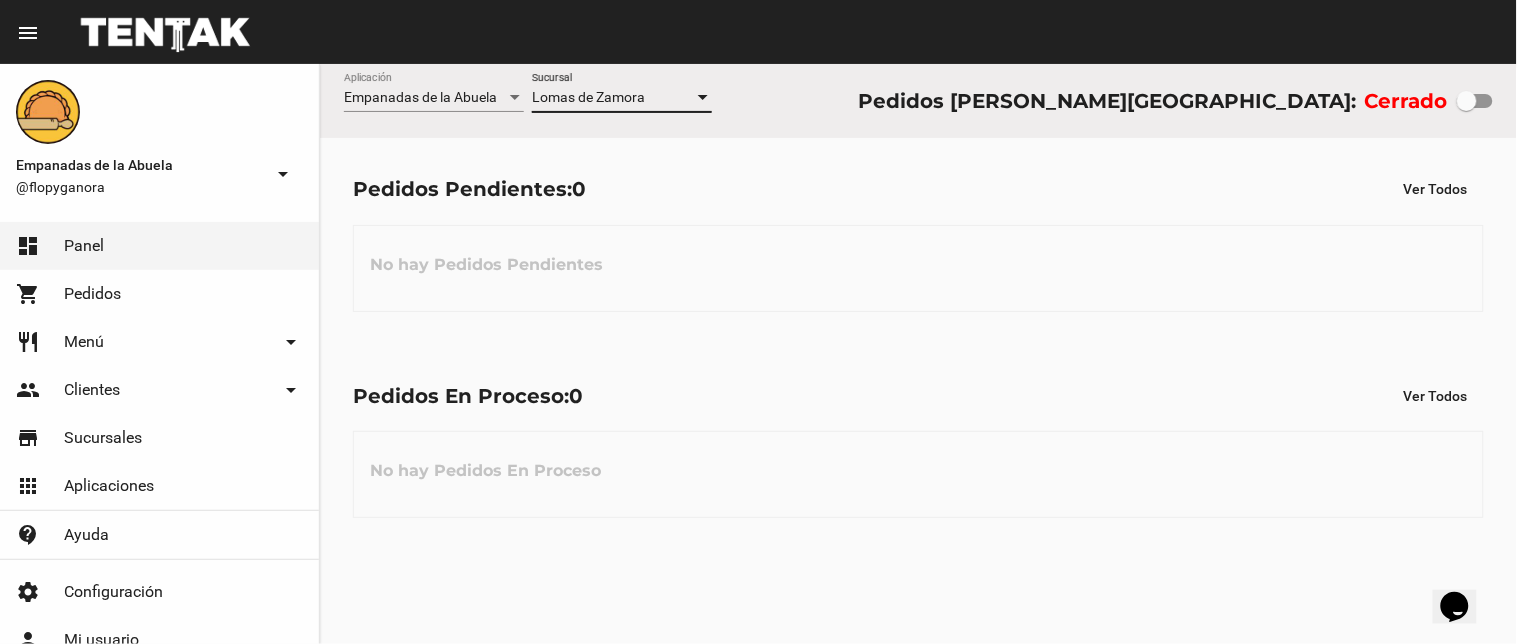 click on "Lomas de Zamora Sucursal" 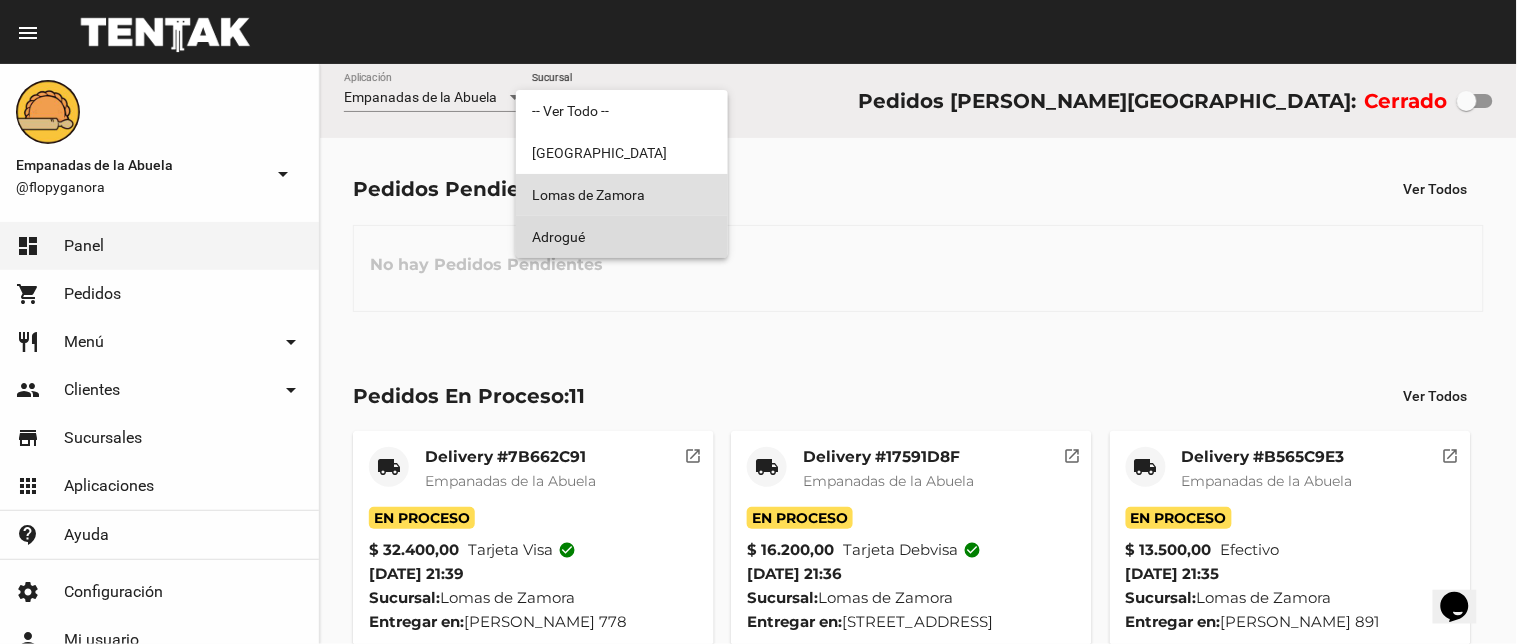 click on "Adrogué" at bounding box center (622, 237) 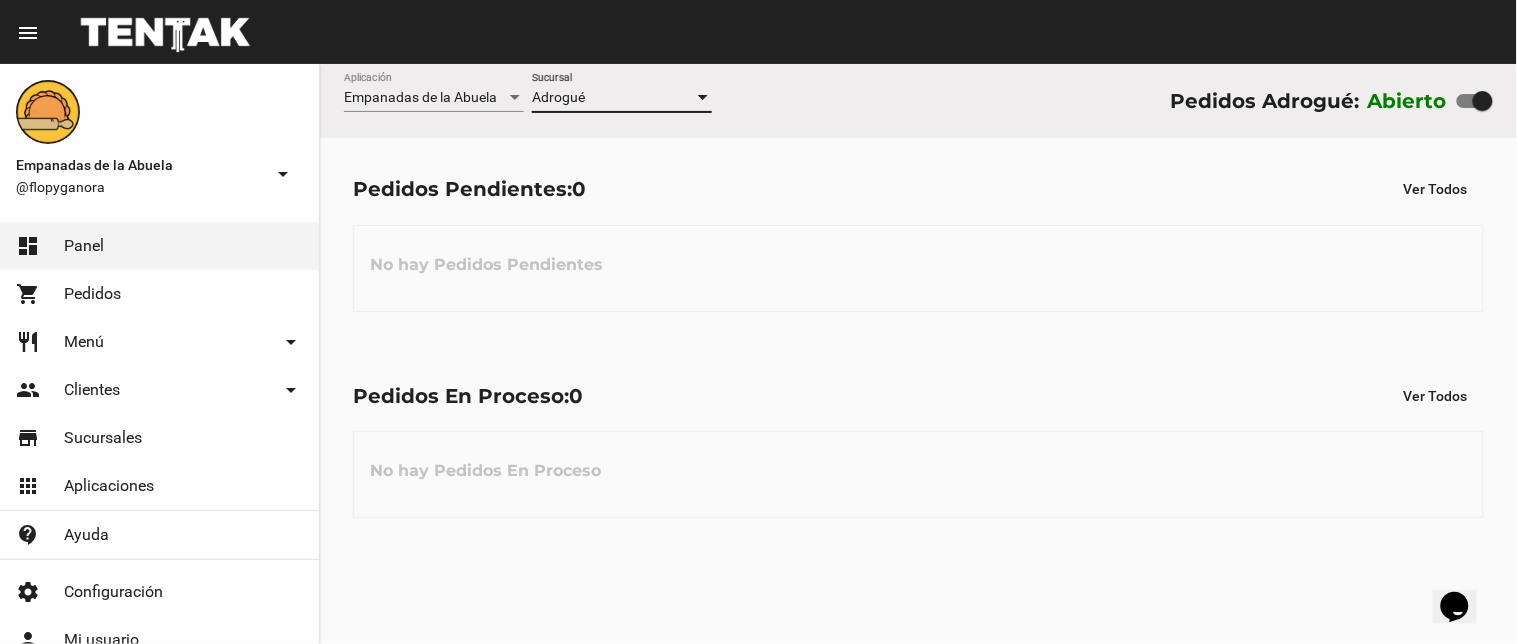 click on "Adrogué Sucursal" 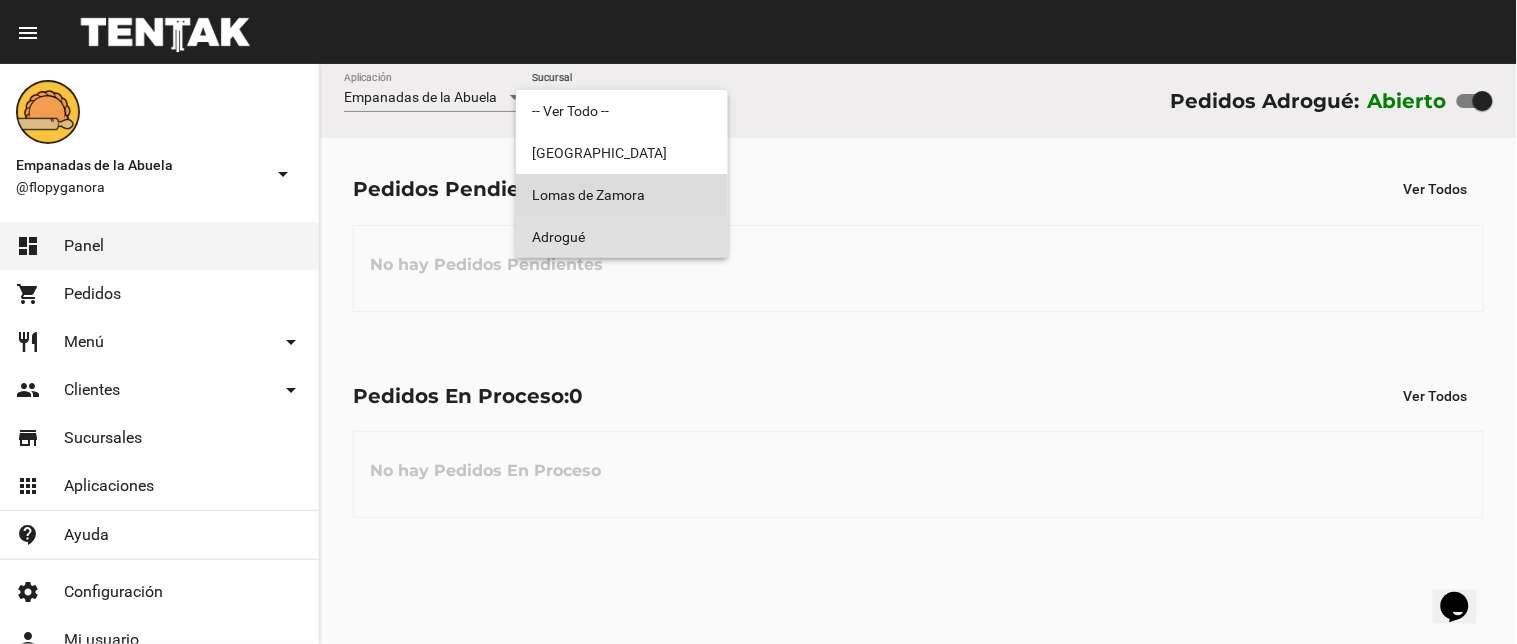 click on "Lomas de Zamora" at bounding box center [622, 195] 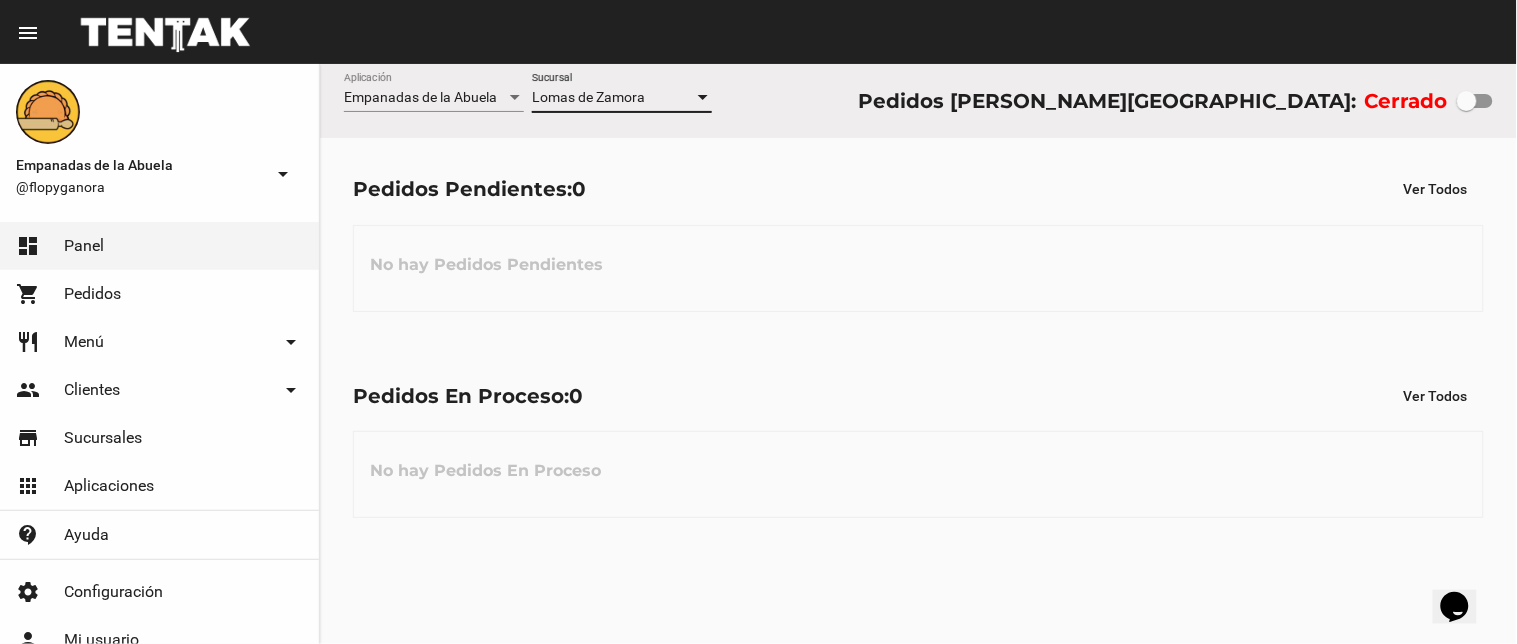 click on "Lomas de Zamora Sucursal" 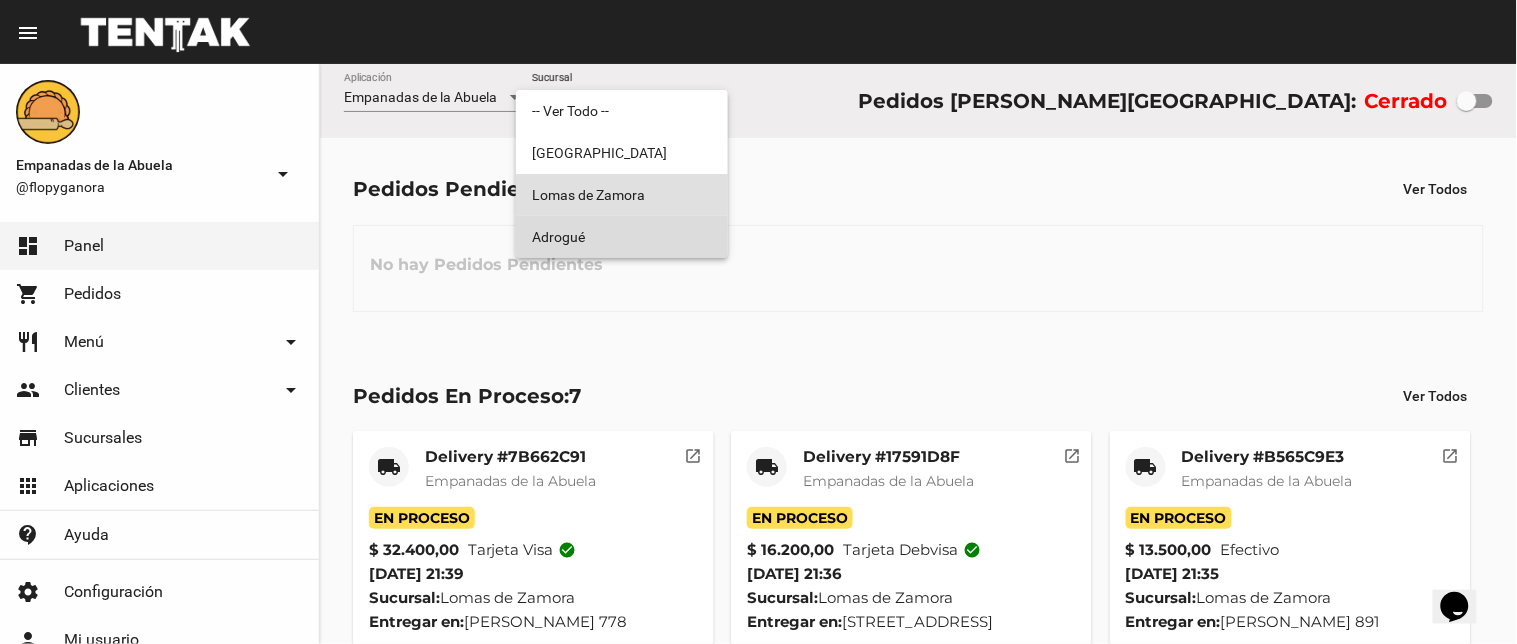 click on "Adrogué" at bounding box center (622, 237) 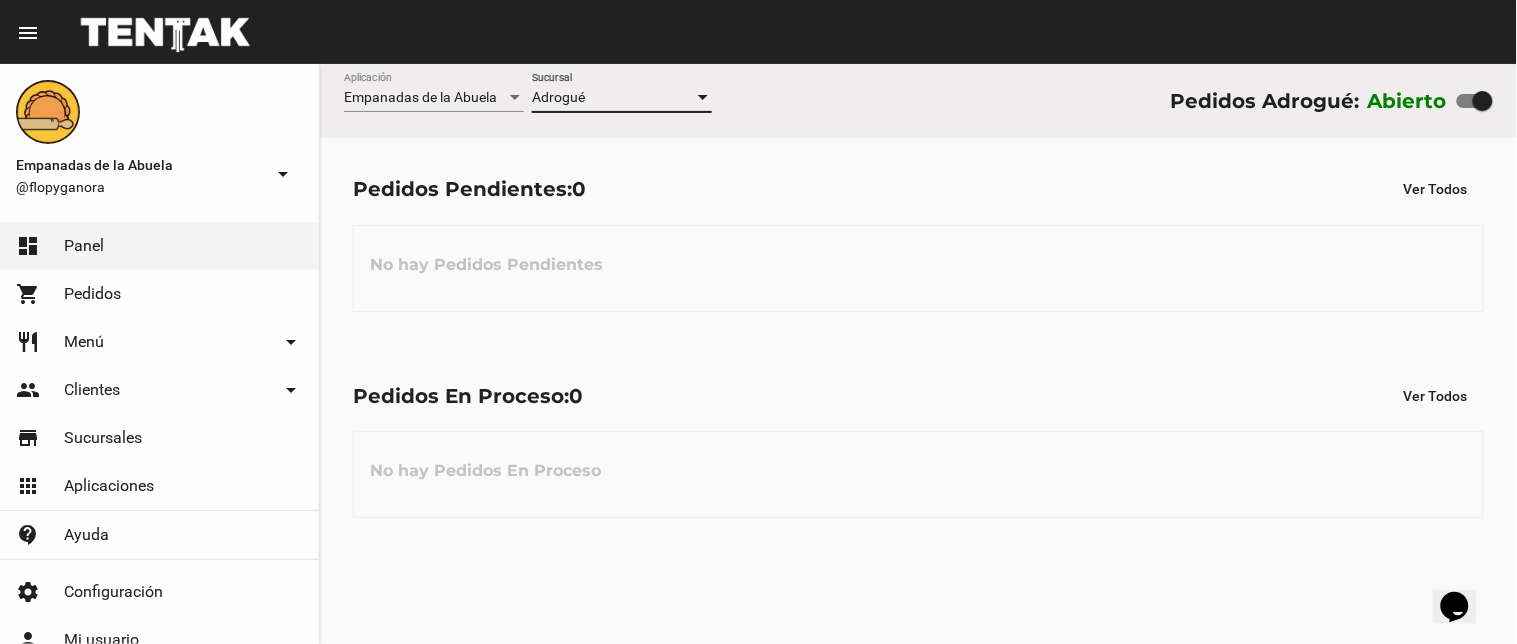 click on "Adrogué Sucursal" 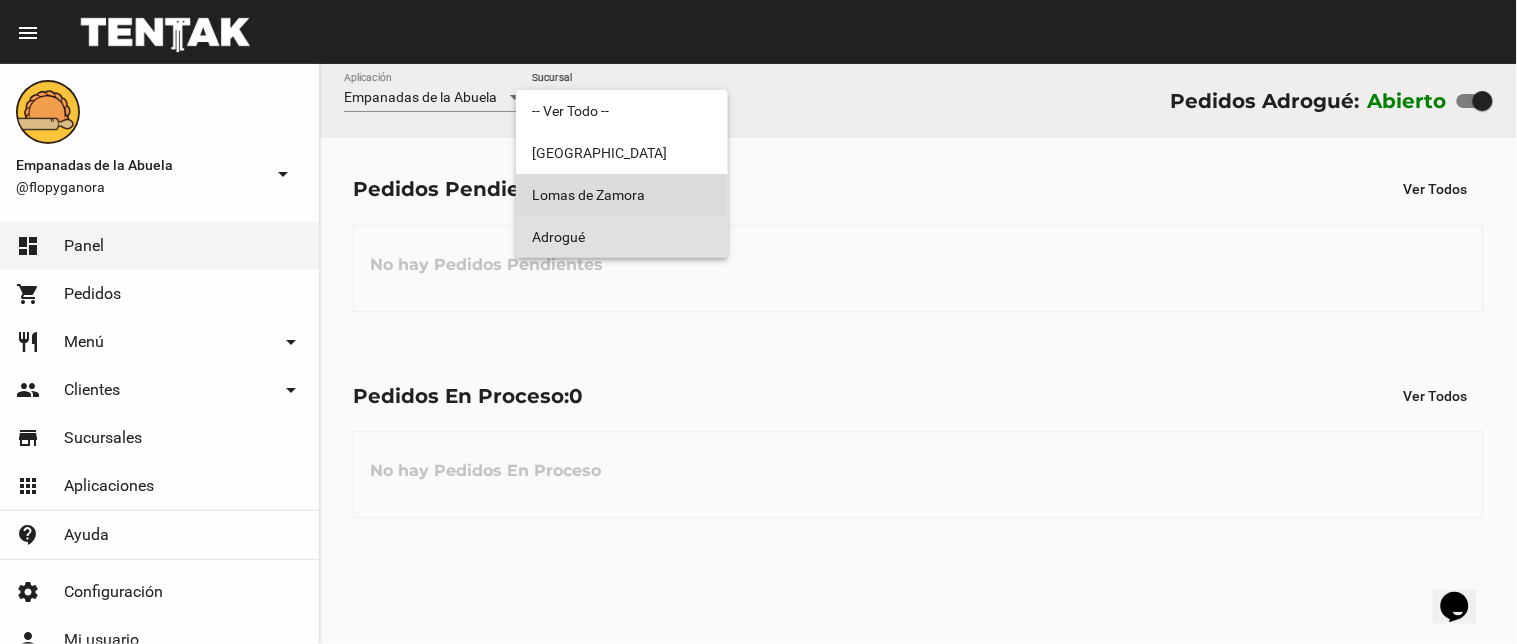 drag, startPoint x: 581, startPoint y: 193, endPoint x: 624, endPoint y: 142, distance: 66.70832 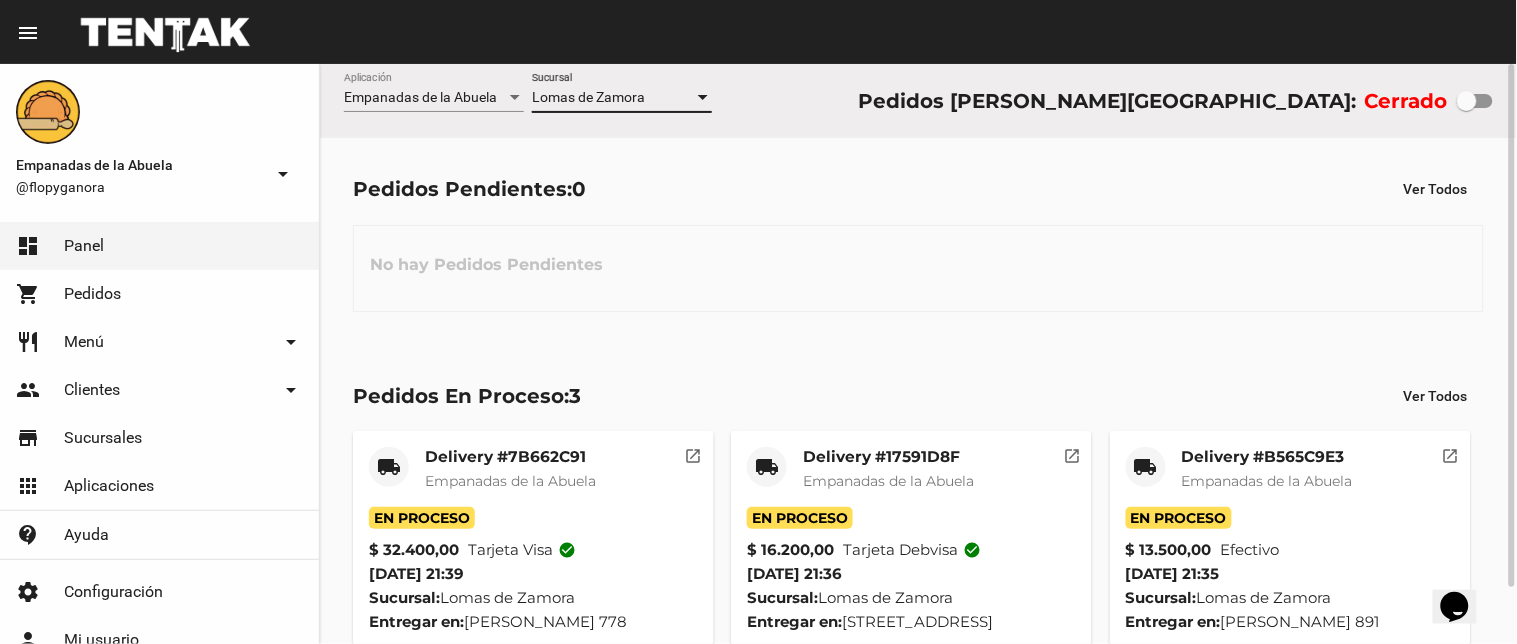 click on "Lomas de Zamora" at bounding box center (588, 97) 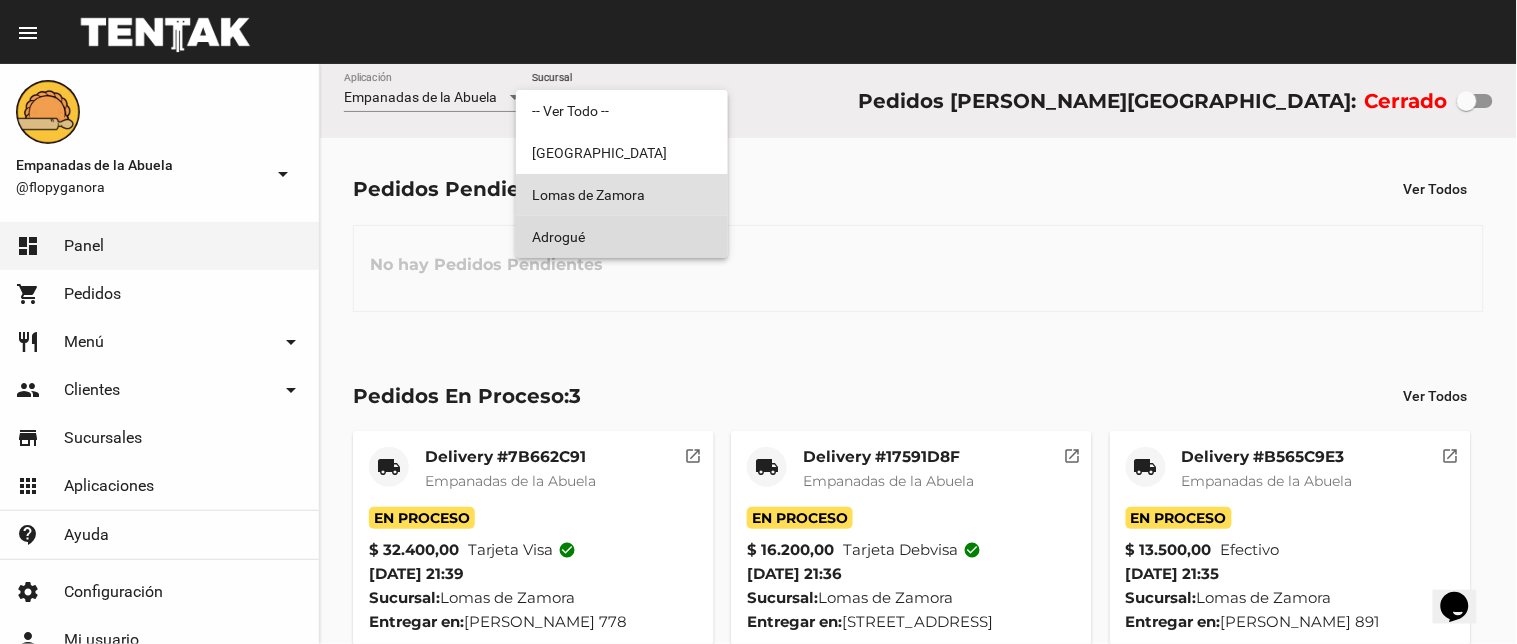 click on "Adrogué" at bounding box center [622, 237] 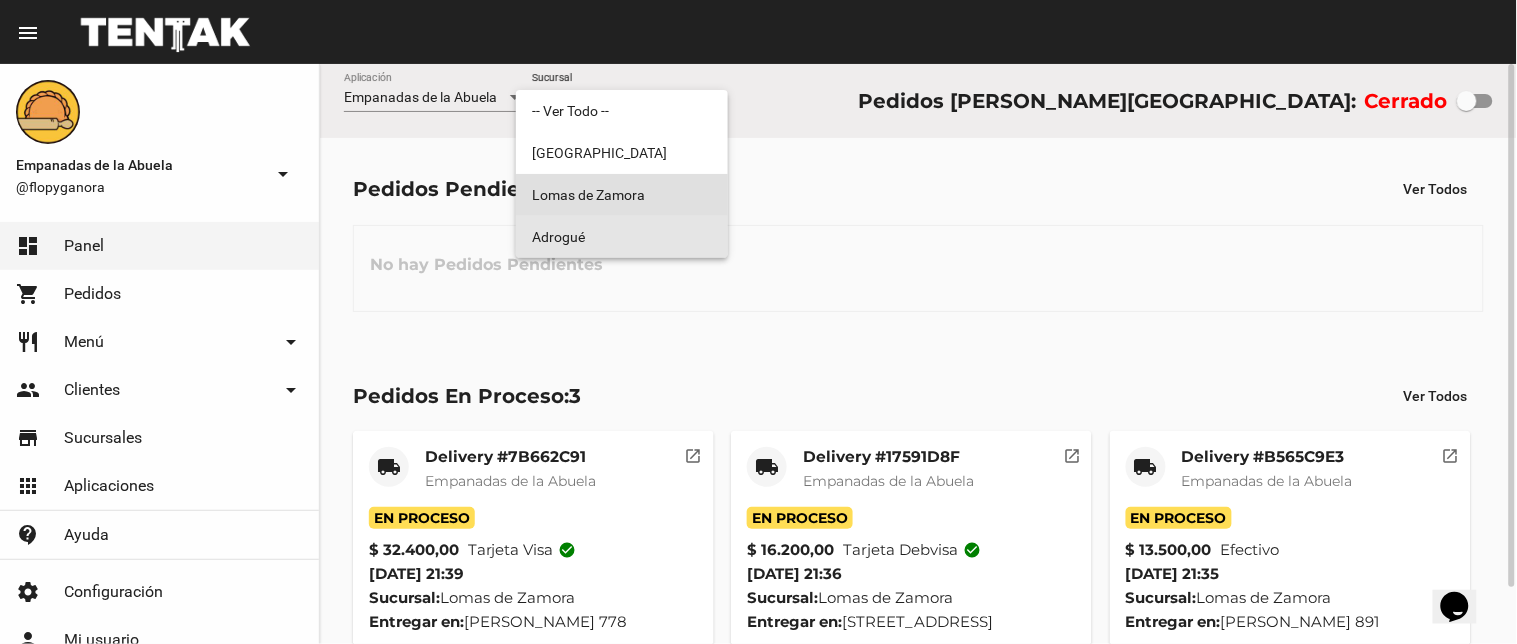 checkbox on "true" 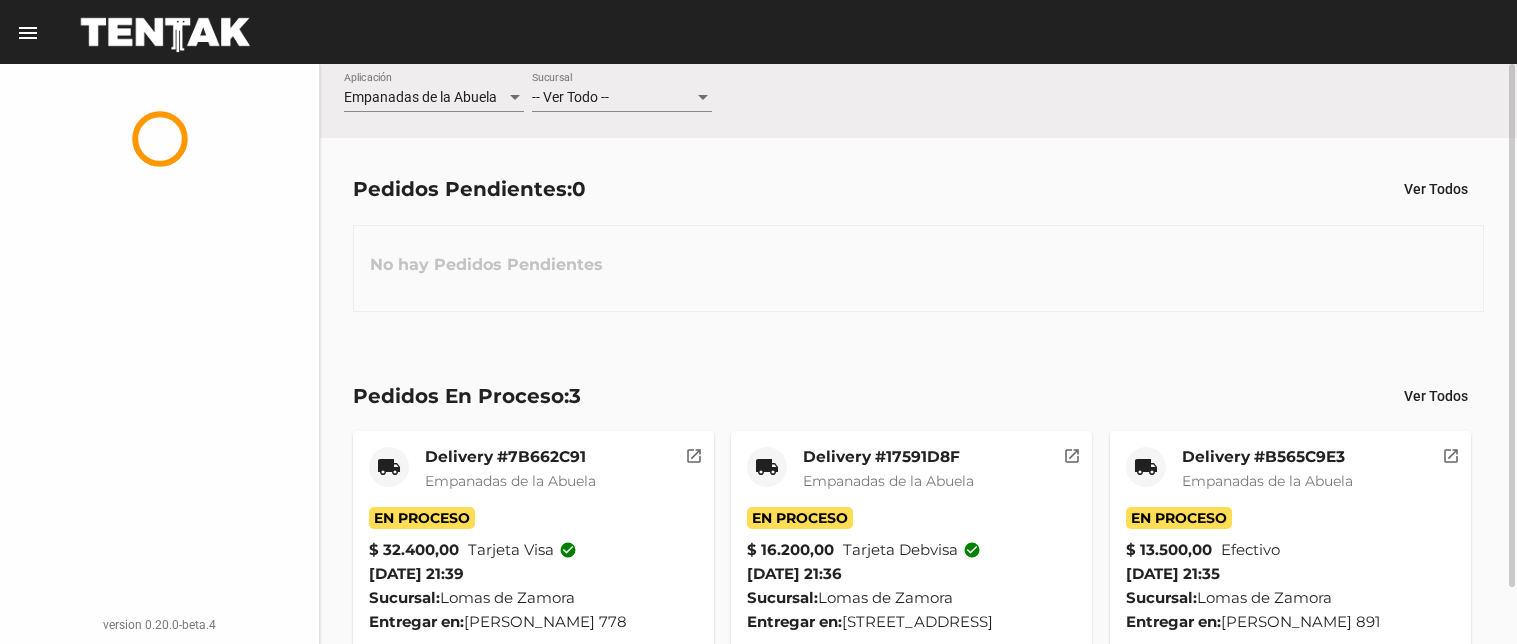scroll, scrollTop: 0, scrollLeft: 0, axis: both 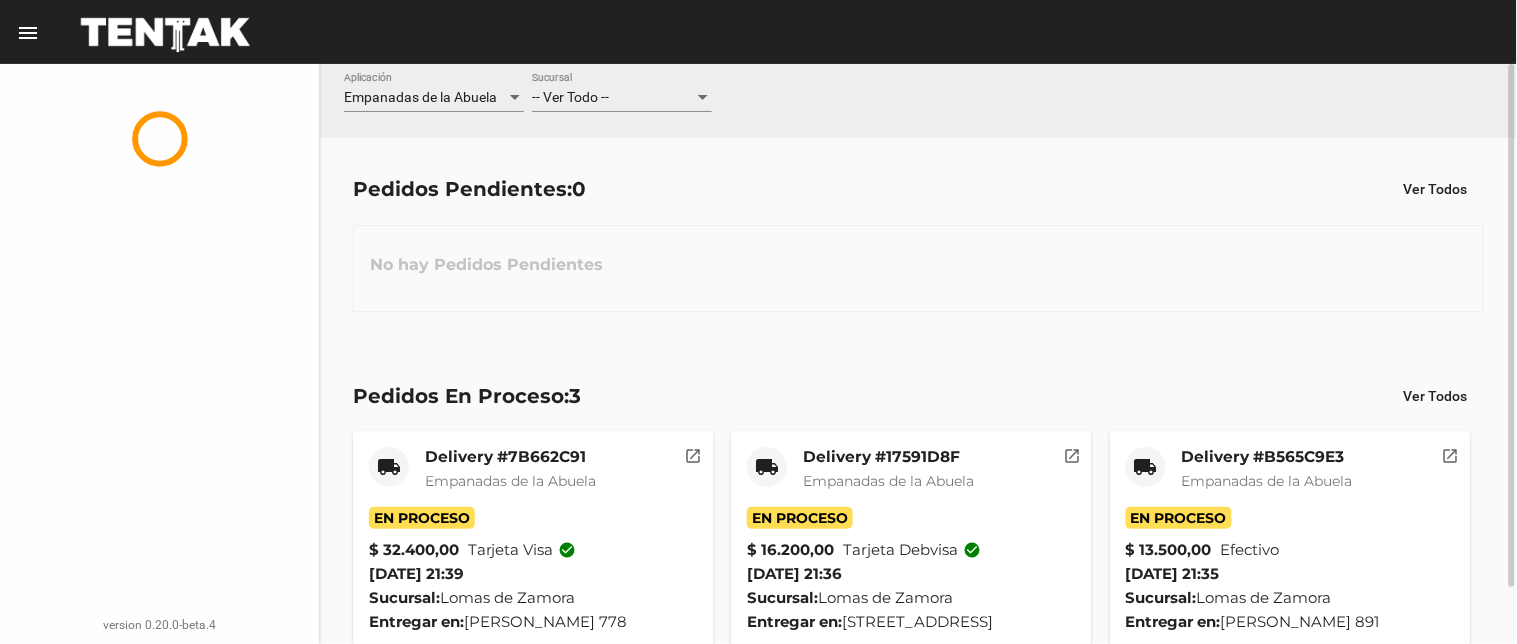 click on "-- Ver Todo --" at bounding box center [613, 98] 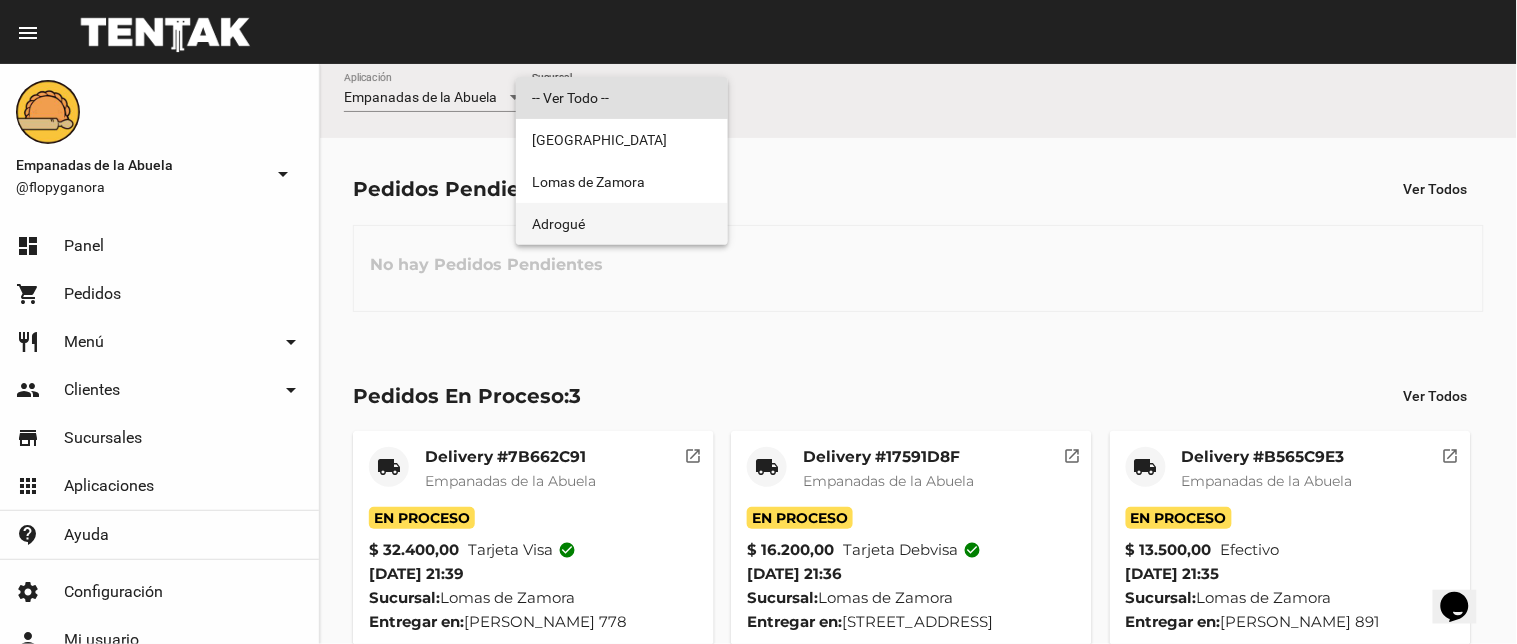 scroll, scrollTop: 0, scrollLeft: 0, axis: both 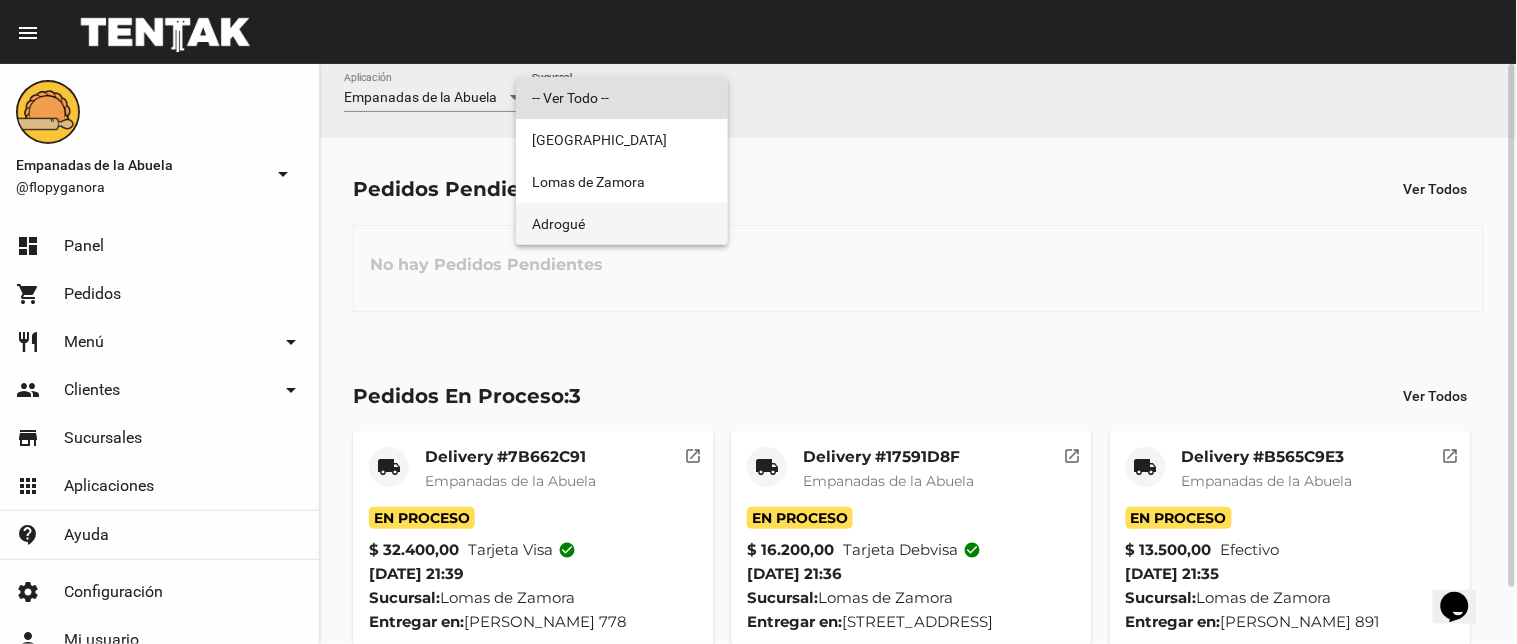 click on "Adrogué" at bounding box center (622, 224) 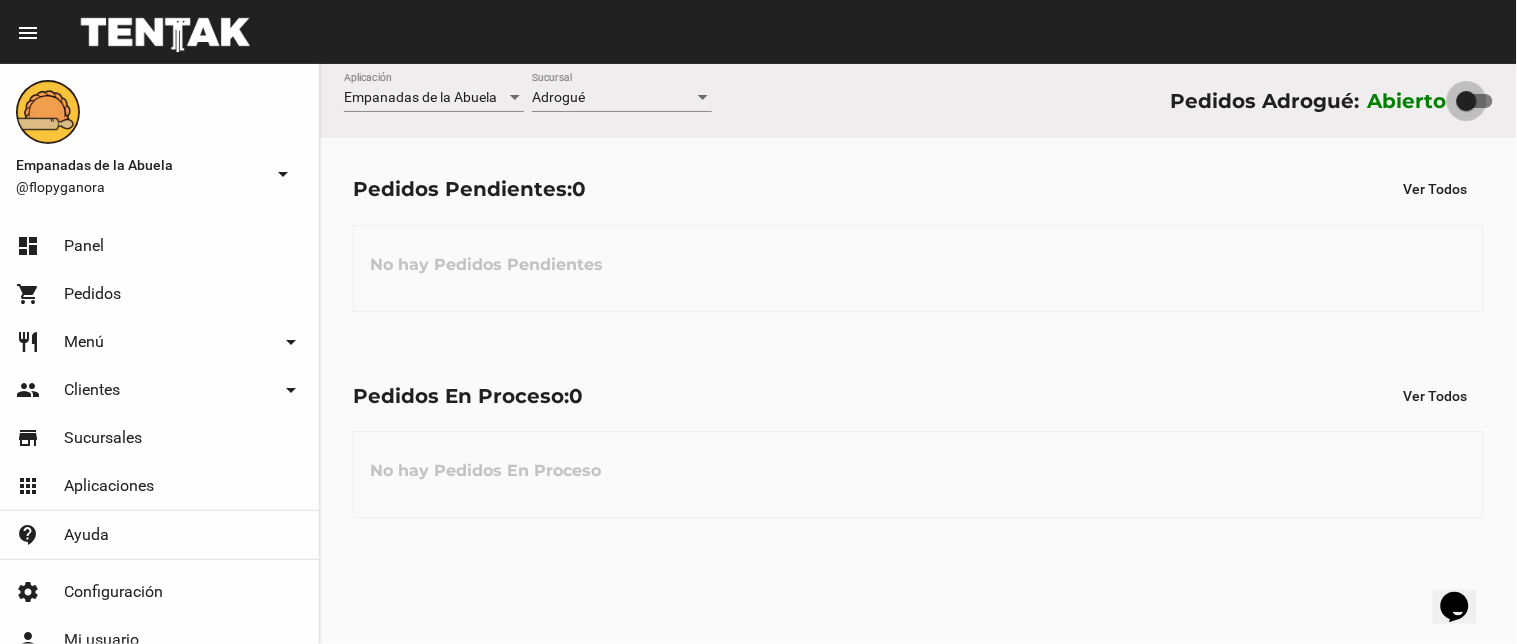drag, startPoint x: 1484, startPoint y: 103, endPoint x: 1404, endPoint y: 111, distance: 80.399 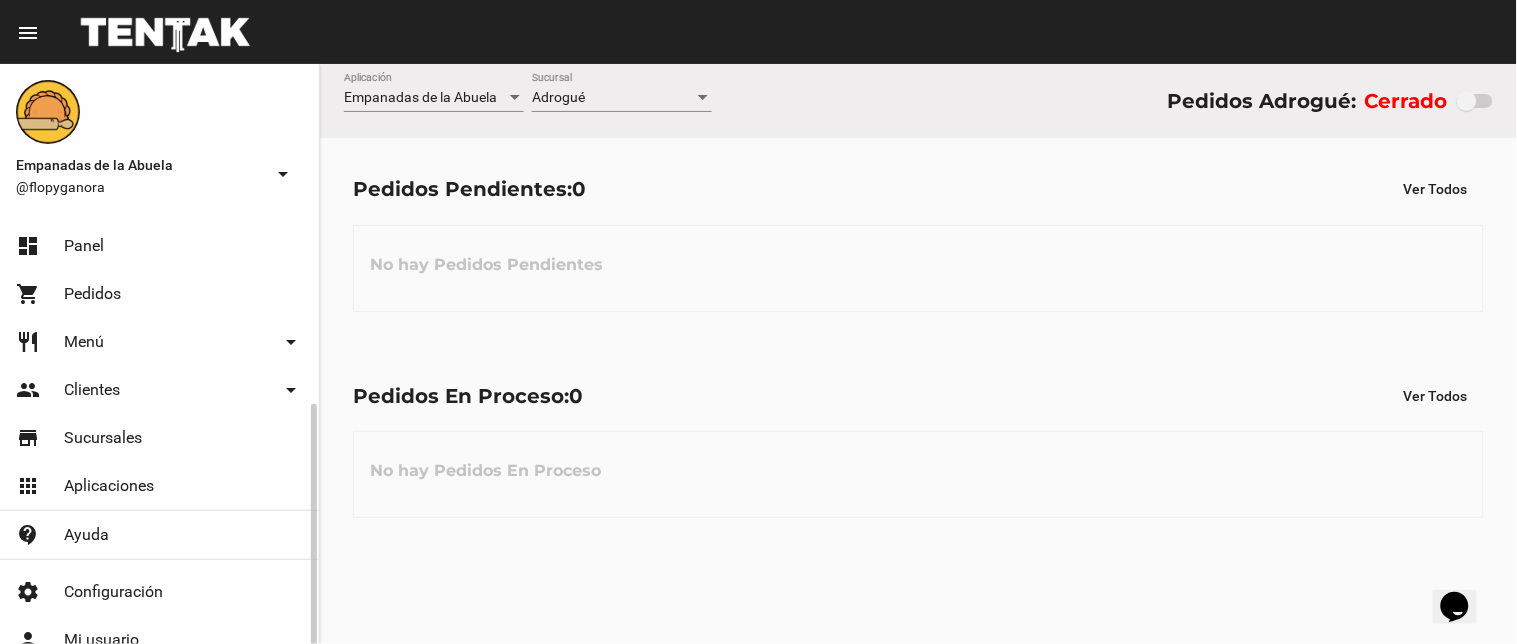 scroll, scrollTop: 105, scrollLeft: 0, axis: vertical 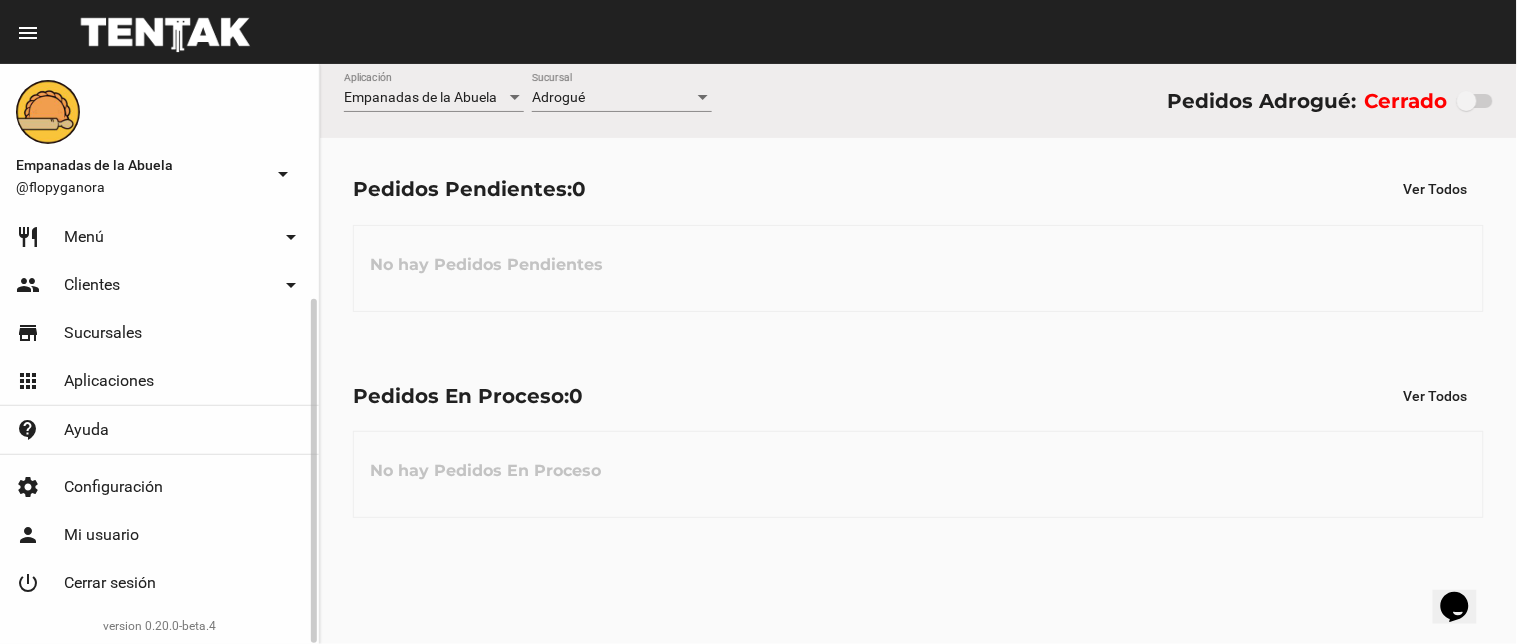 click on "Cerrar sesión" 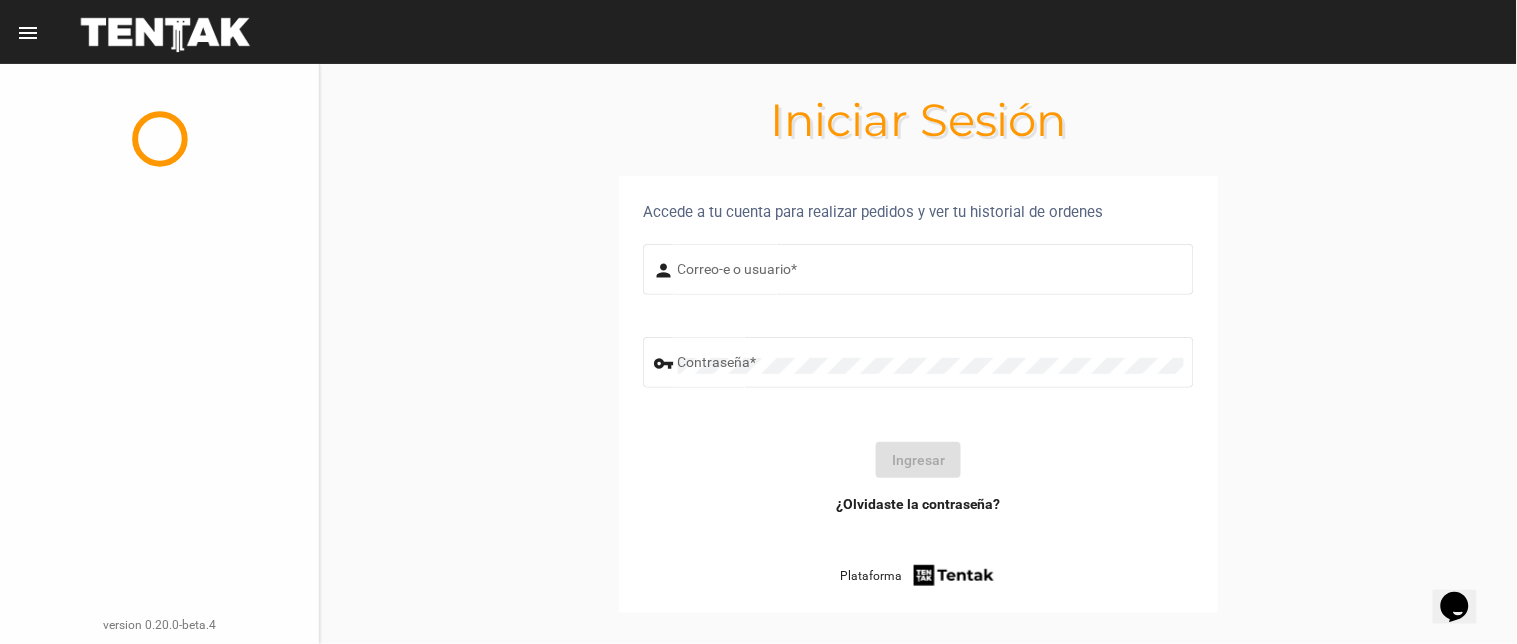 scroll, scrollTop: 0, scrollLeft: 0, axis: both 